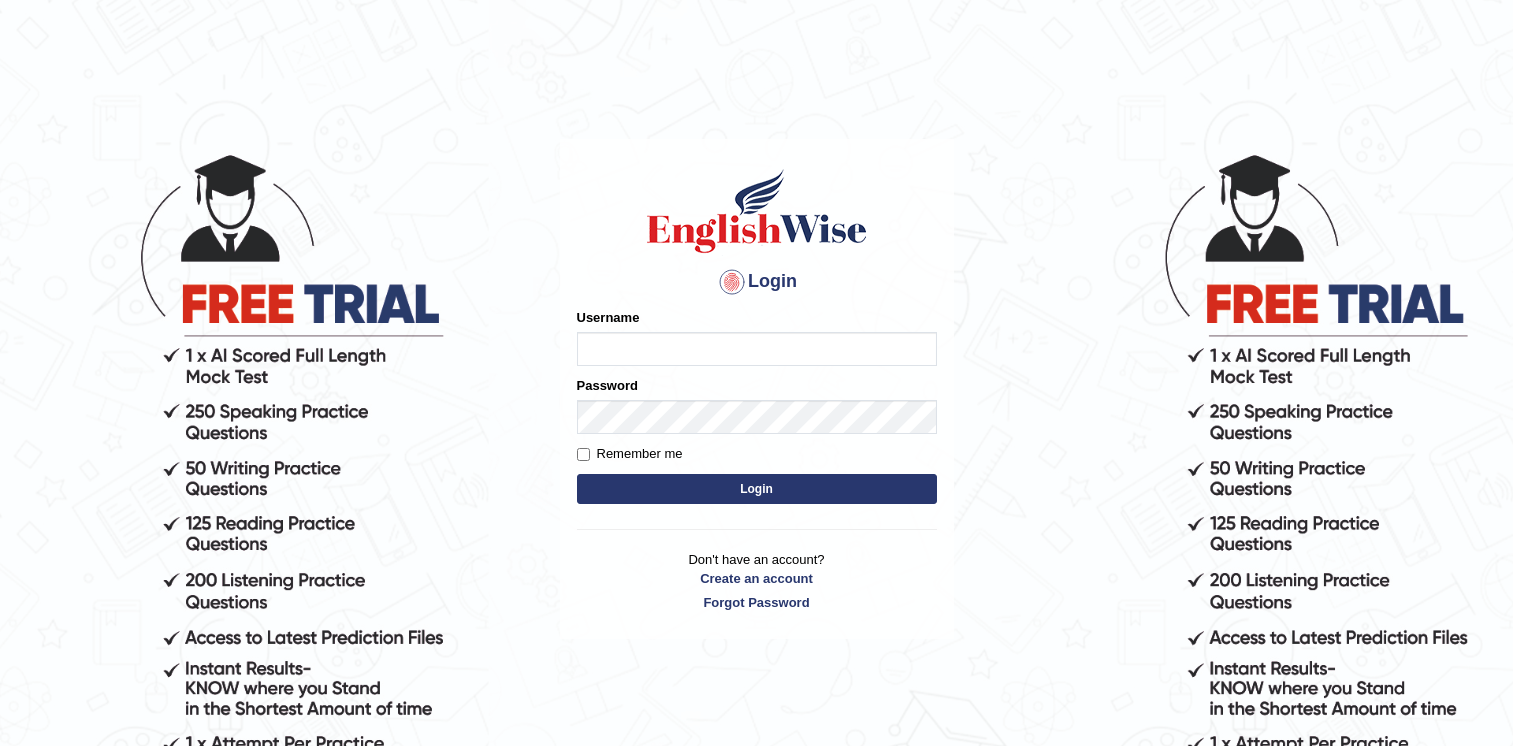type on "Fatimasaif" 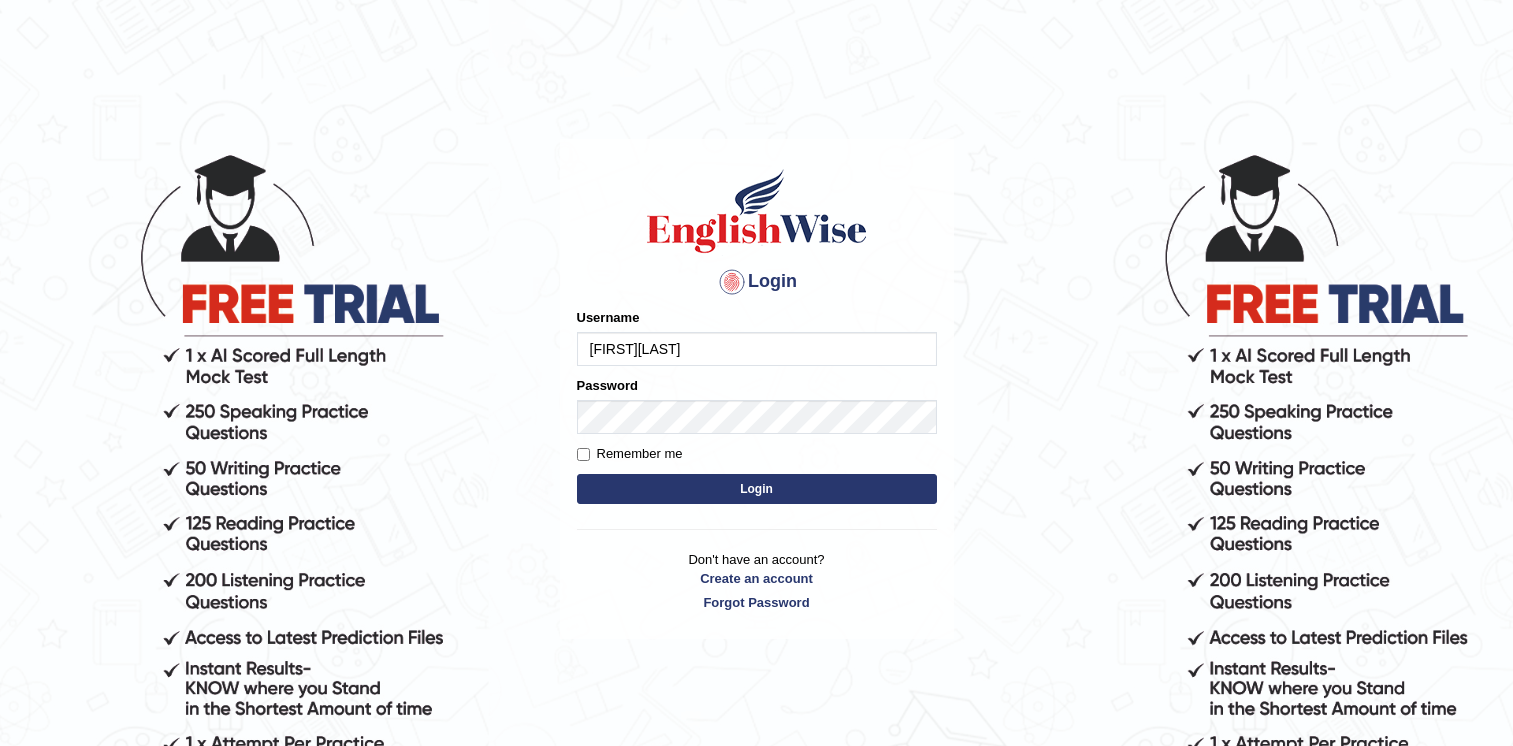 click on "Login" at bounding box center (757, 489) 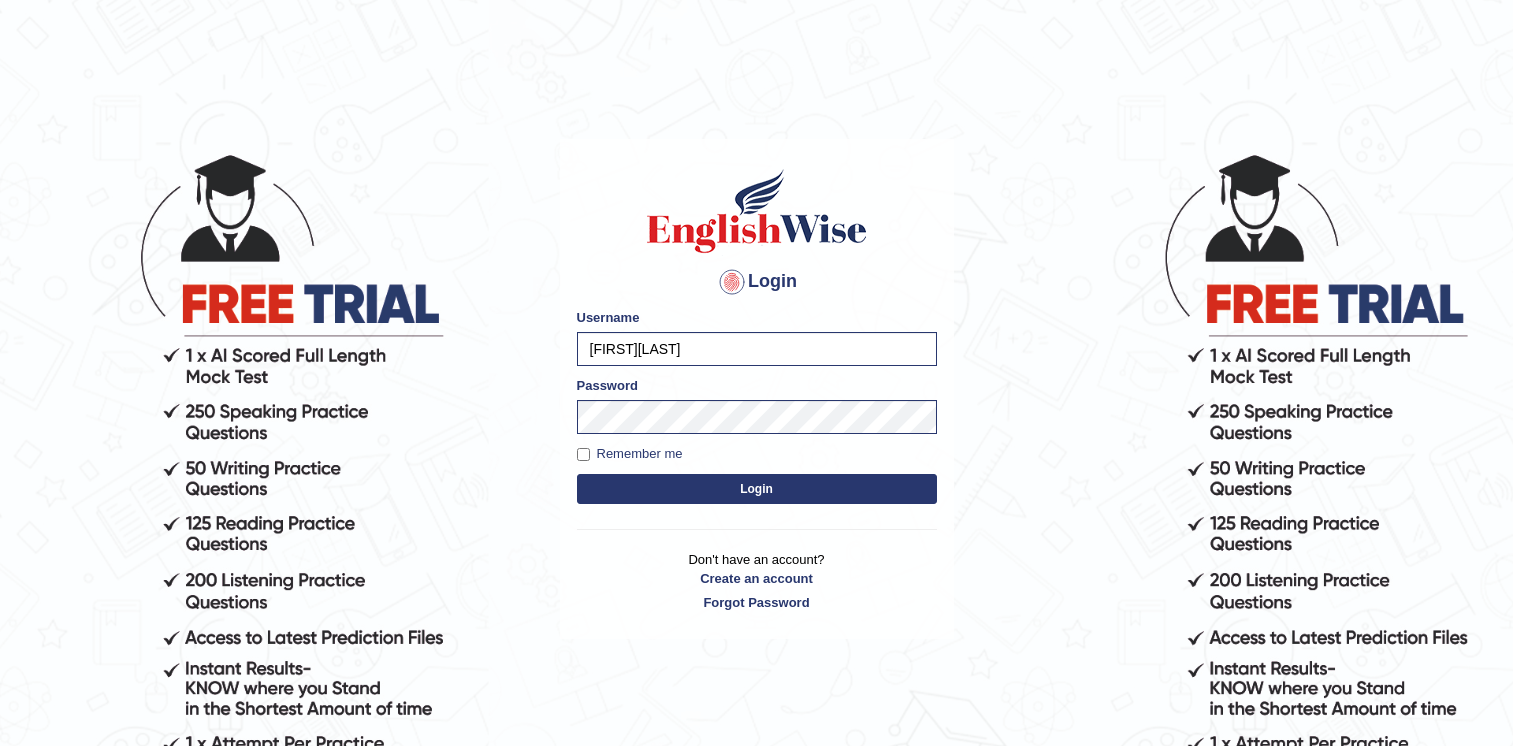 scroll, scrollTop: 0, scrollLeft: 0, axis: both 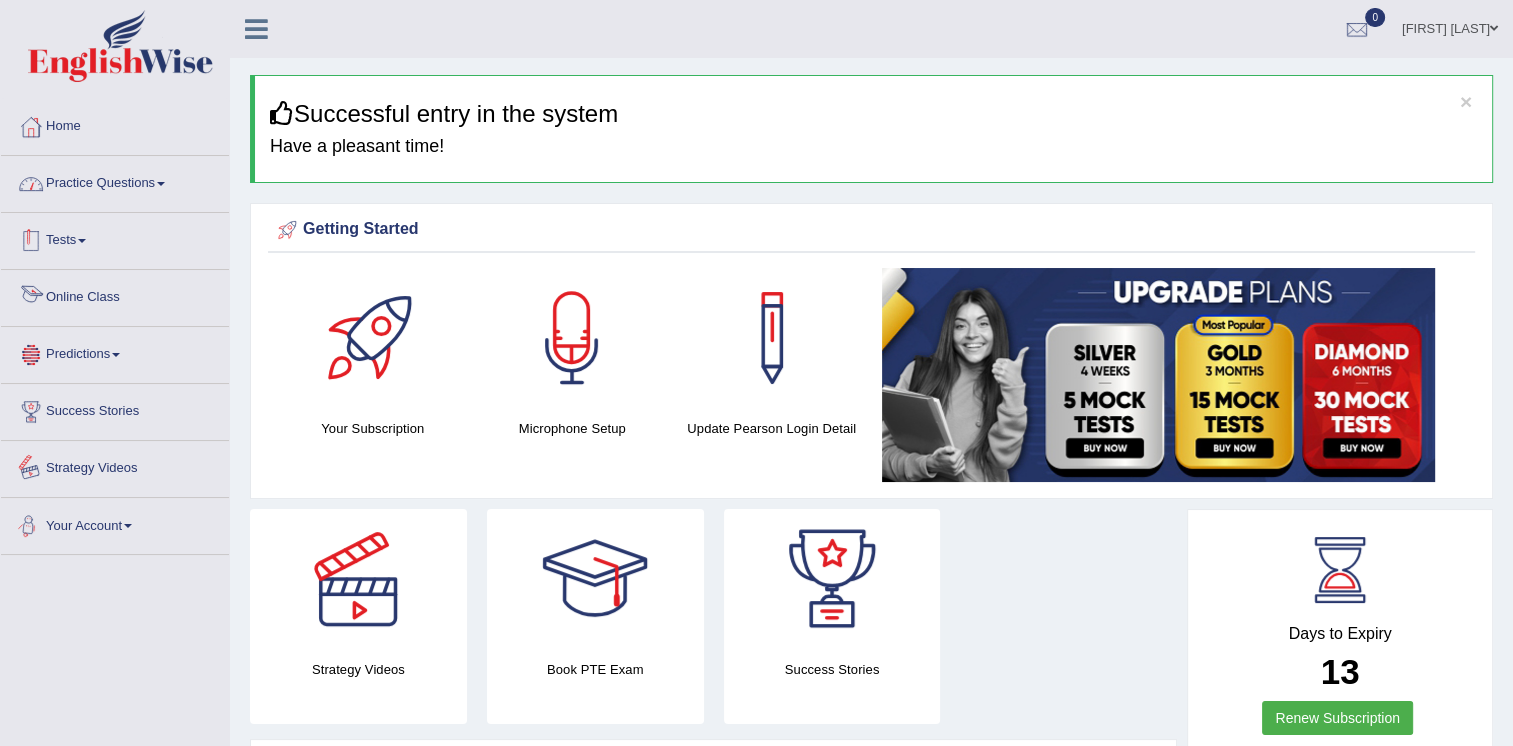 click on "Practice Questions" at bounding box center [115, 181] 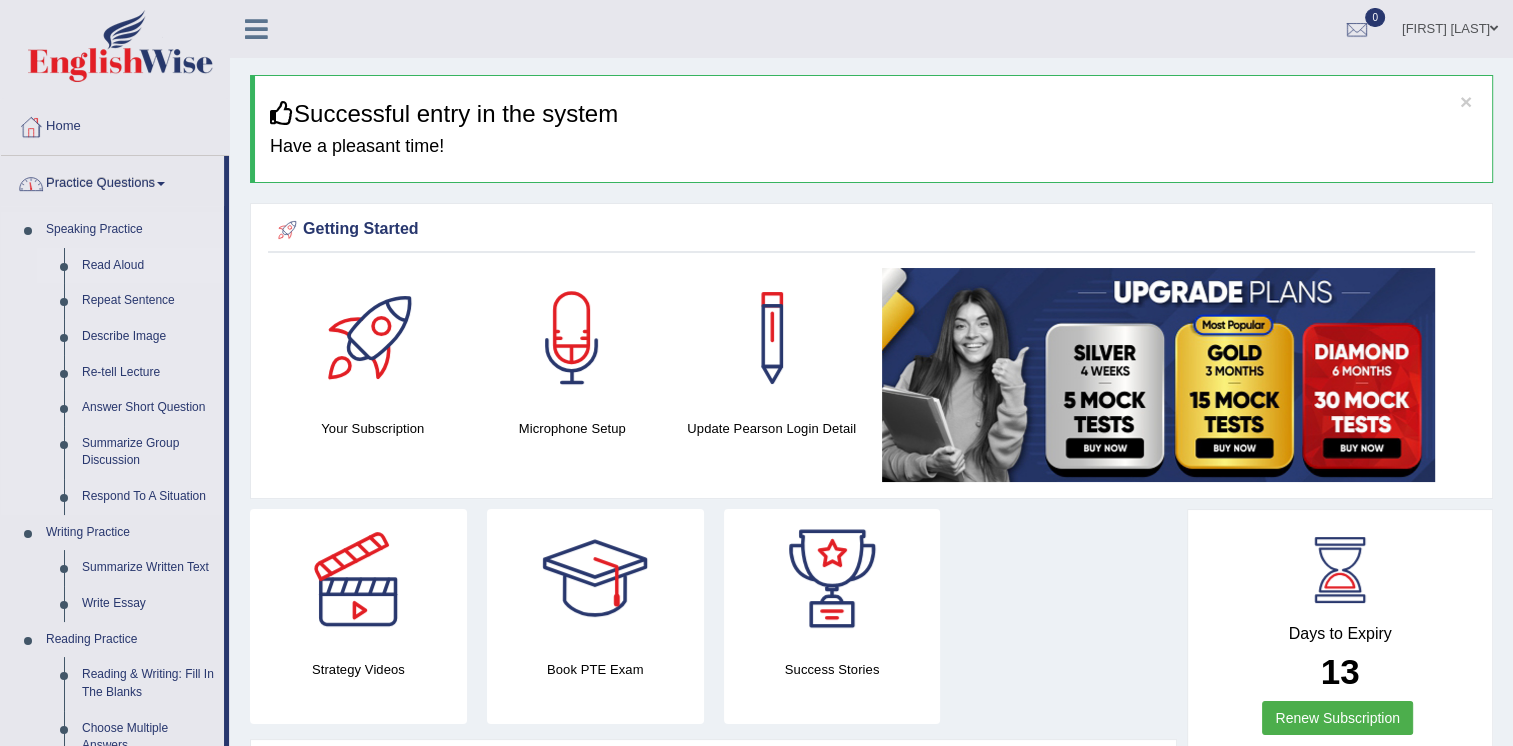 click on "Read Aloud" at bounding box center (148, 266) 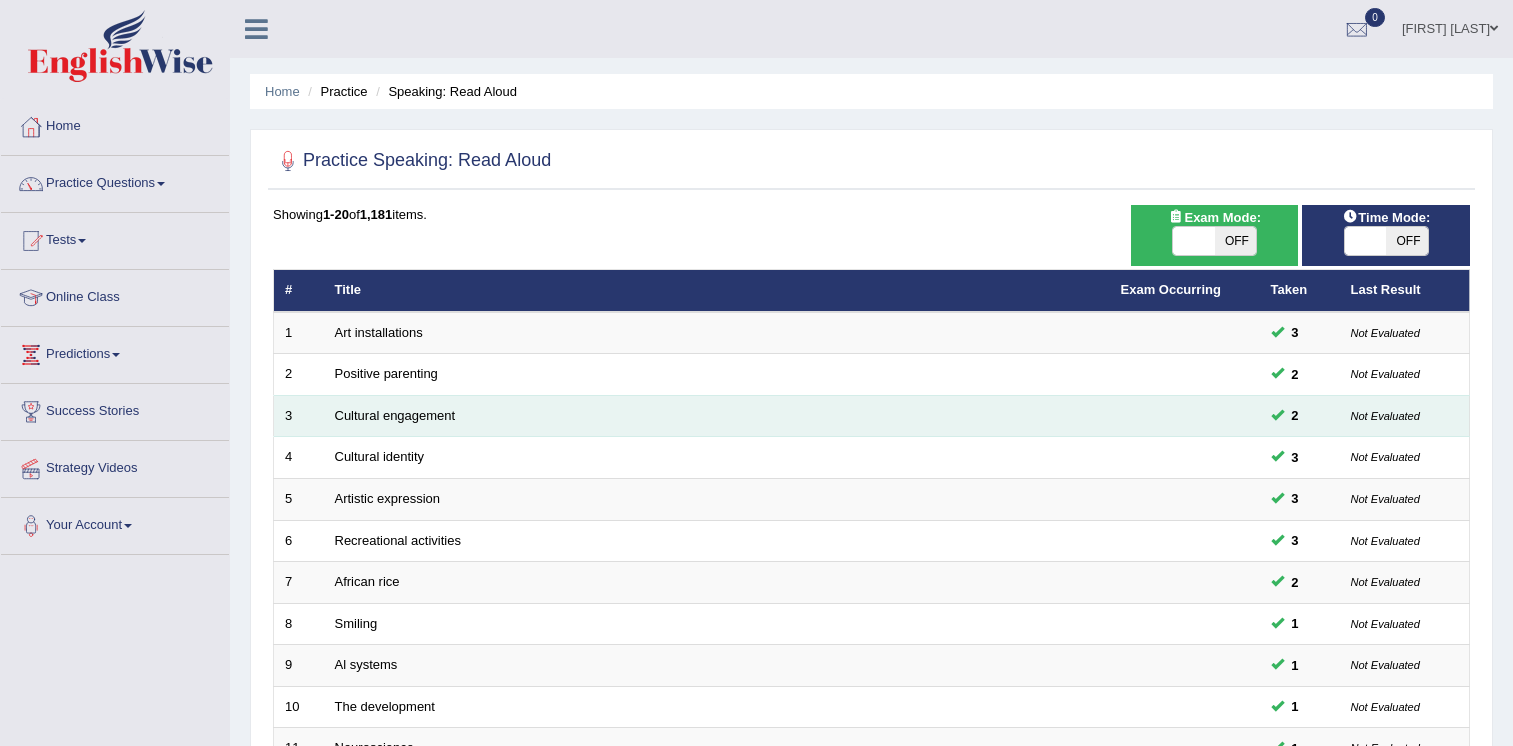 scroll, scrollTop: 0, scrollLeft: 0, axis: both 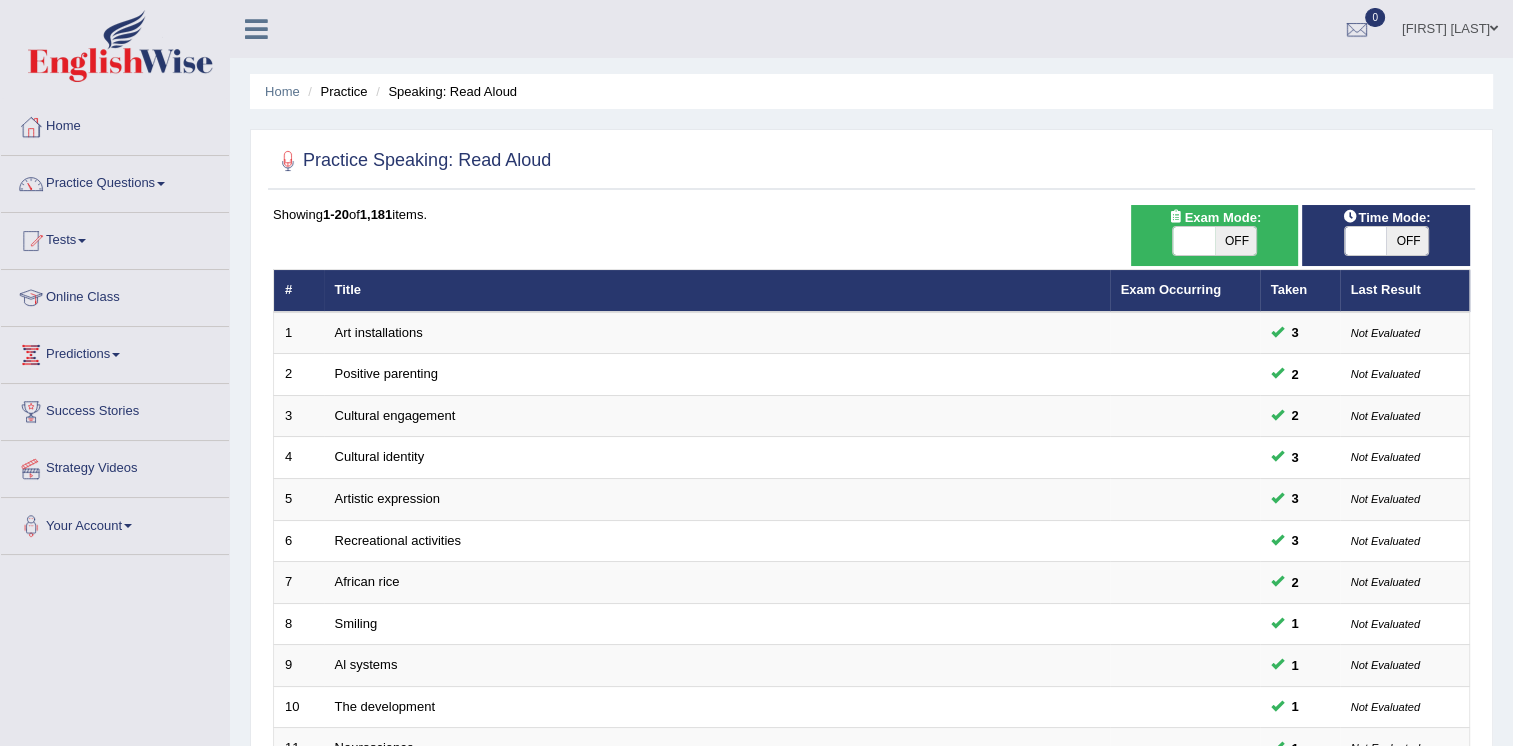 click on "OFF" at bounding box center [1236, 241] 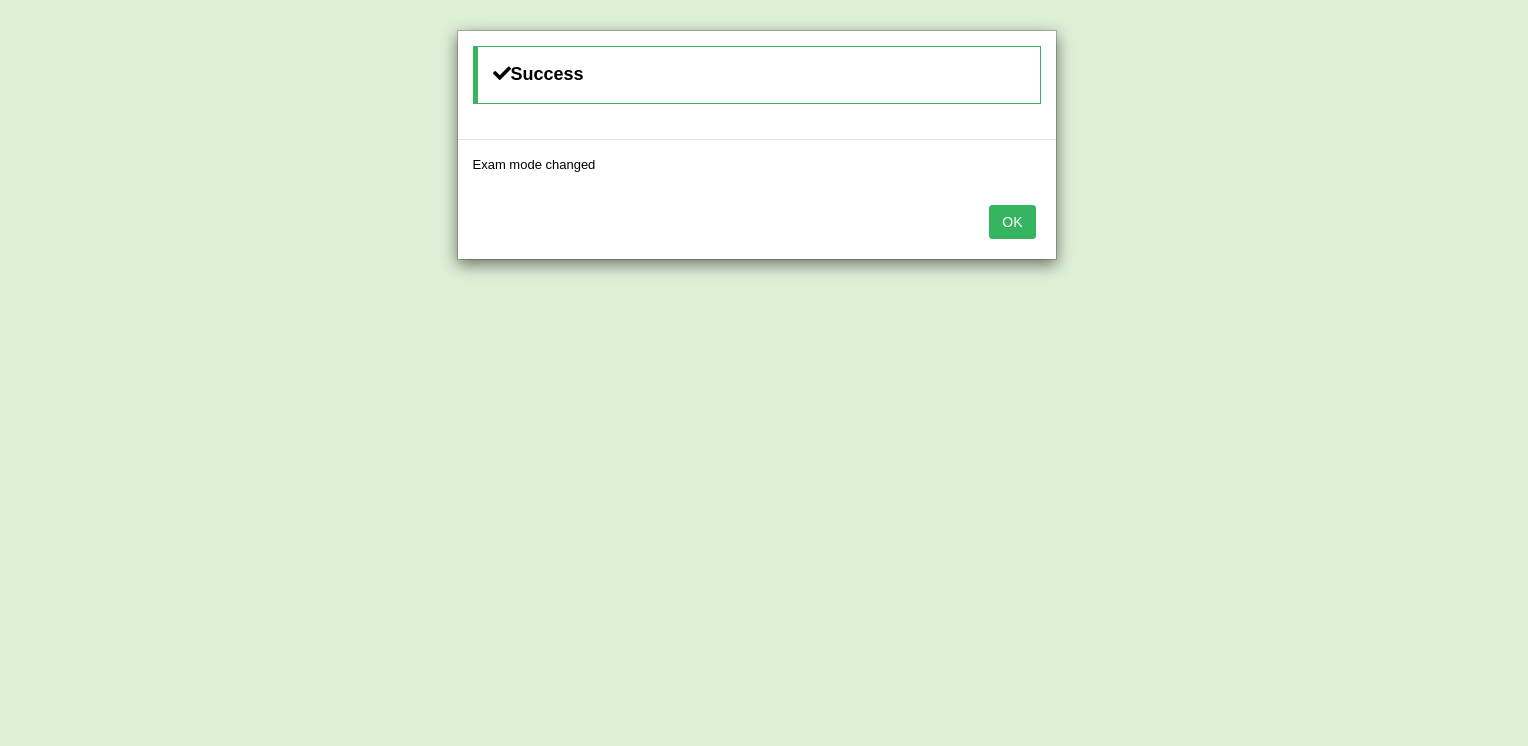 click on "OK" at bounding box center (1012, 222) 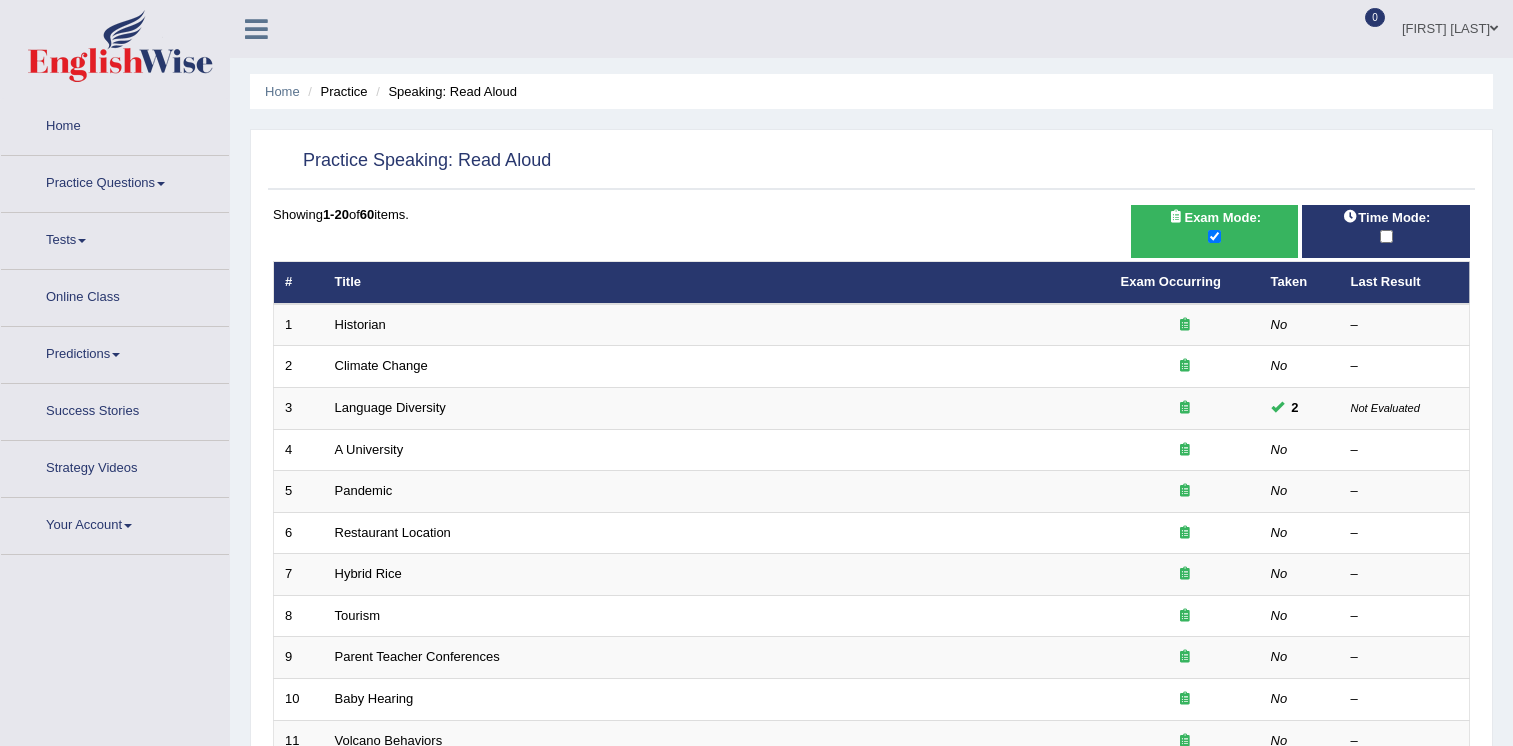 scroll, scrollTop: 0, scrollLeft: 0, axis: both 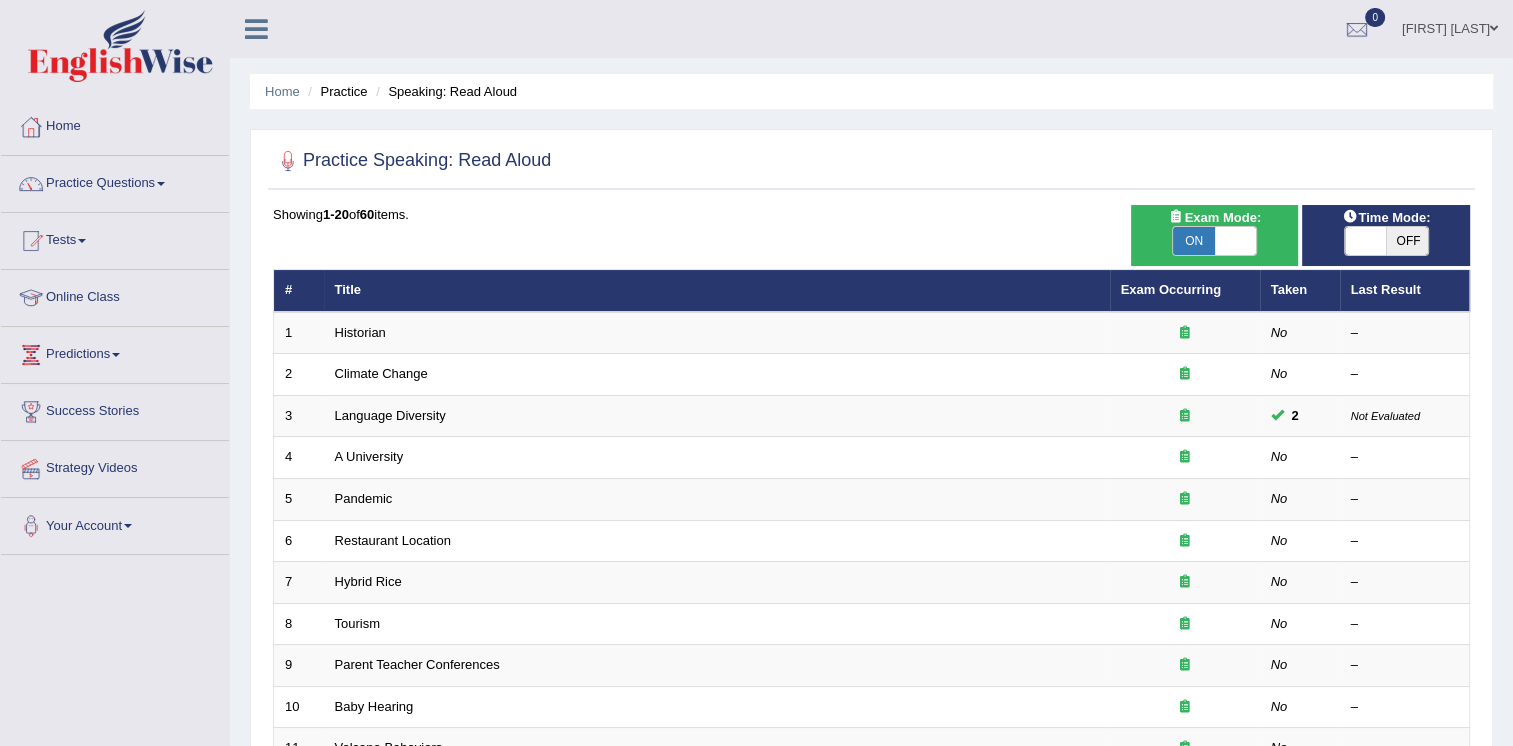 click on "OFF" at bounding box center [1407, 241] 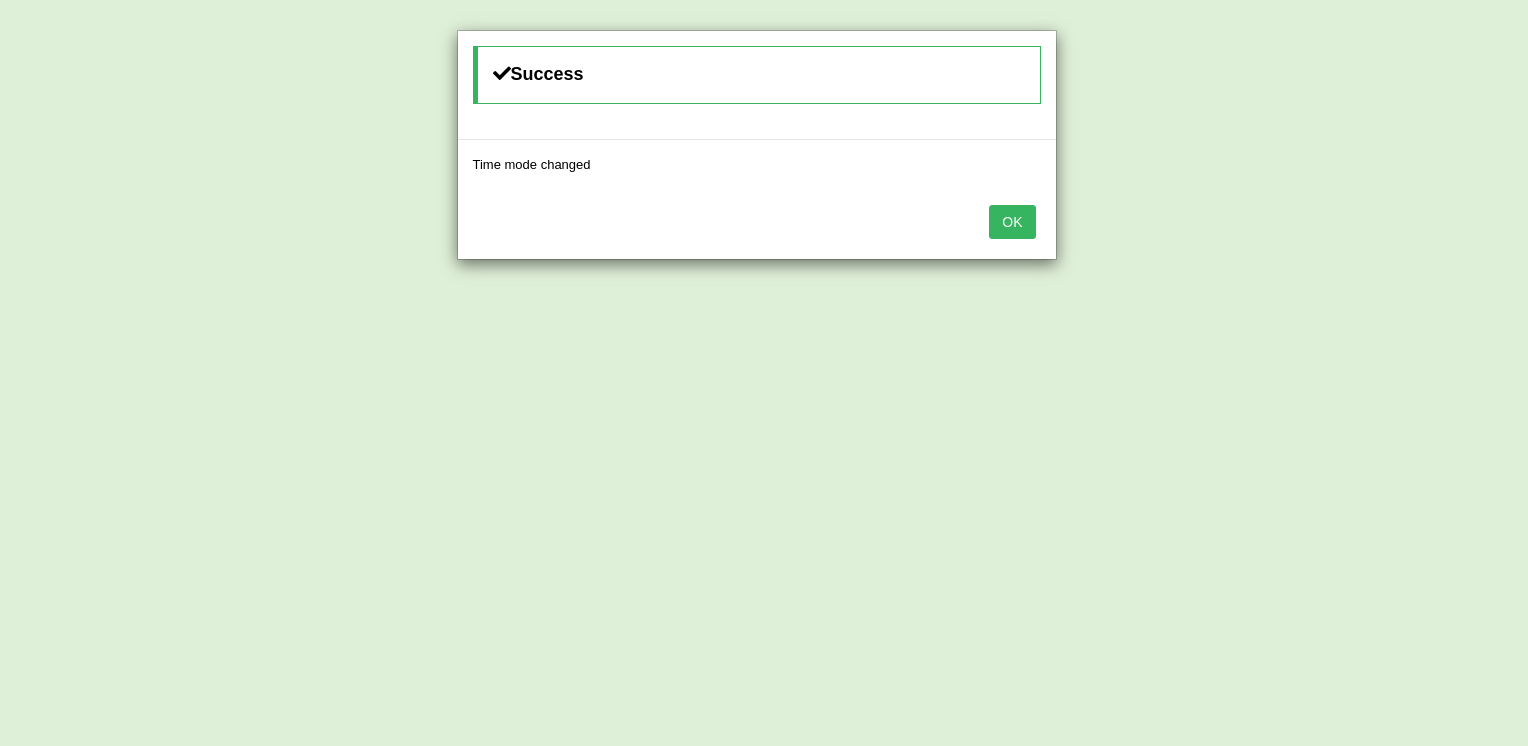 click on "OK" at bounding box center (1012, 222) 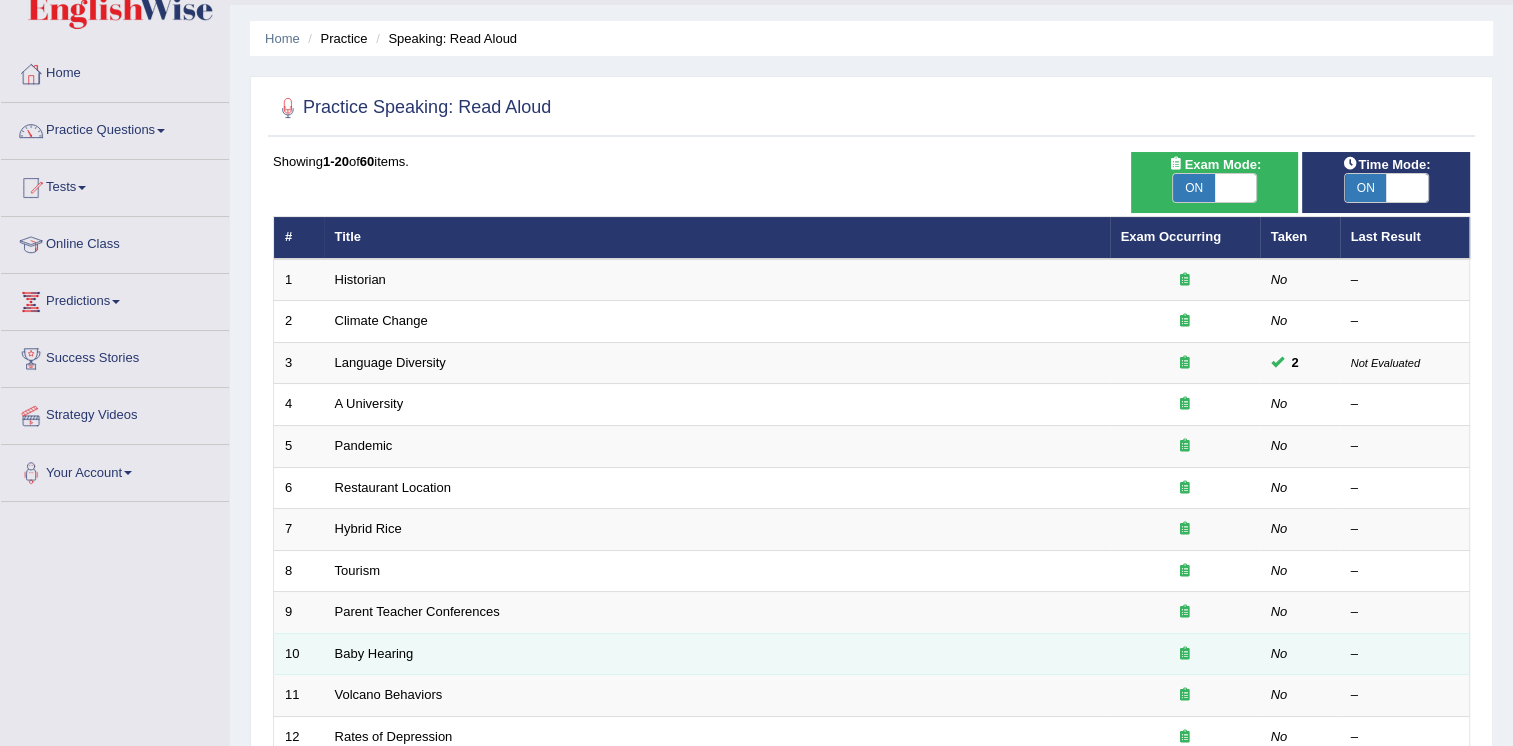 scroll, scrollTop: 100, scrollLeft: 0, axis: vertical 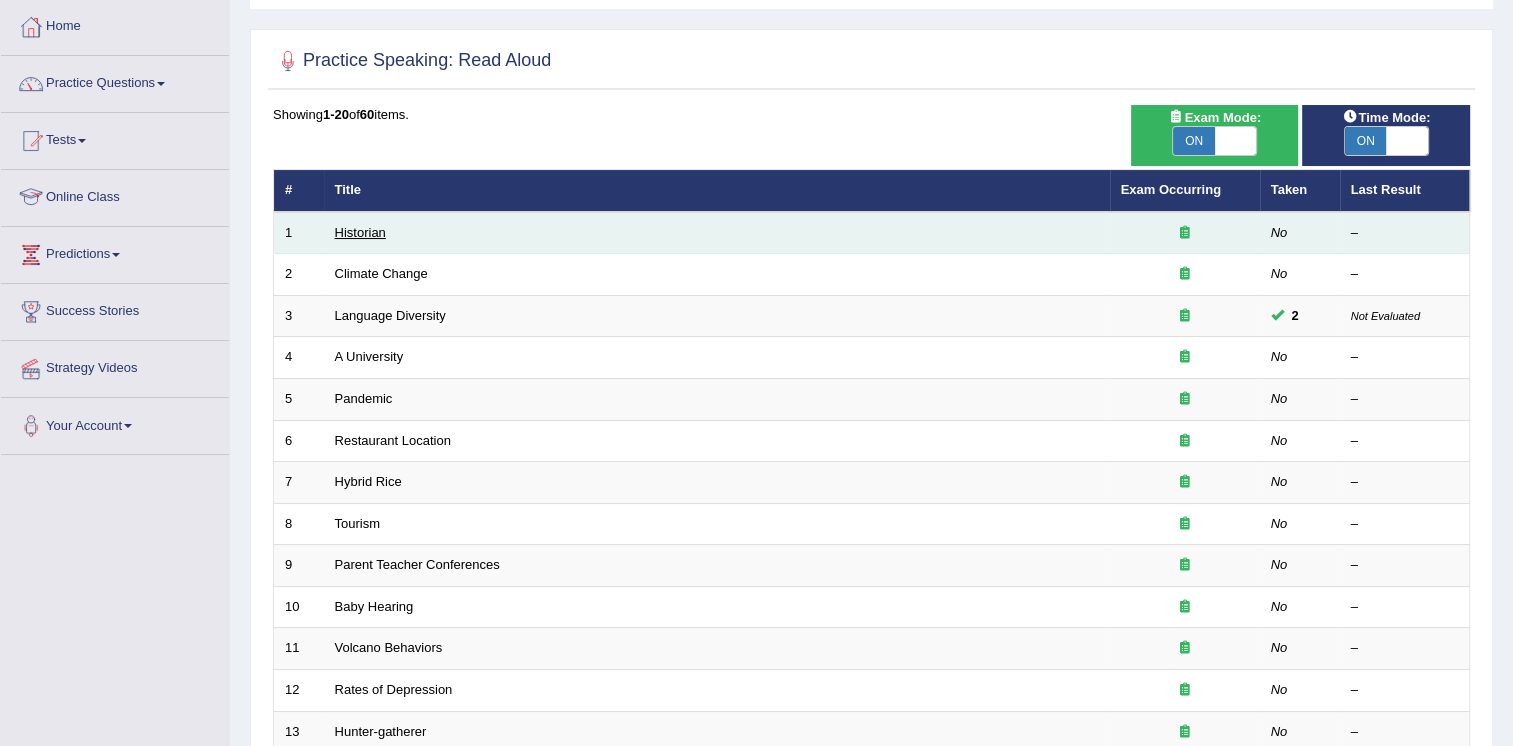 click on "Historian" at bounding box center (360, 232) 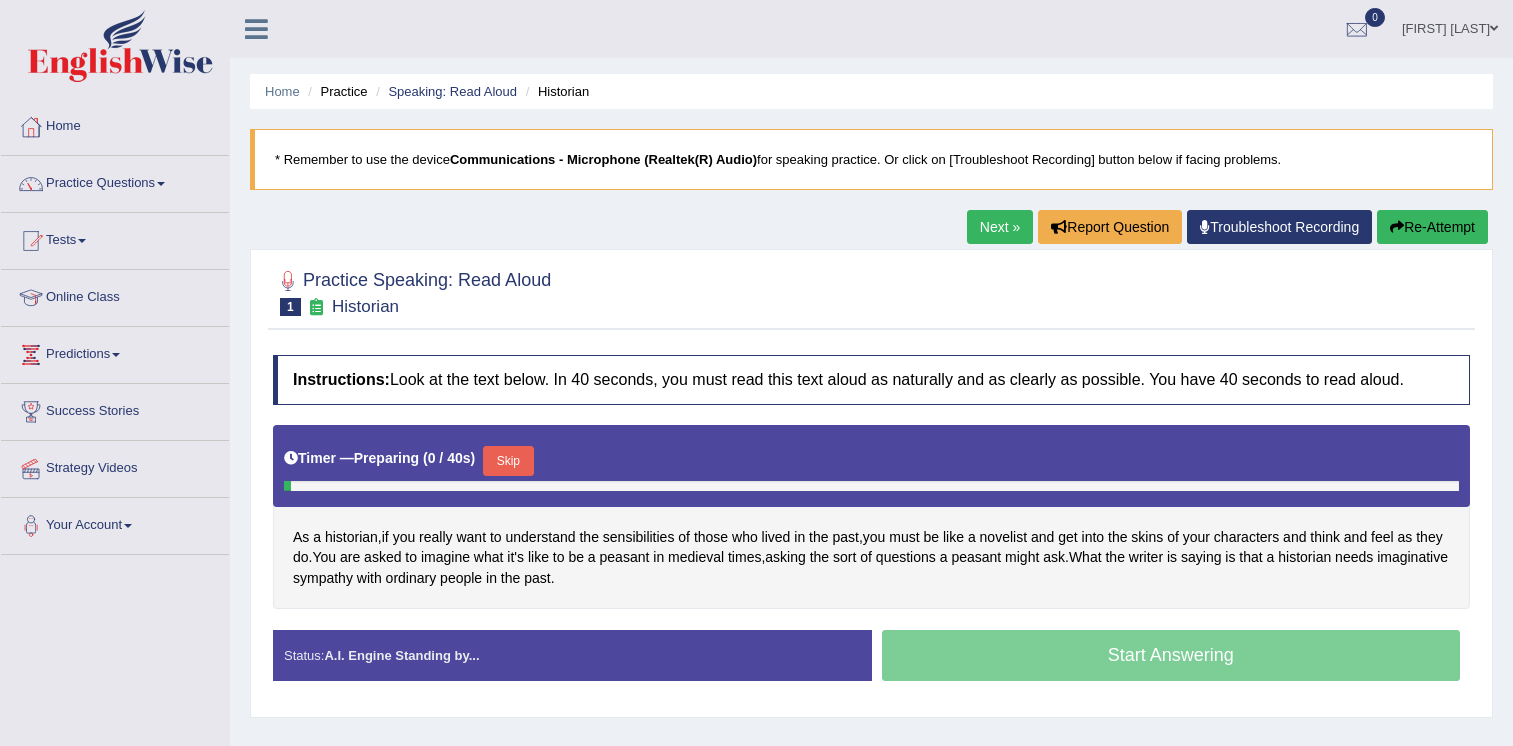 scroll, scrollTop: 0, scrollLeft: 0, axis: both 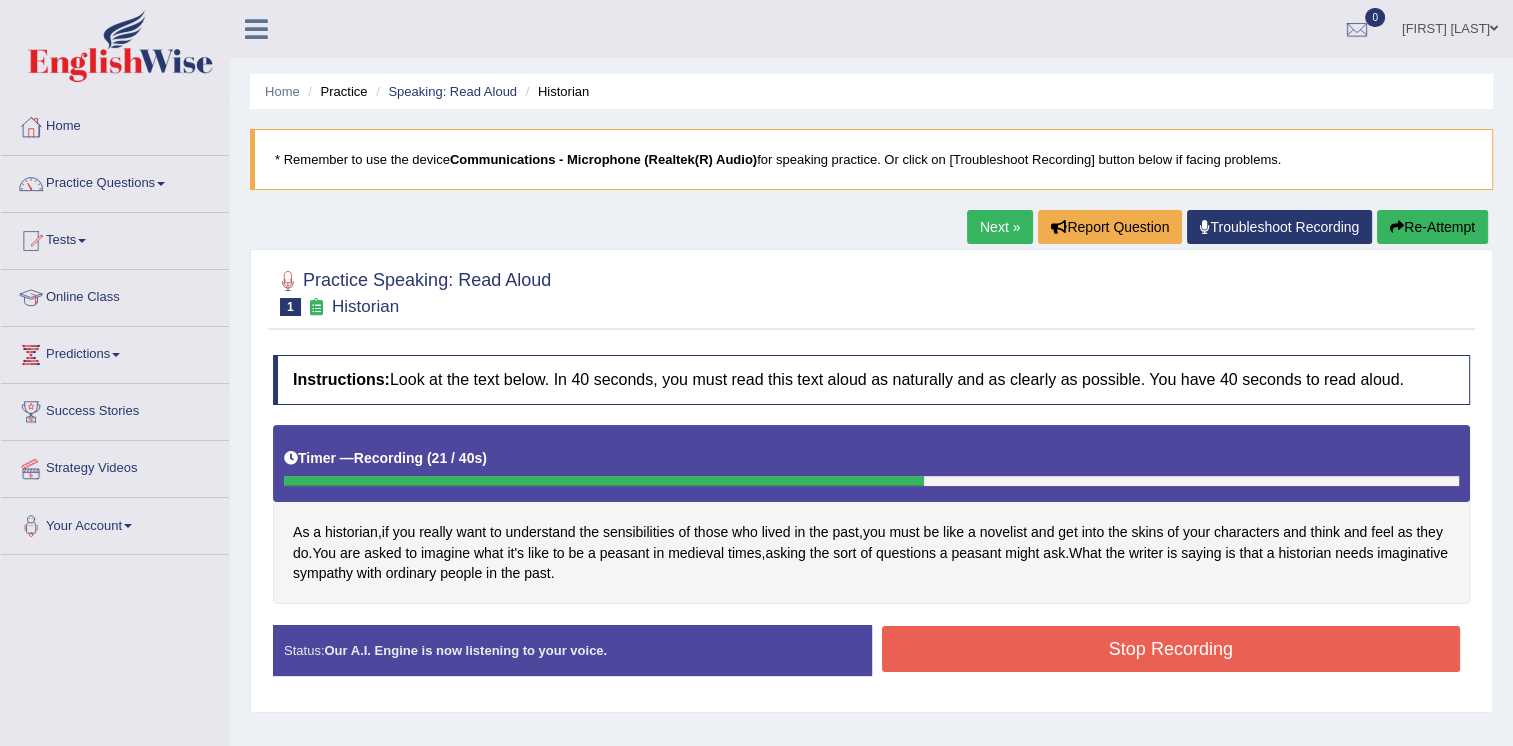 click on "Stop Recording" at bounding box center [1171, 649] 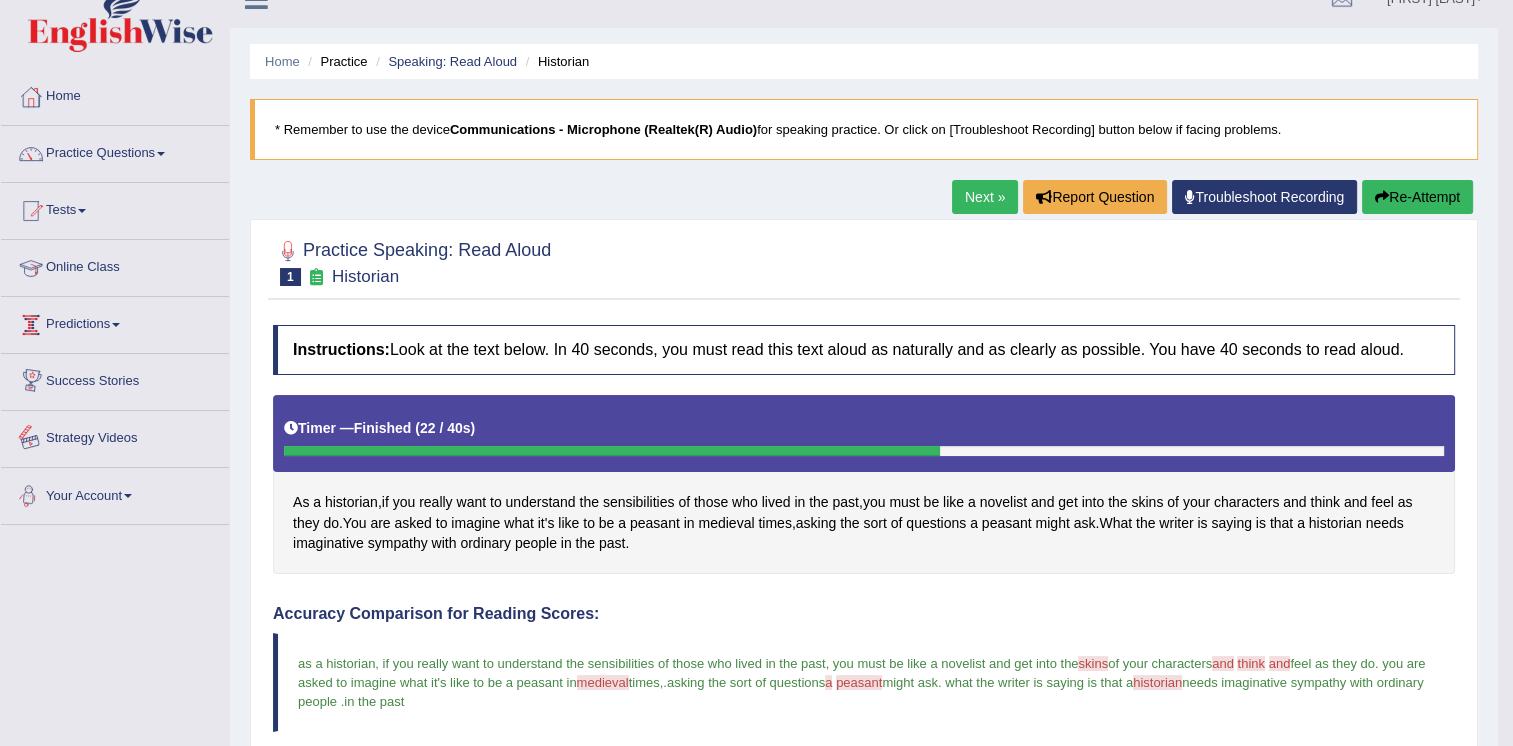 scroll, scrollTop: 0, scrollLeft: 0, axis: both 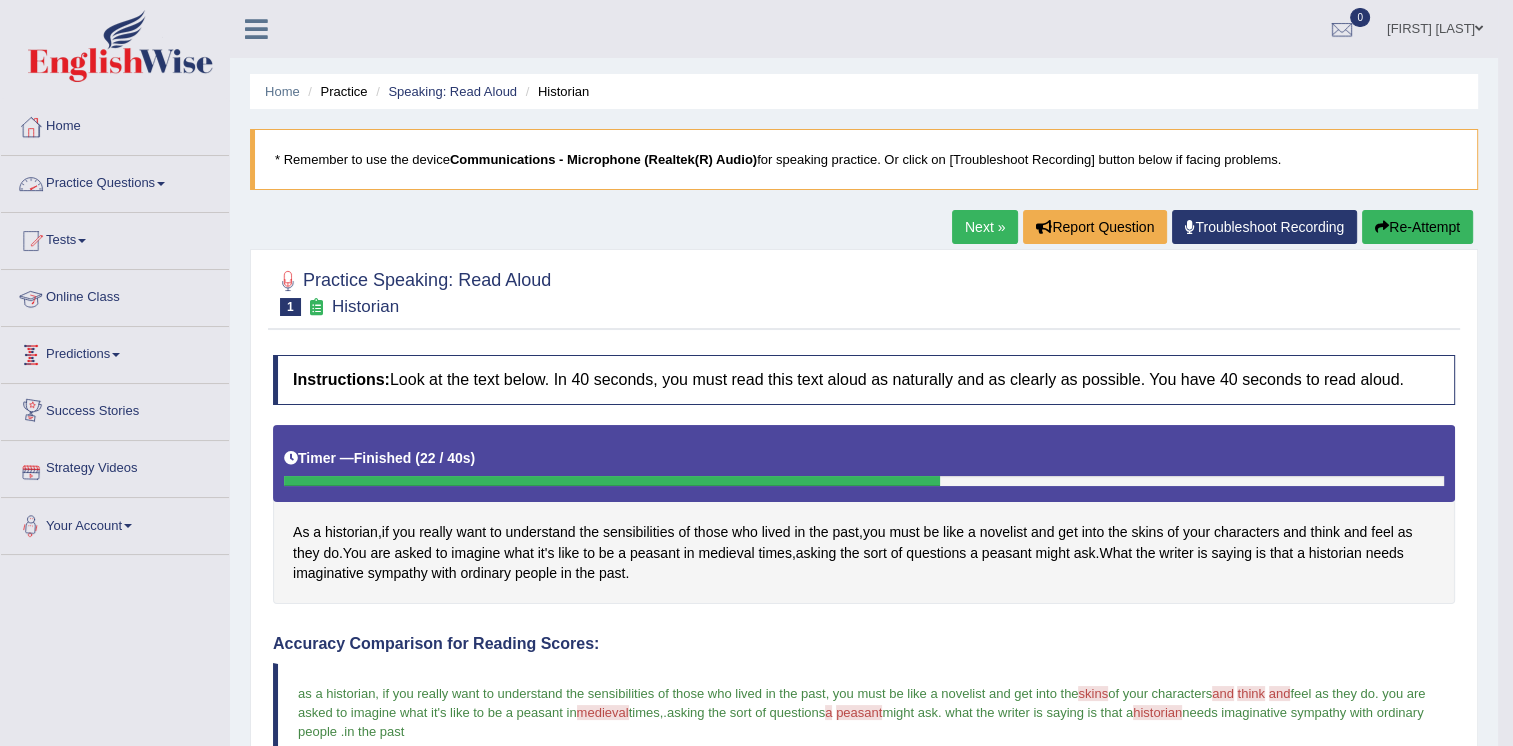 click on "Practice Questions" at bounding box center (115, 181) 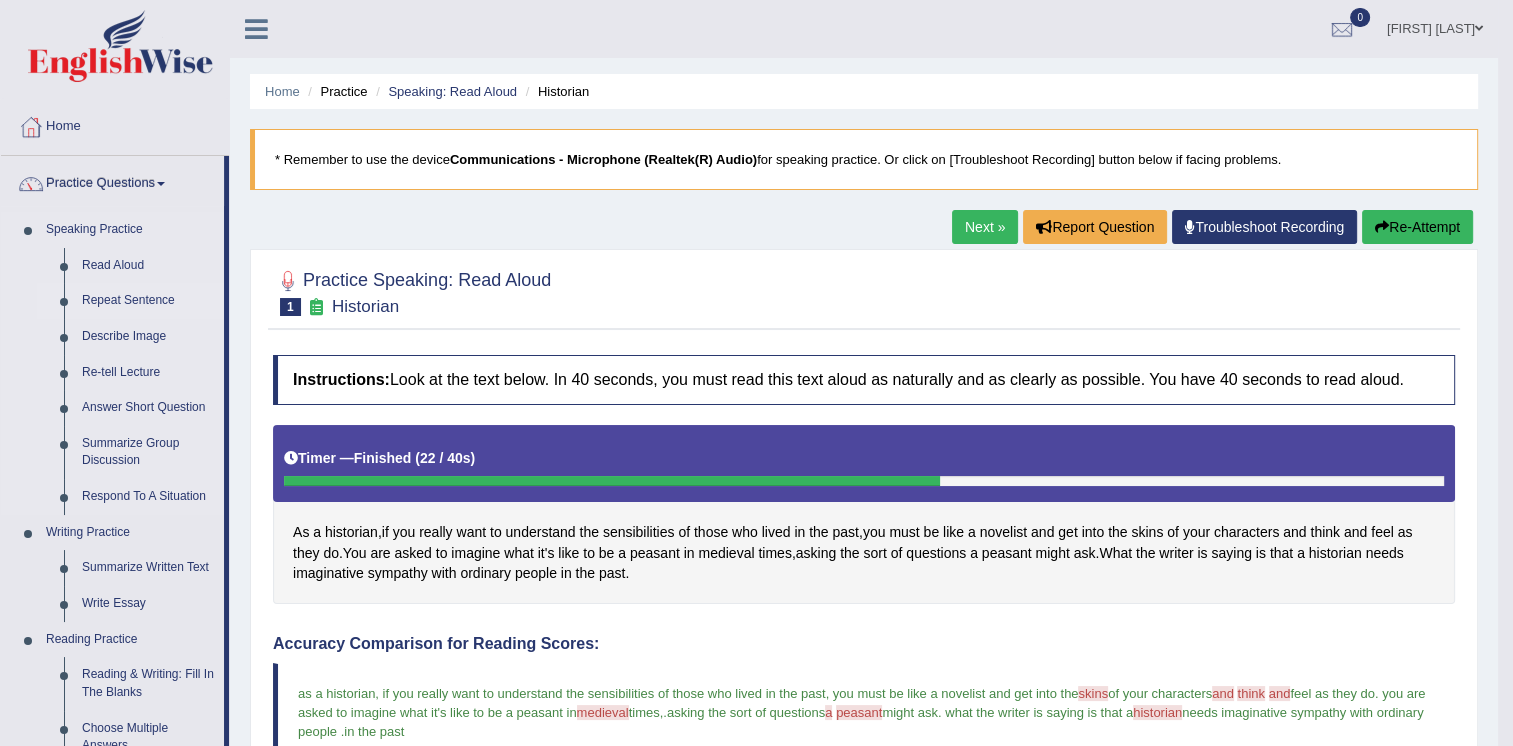 click on "Repeat Sentence" at bounding box center (148, 301) 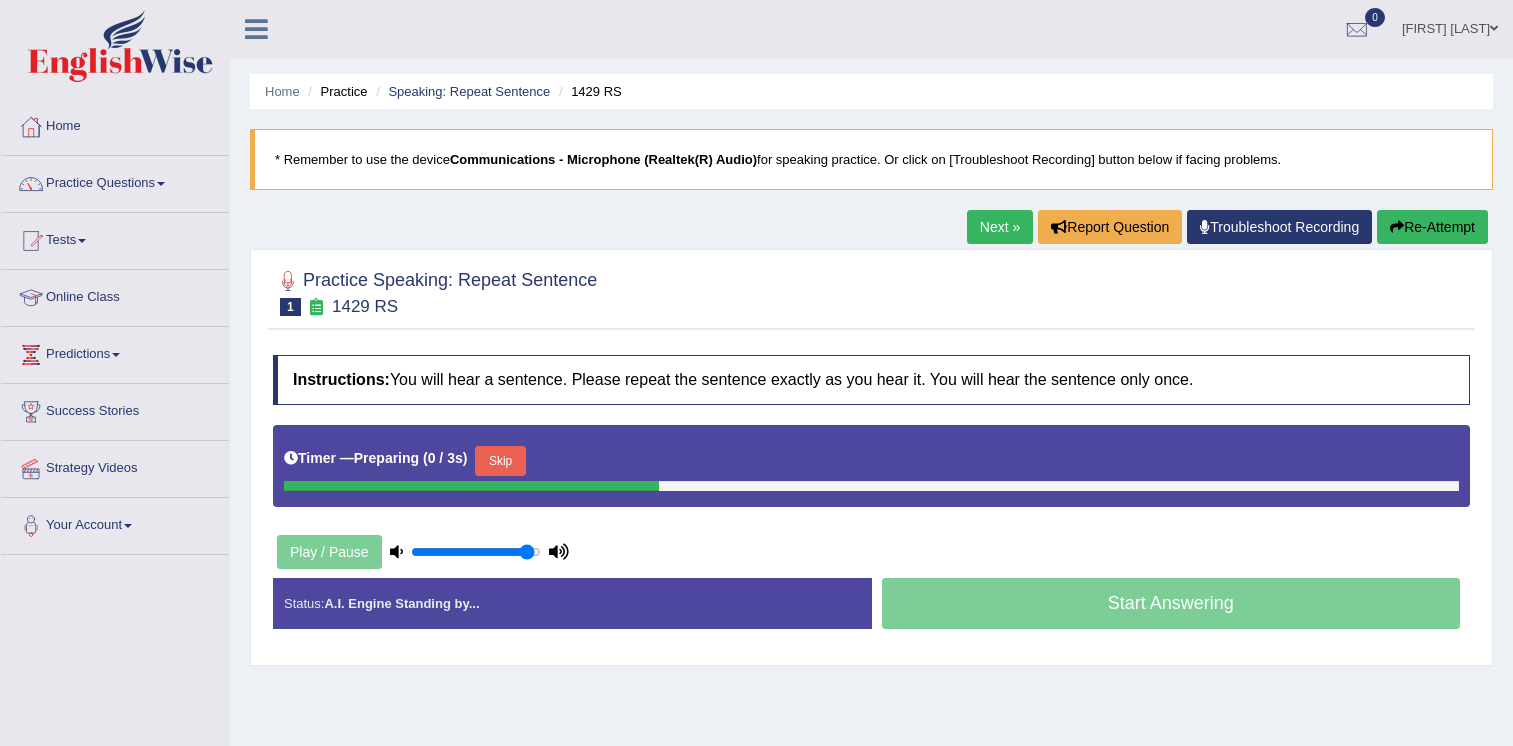 scroll, scrollTop: 0, scrollLeft: 0, axis: both 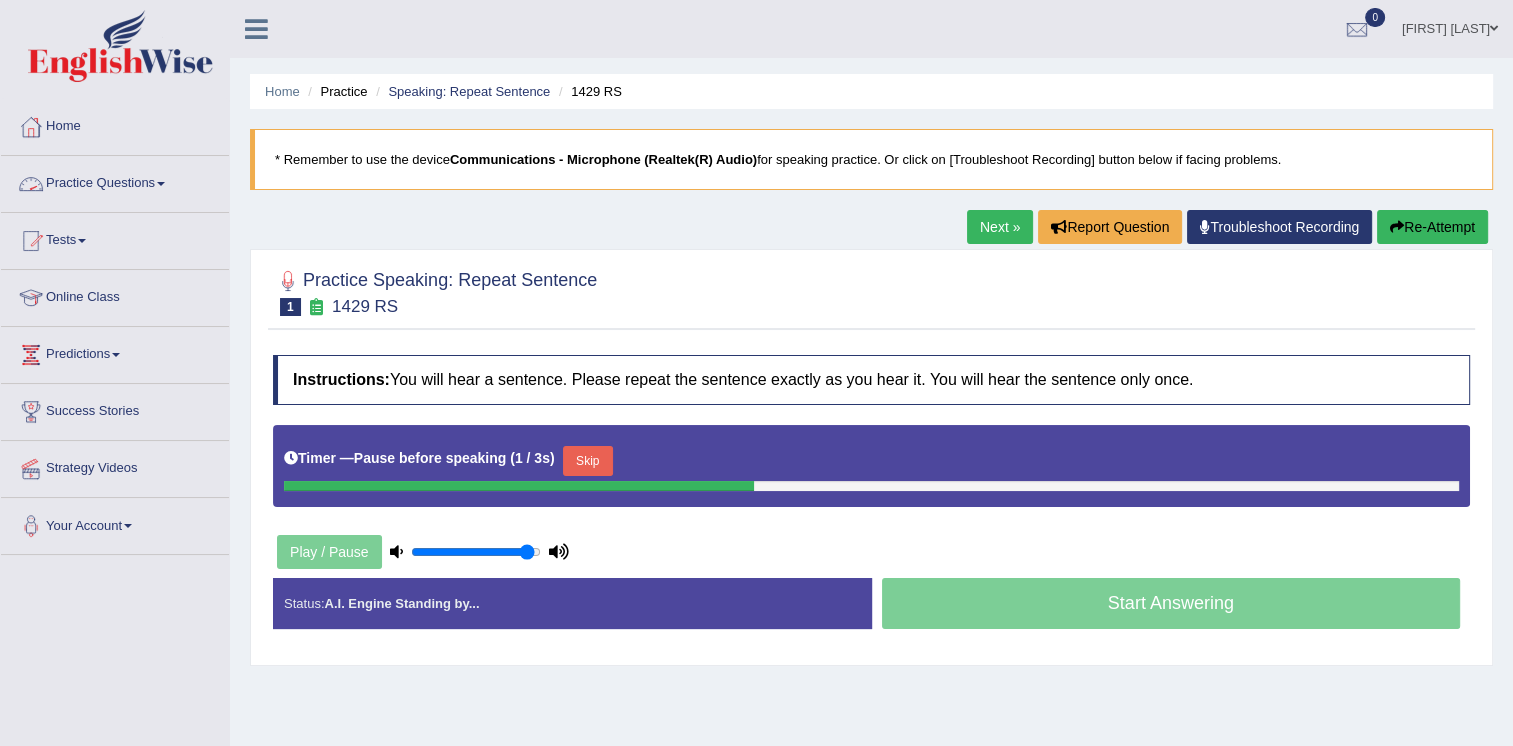 click on "Practice Questions" at bounding box center (115, 181) 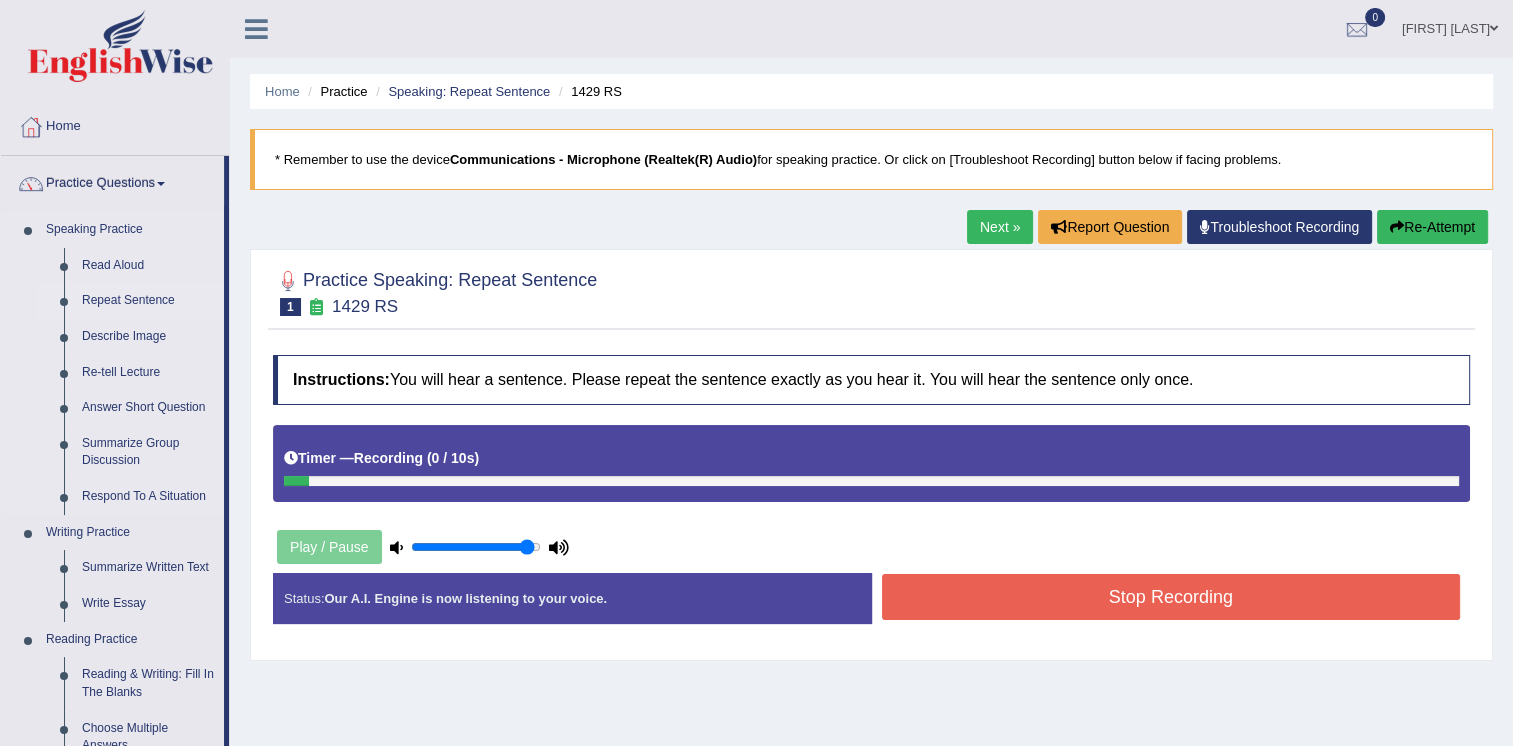 click on "Repeat Sentence" at bounding box center (148, 301) 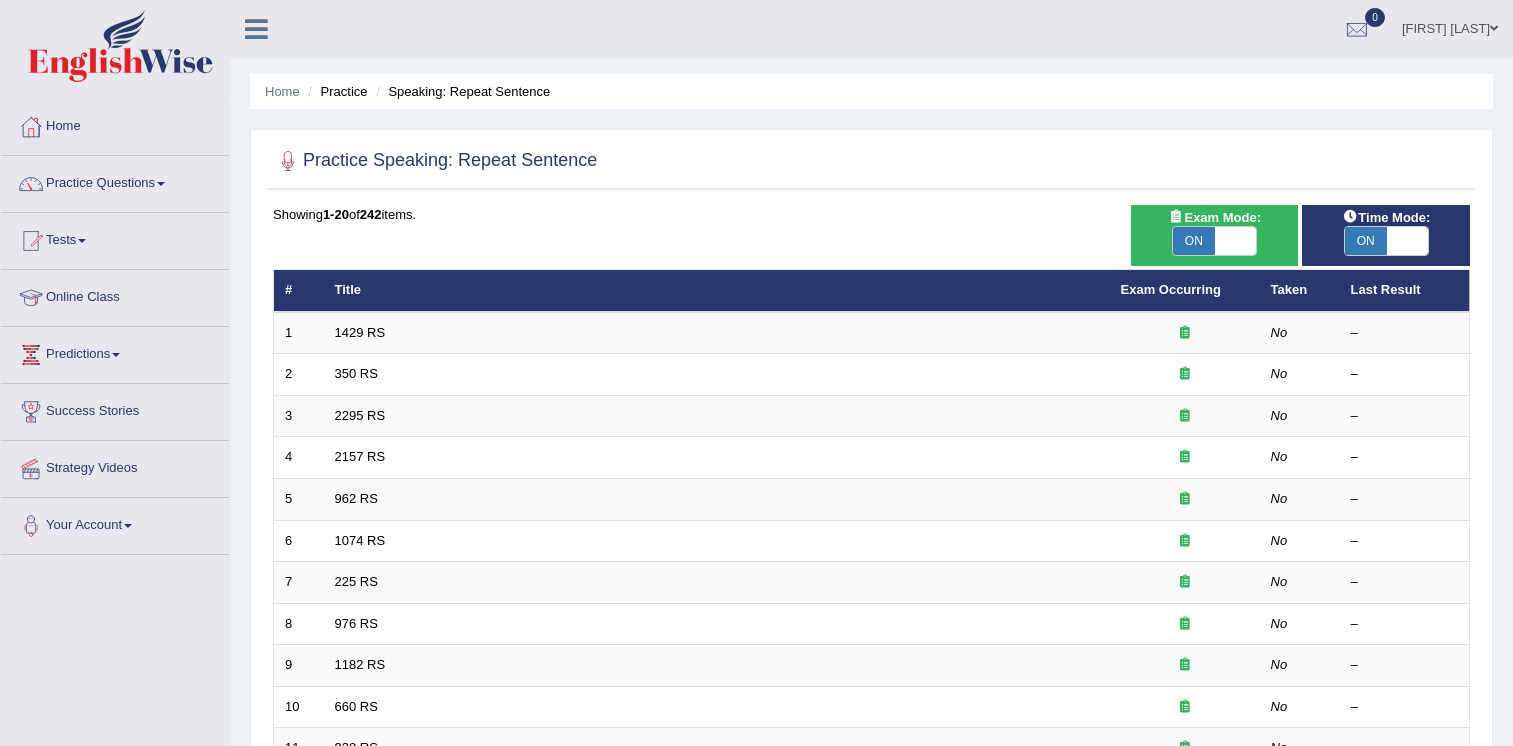 scroll, scrollTop: 0, scrollLeft: 0, axis: both 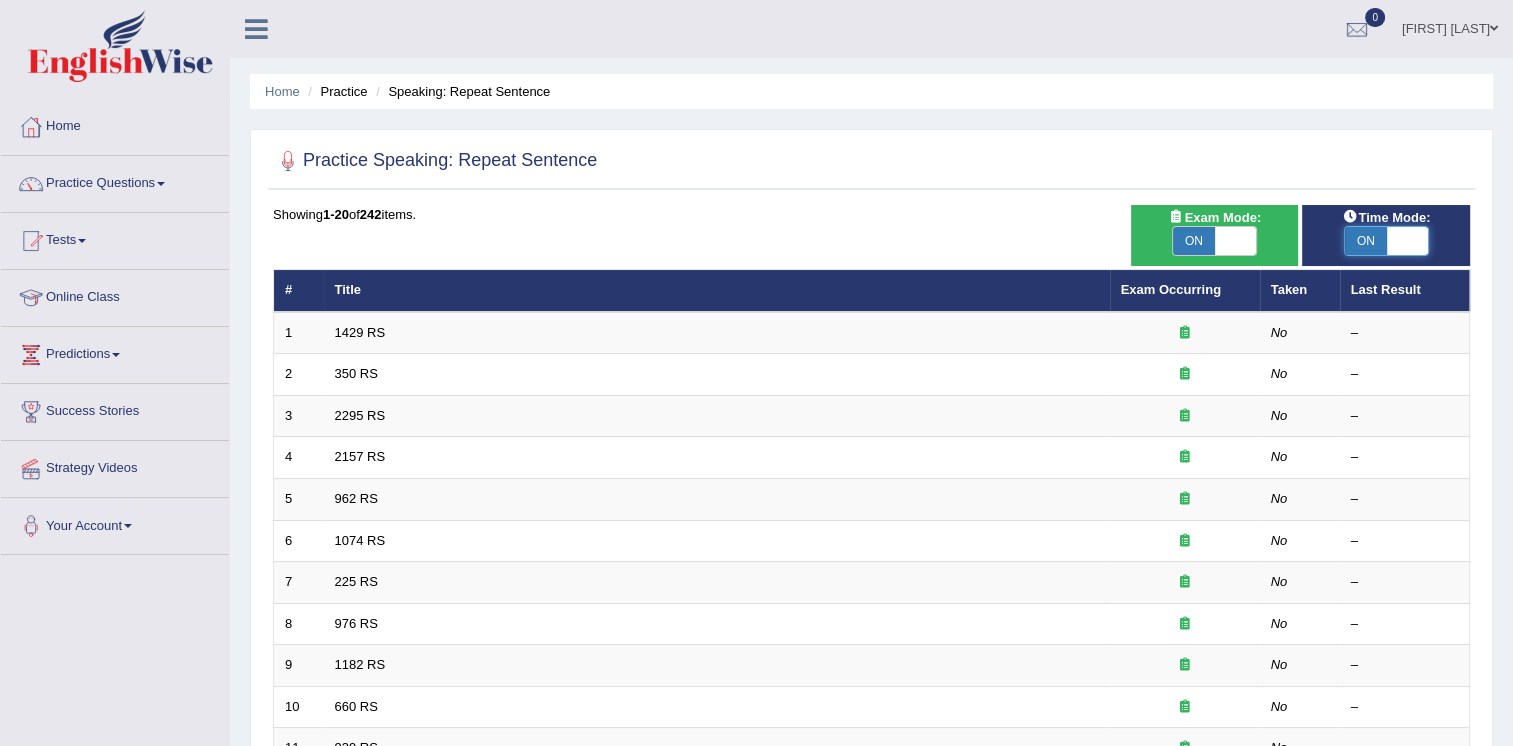 click at bounding box center [1407, 241] 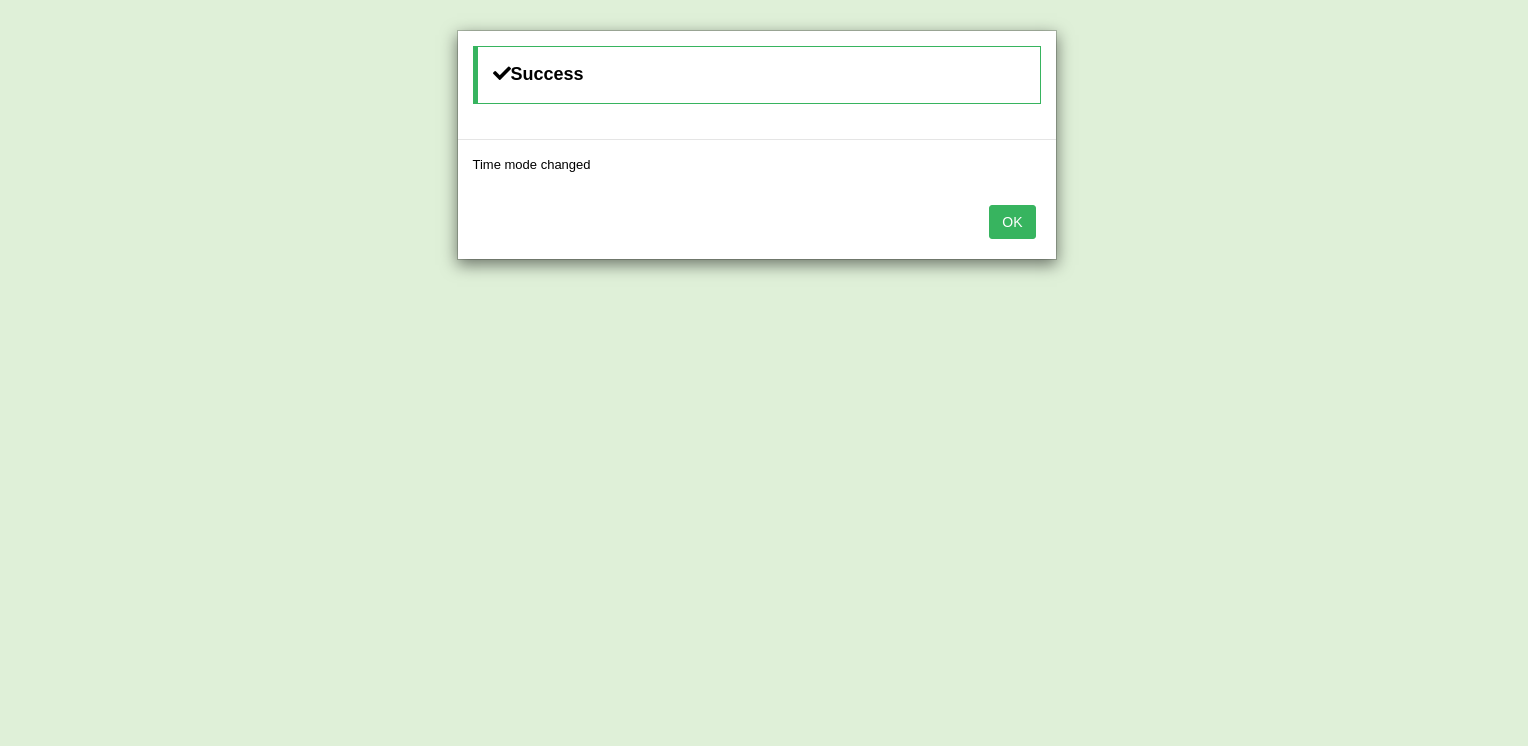 click on "OK" at bounding box center (1012, 222) 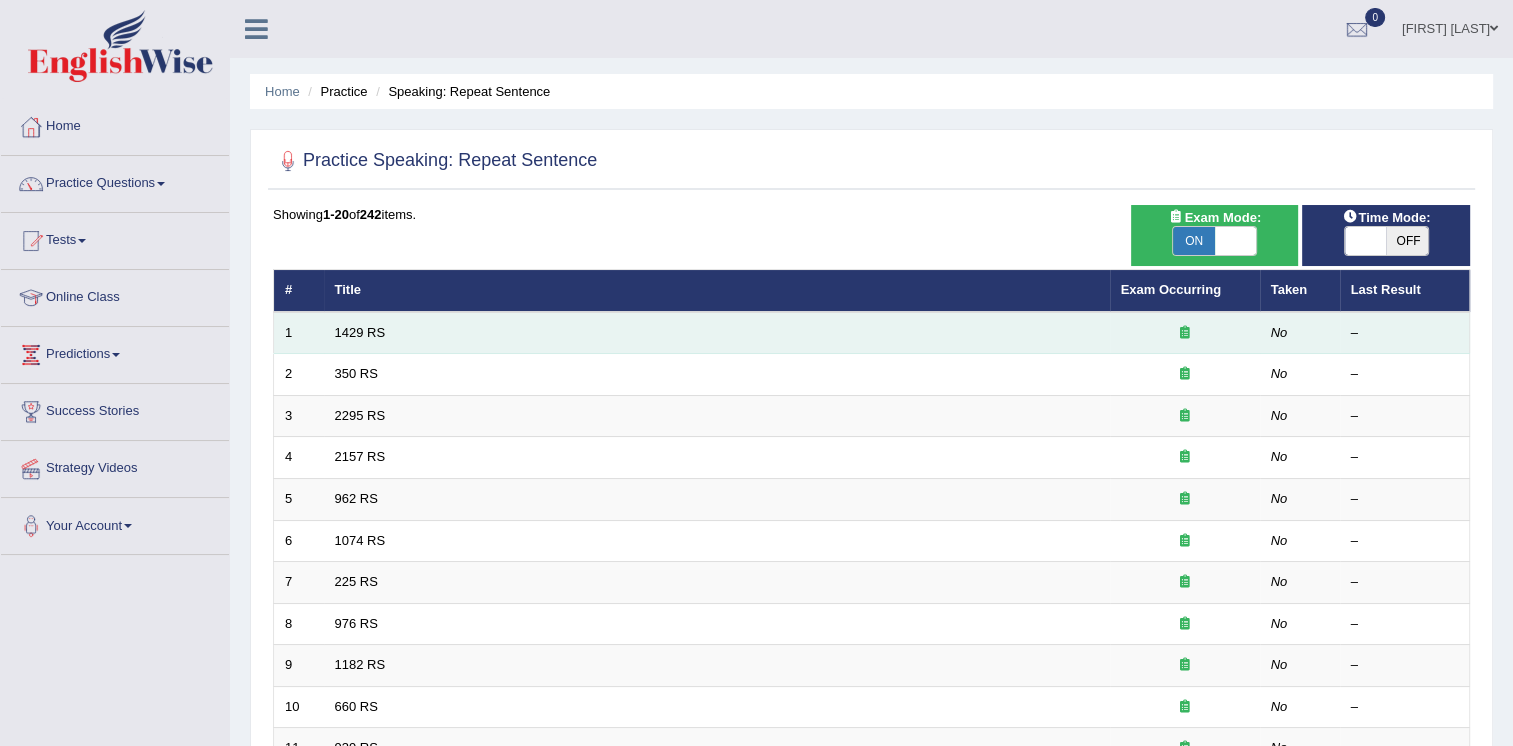 click on "1429 RS" at bounding box center [717, 333] 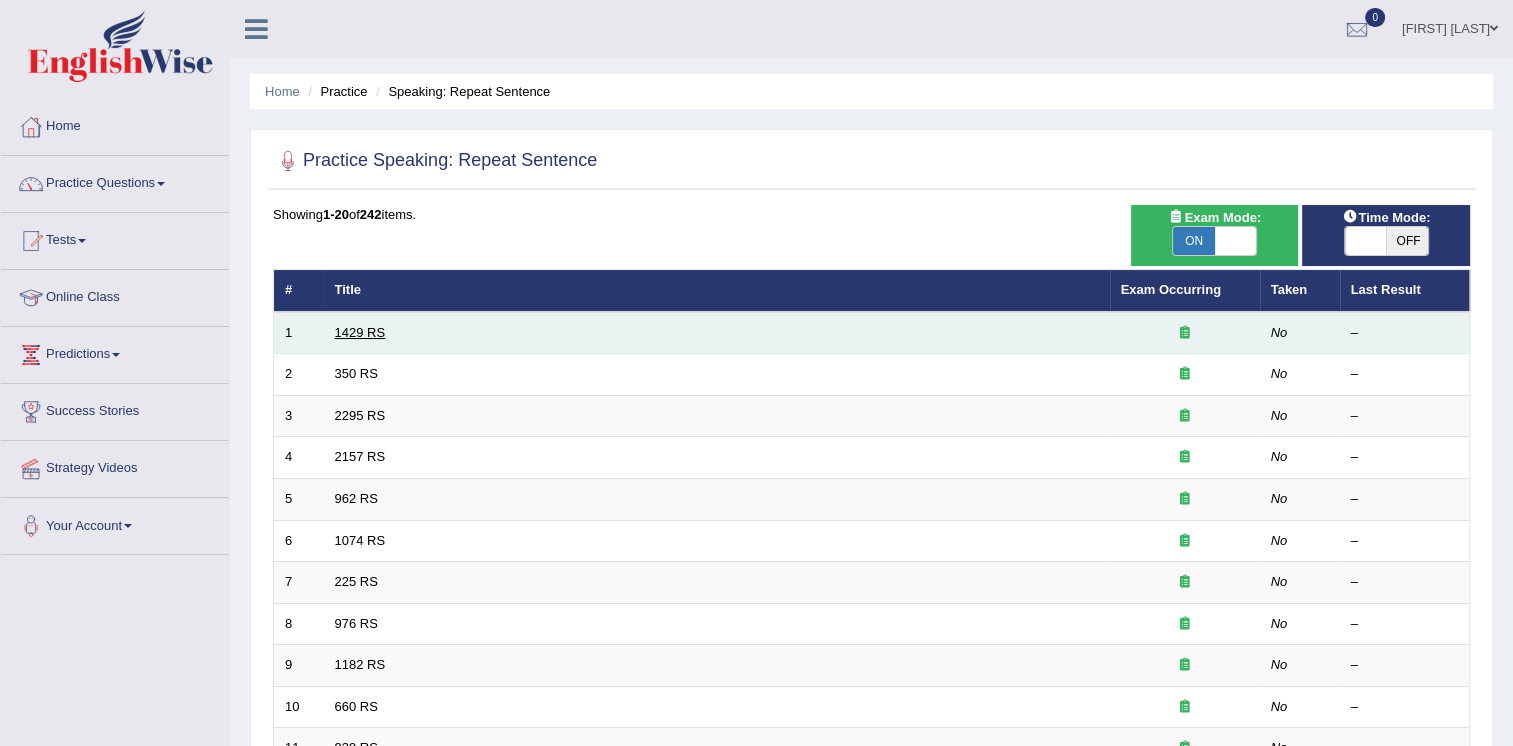 click on "1429 RS" at bounding box center (360, 332) 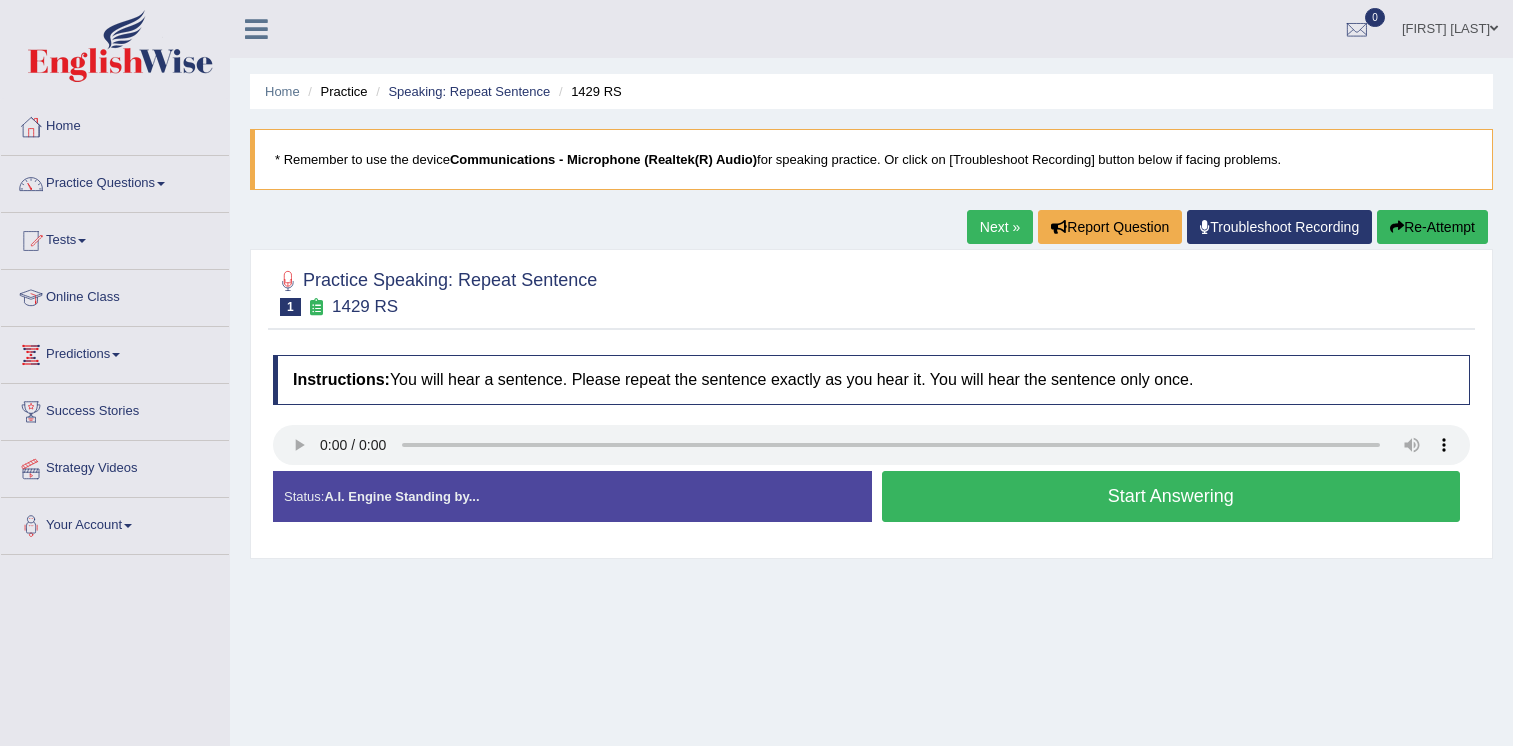 scroll, scrollTop: 0, scrollLeft: 0, axis: both 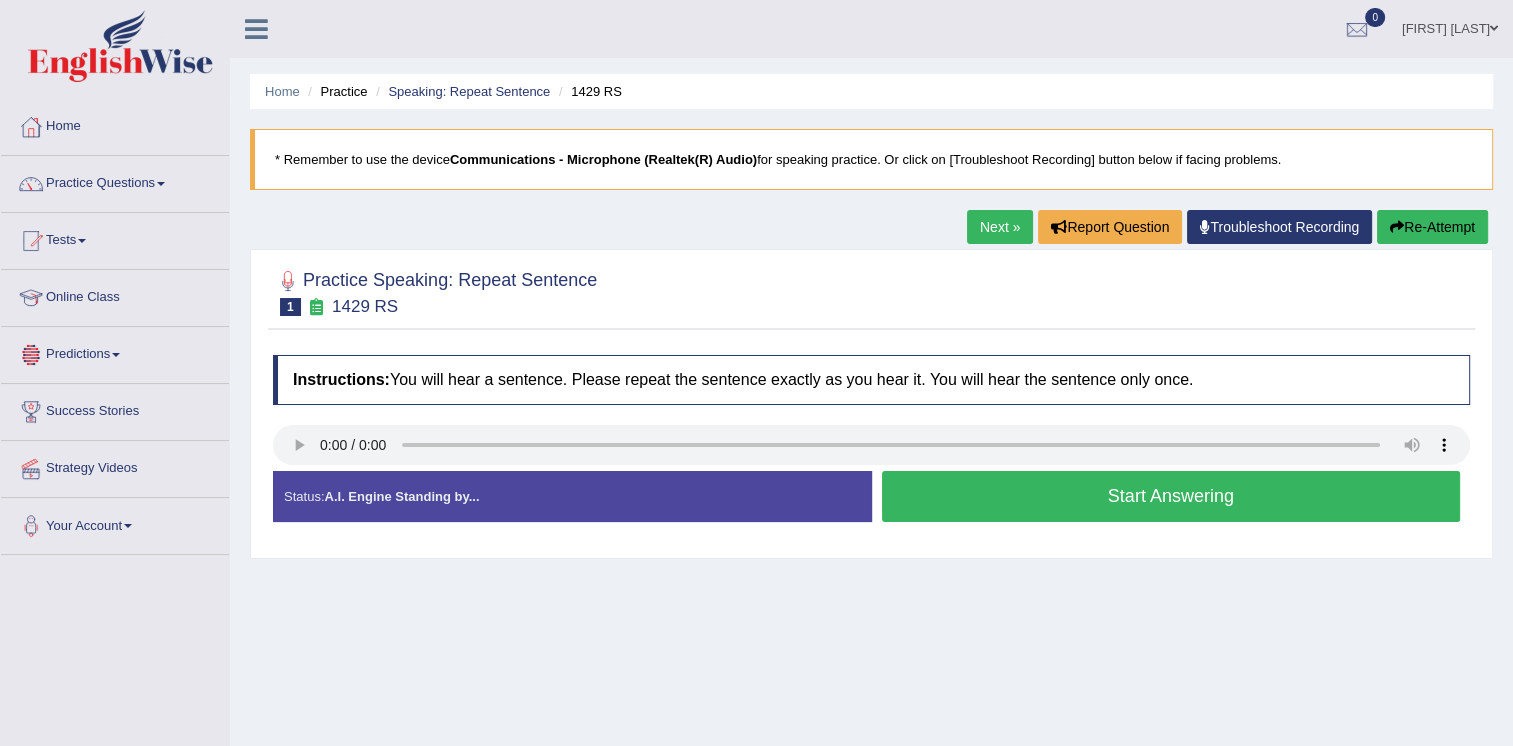 click on "Start Answering" at bounding box center (1171, 496) 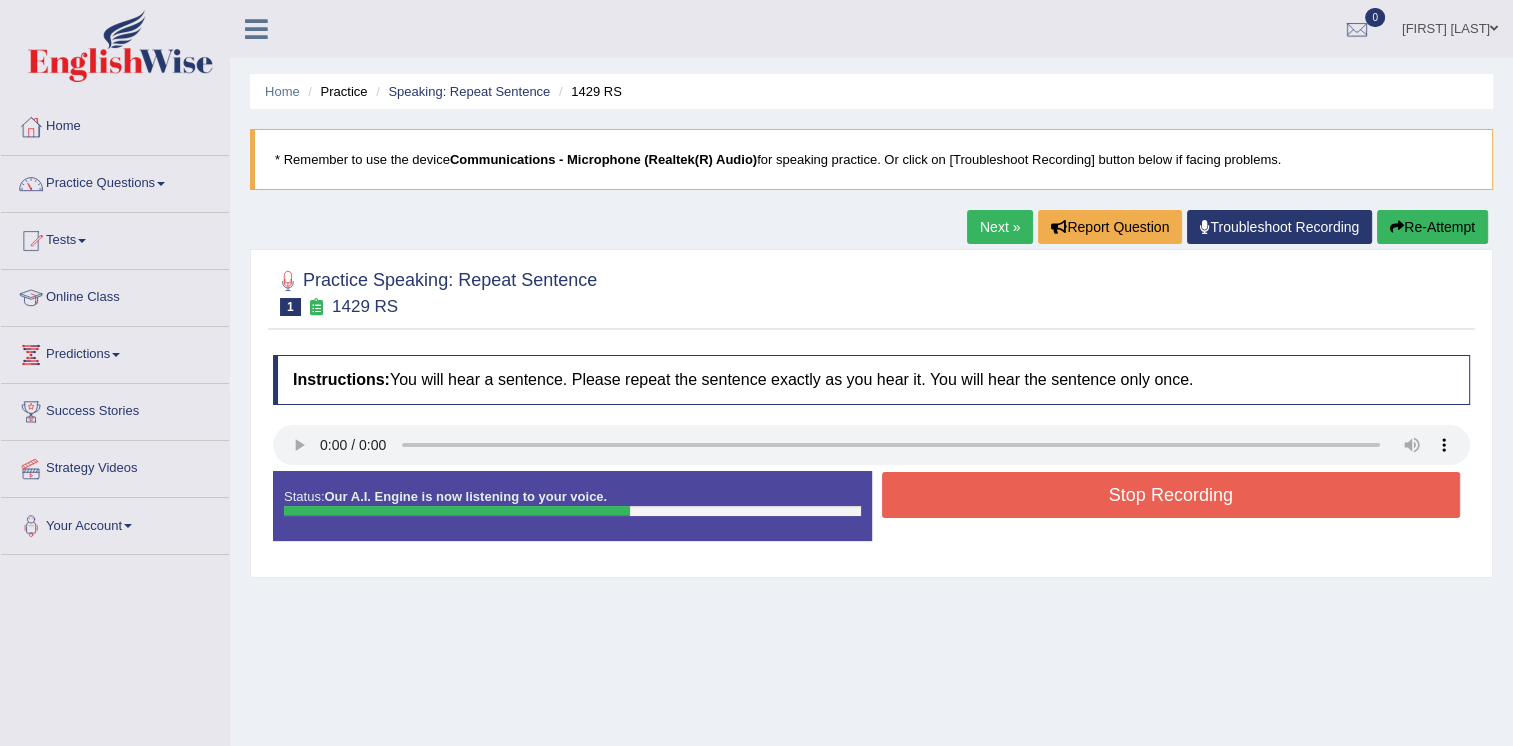 click on "Stop Recording" at bounding box center (1171, 495) 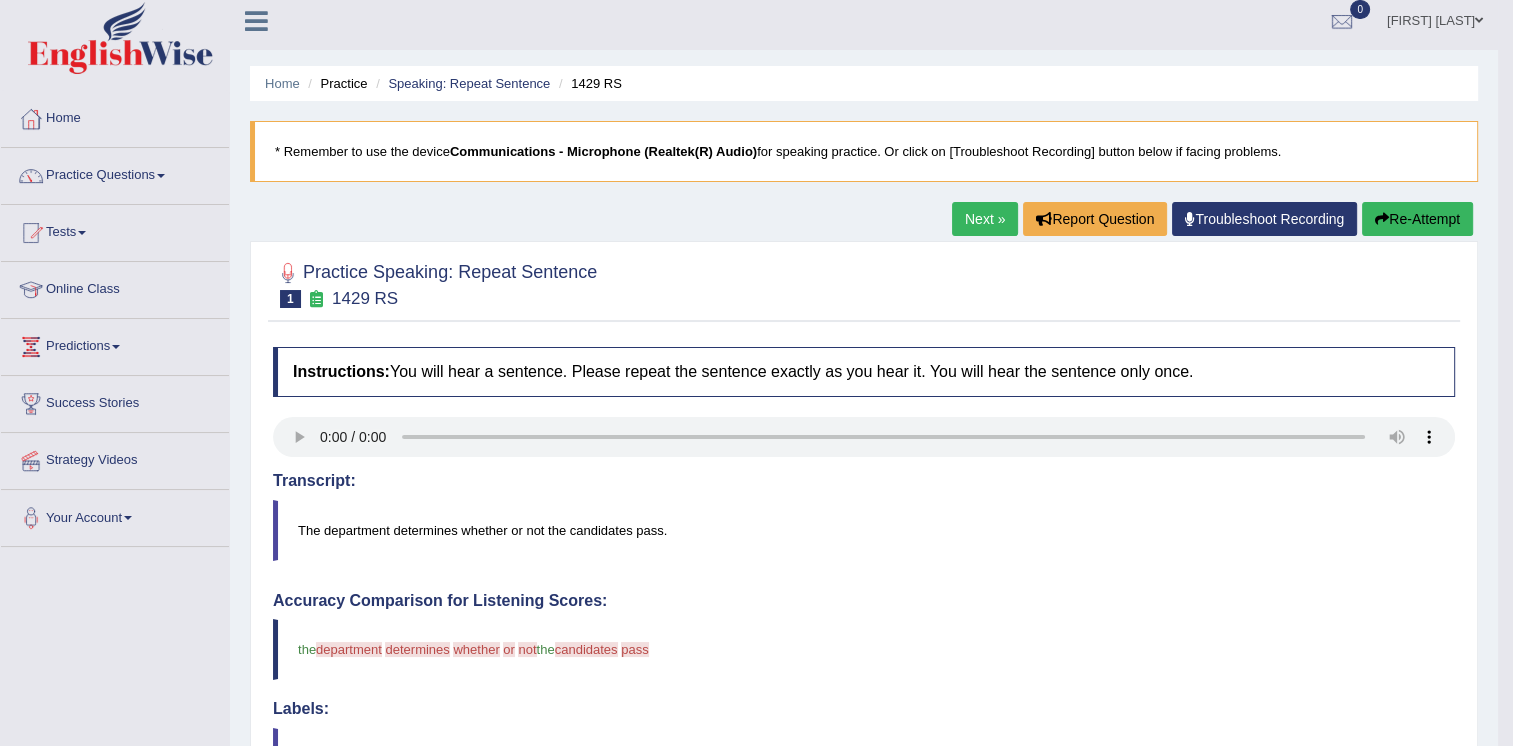 scroll, scrollTop: 0, scrollLeft: 0, axis: both 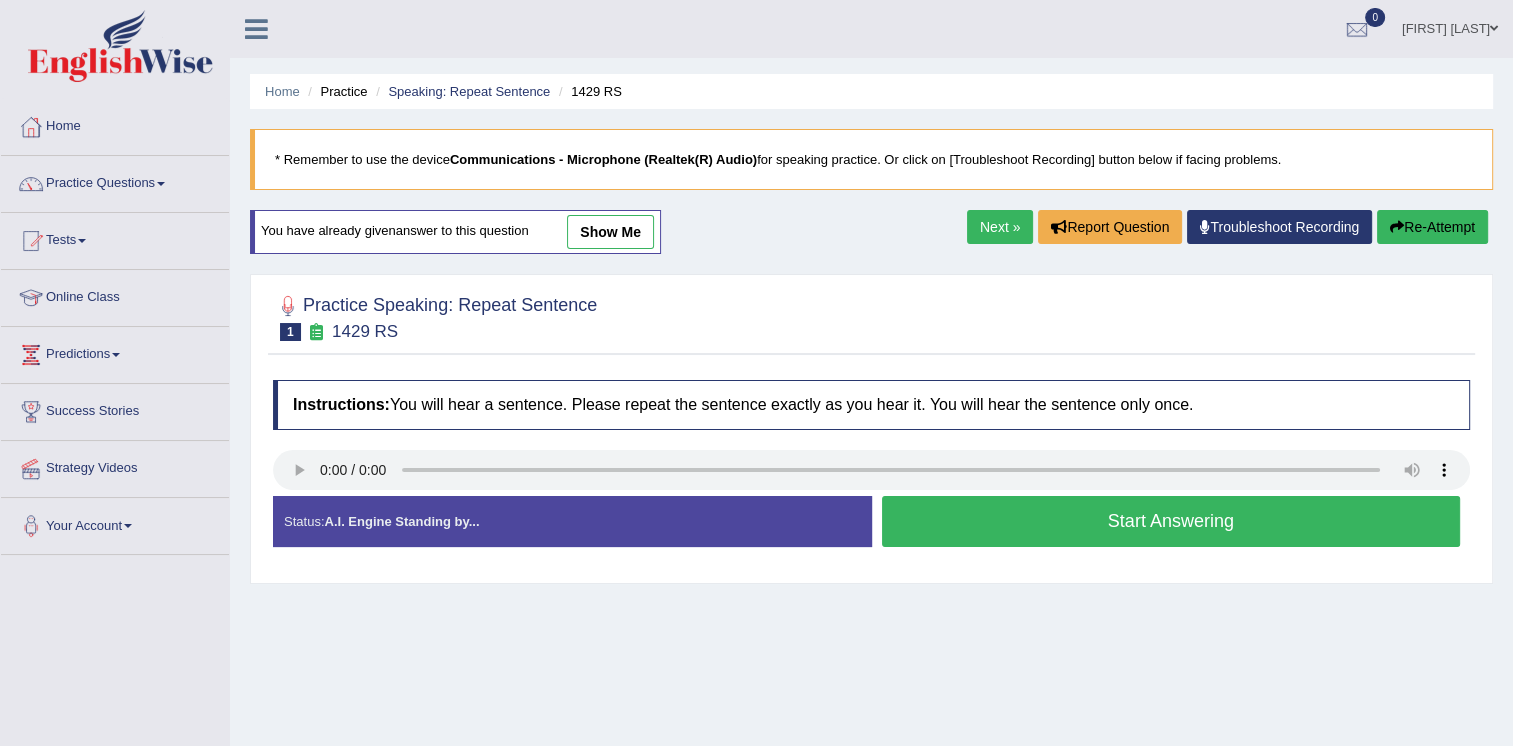 click on "Next »" at bounding box center (1000, 227) 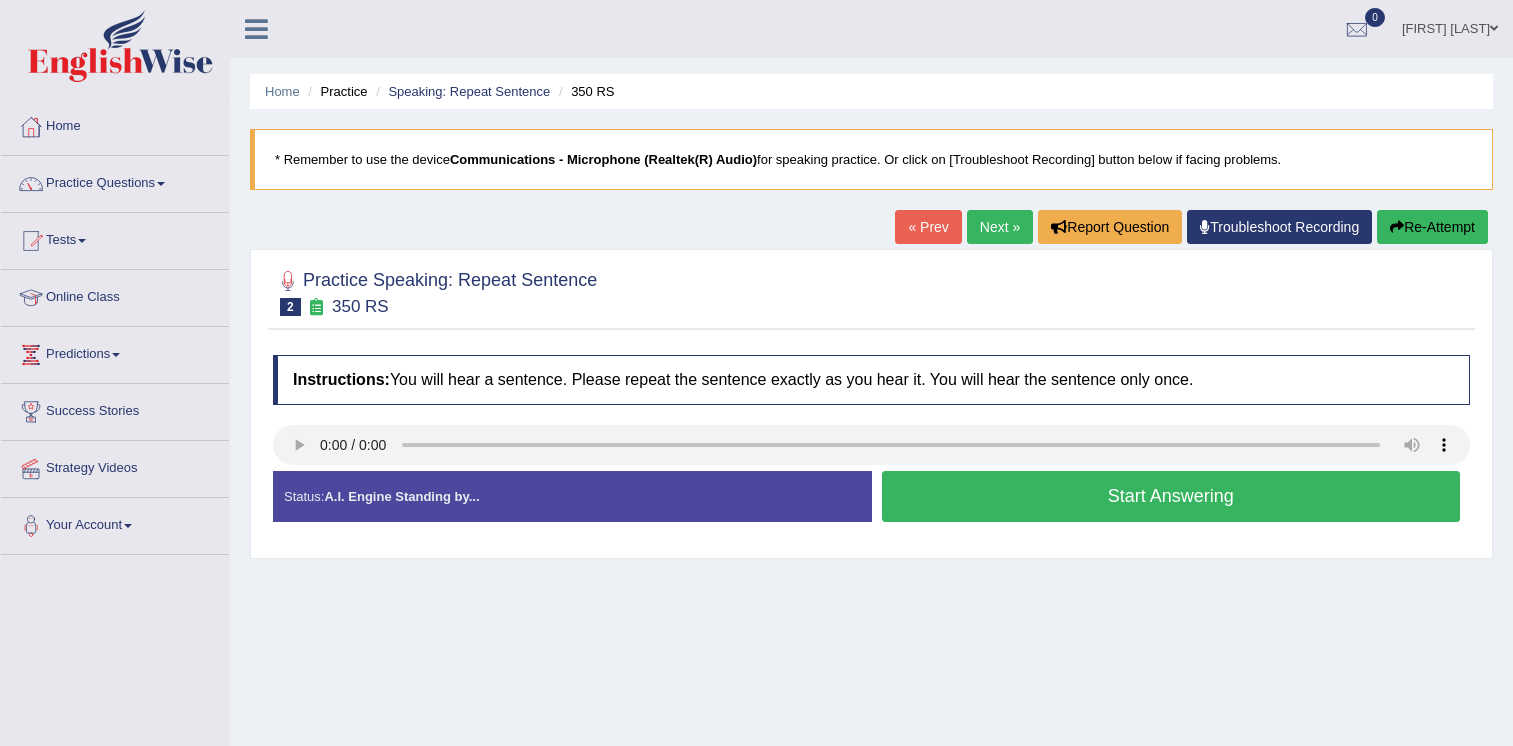 scroll, scrollTop: 0, scrollLeft: 0, axis: both 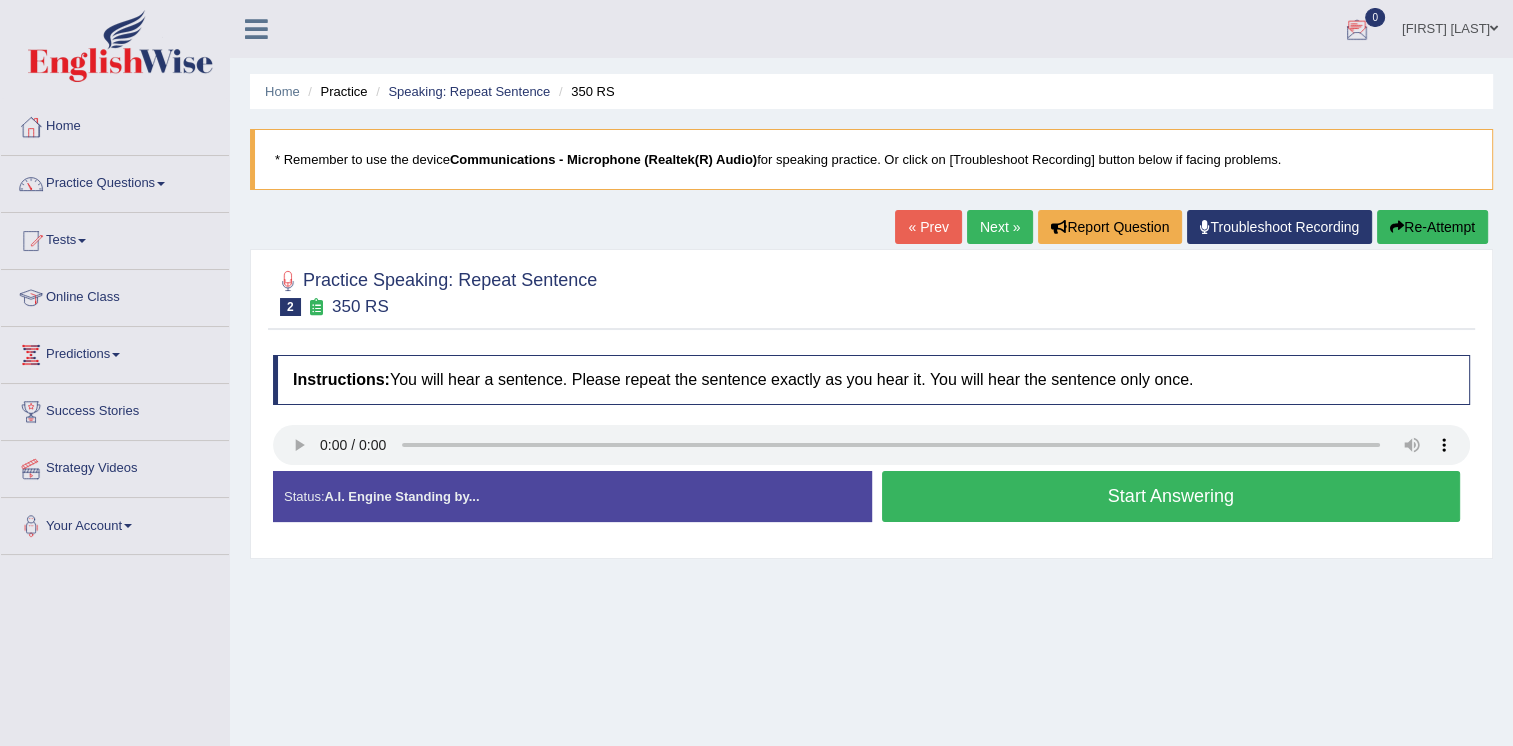 click on "Next »" at bounding box center [1000, 227] 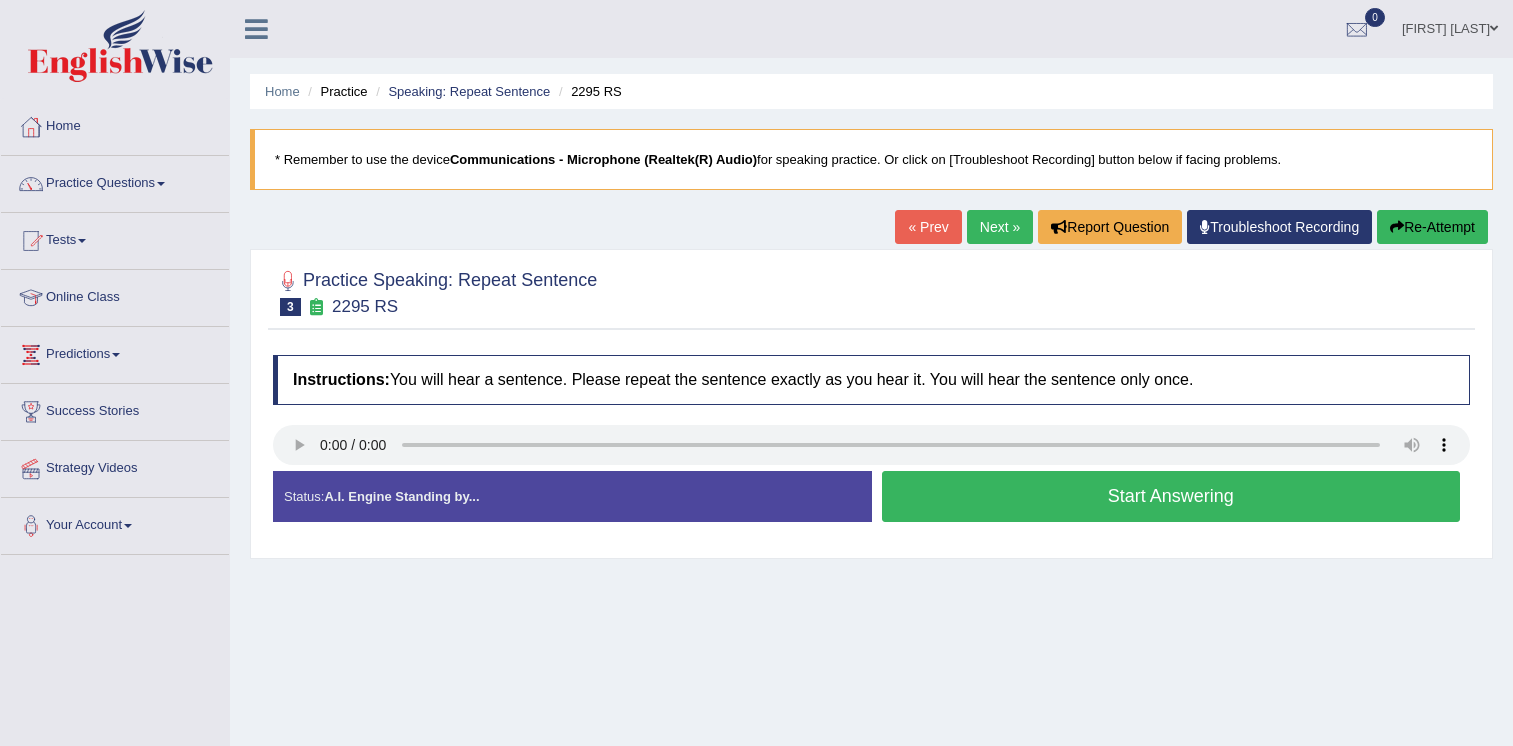 scroll, scrollTop: 0, scrollLeft: 0, axis: both 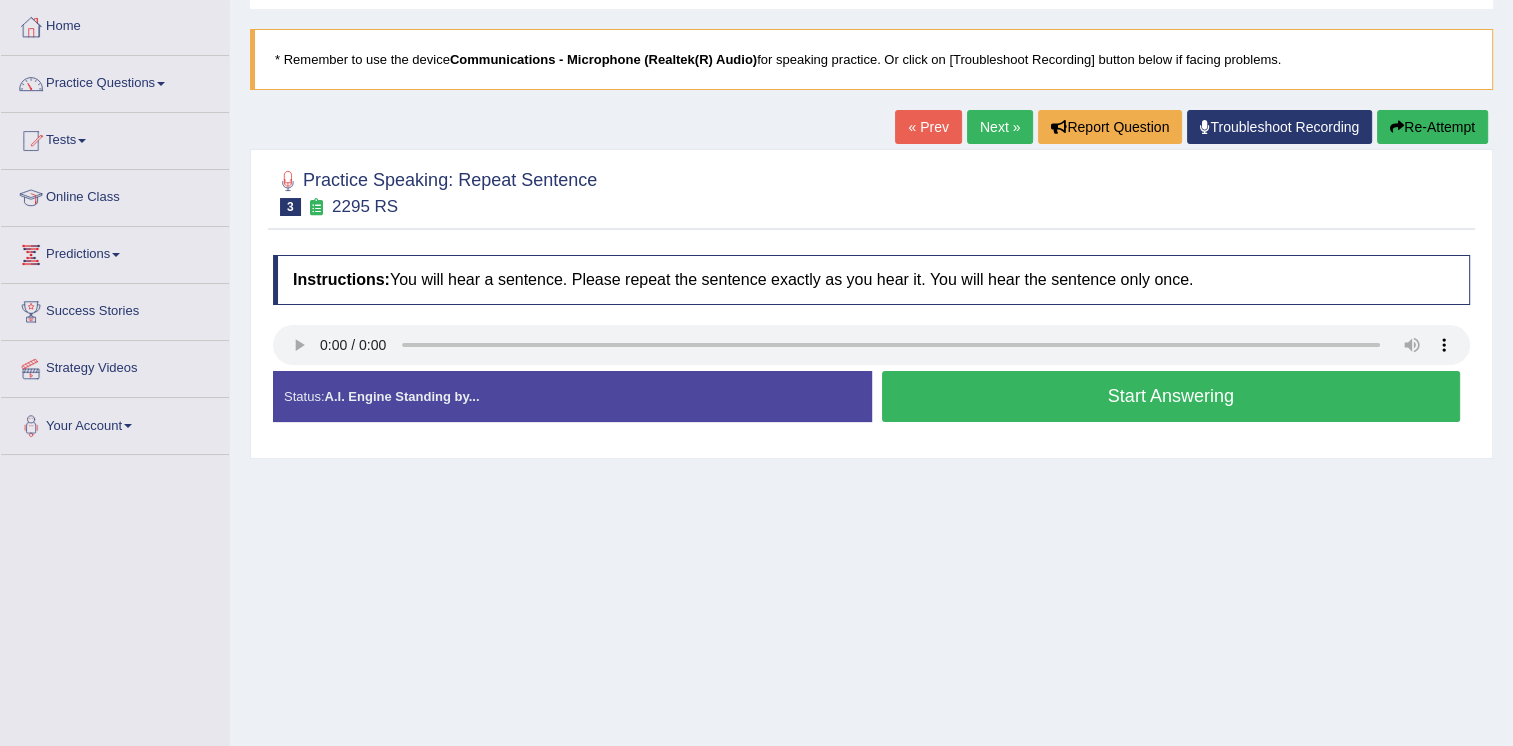 click on "Start Answering" at bounding box center (1171, 396) 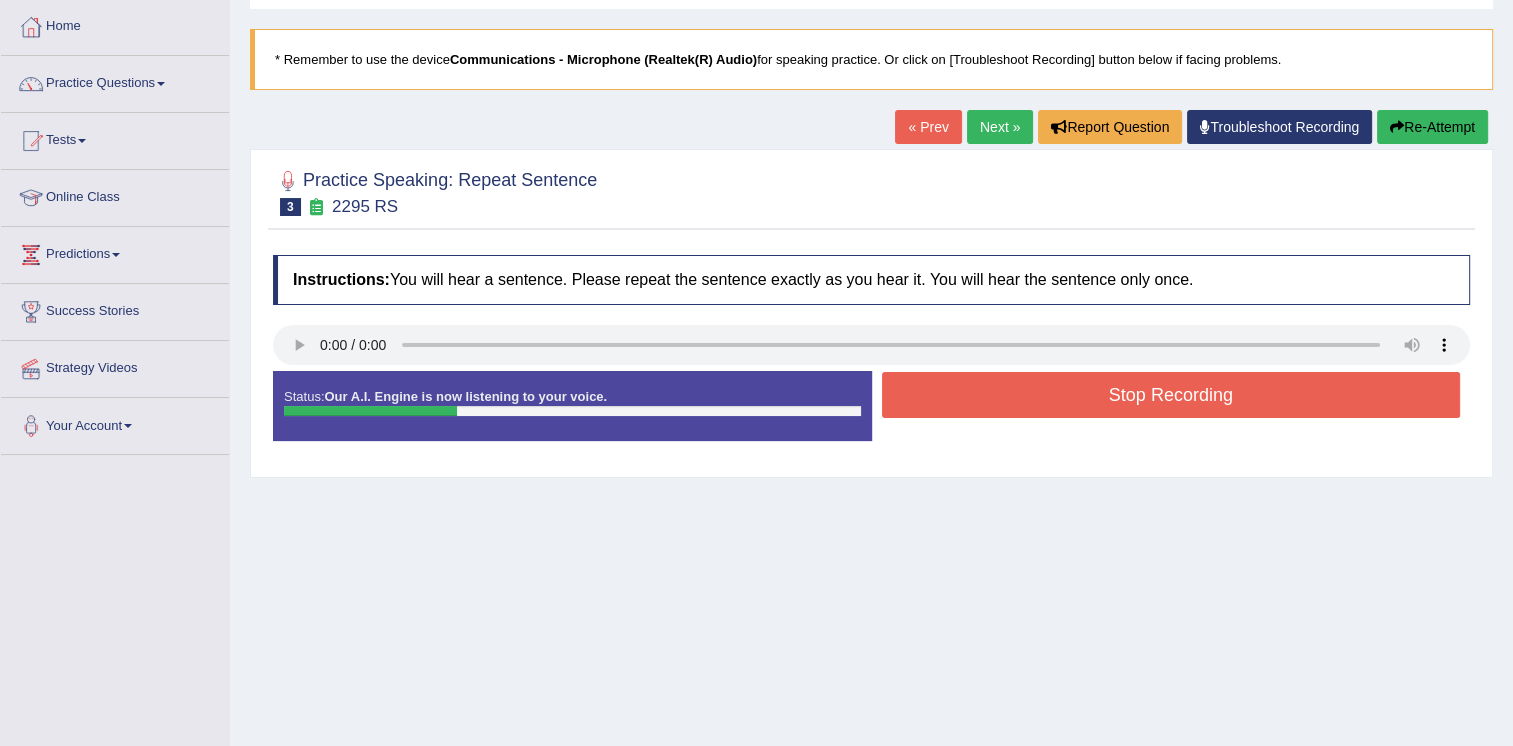 click on "Stop Recording" at bounding box center (1171, 395) 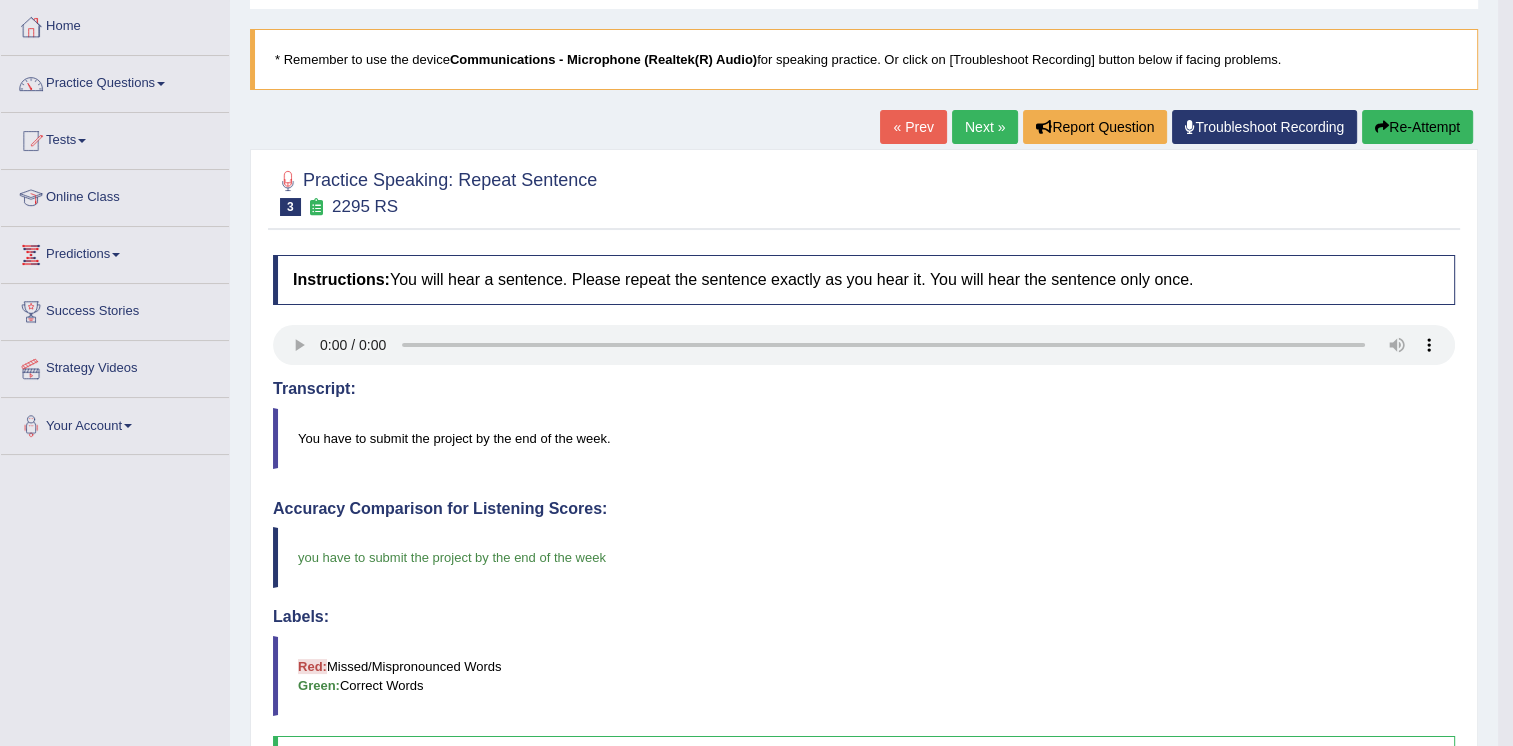 scroll, scrollTop: 0, scrollLeft: 0, axis: both 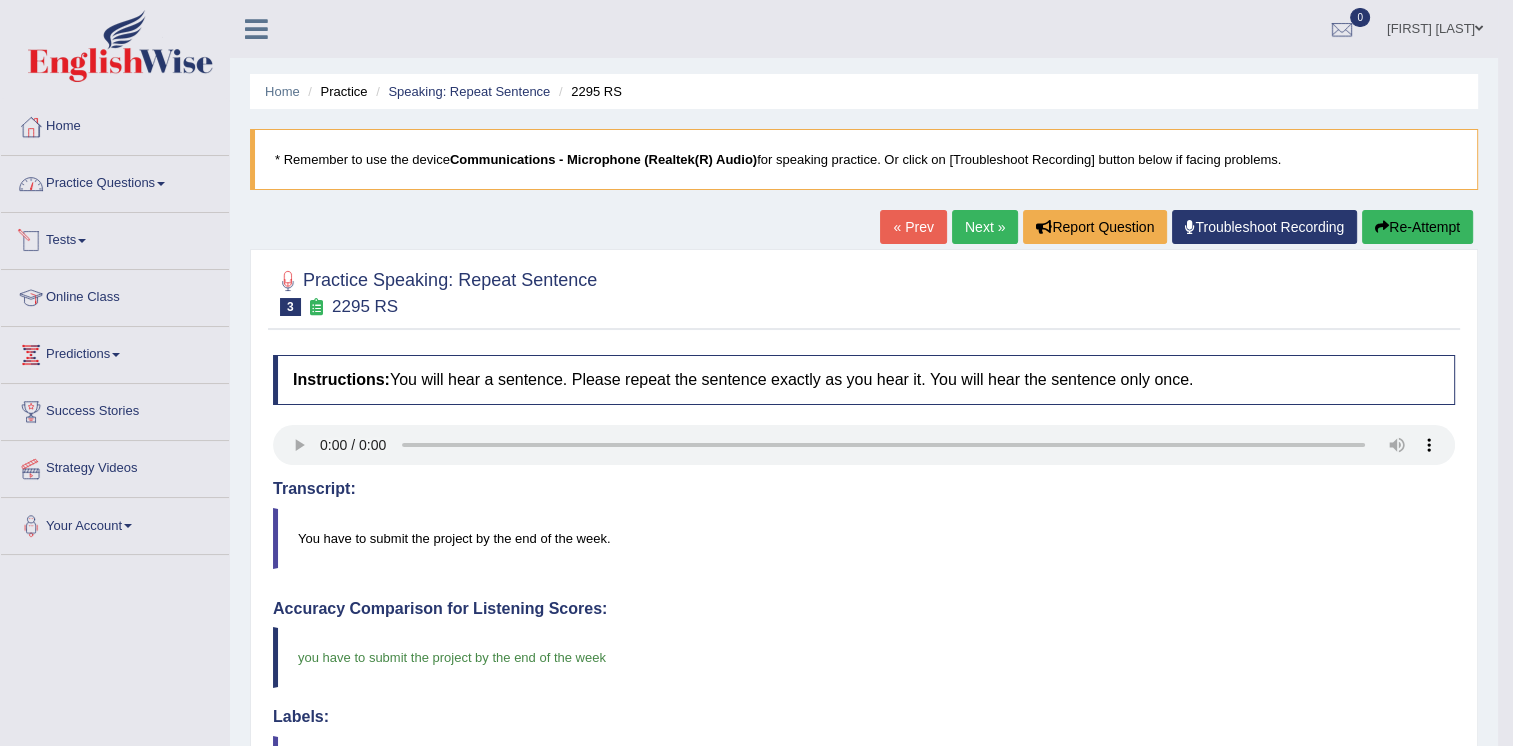 click at bounding box center (161, 184) 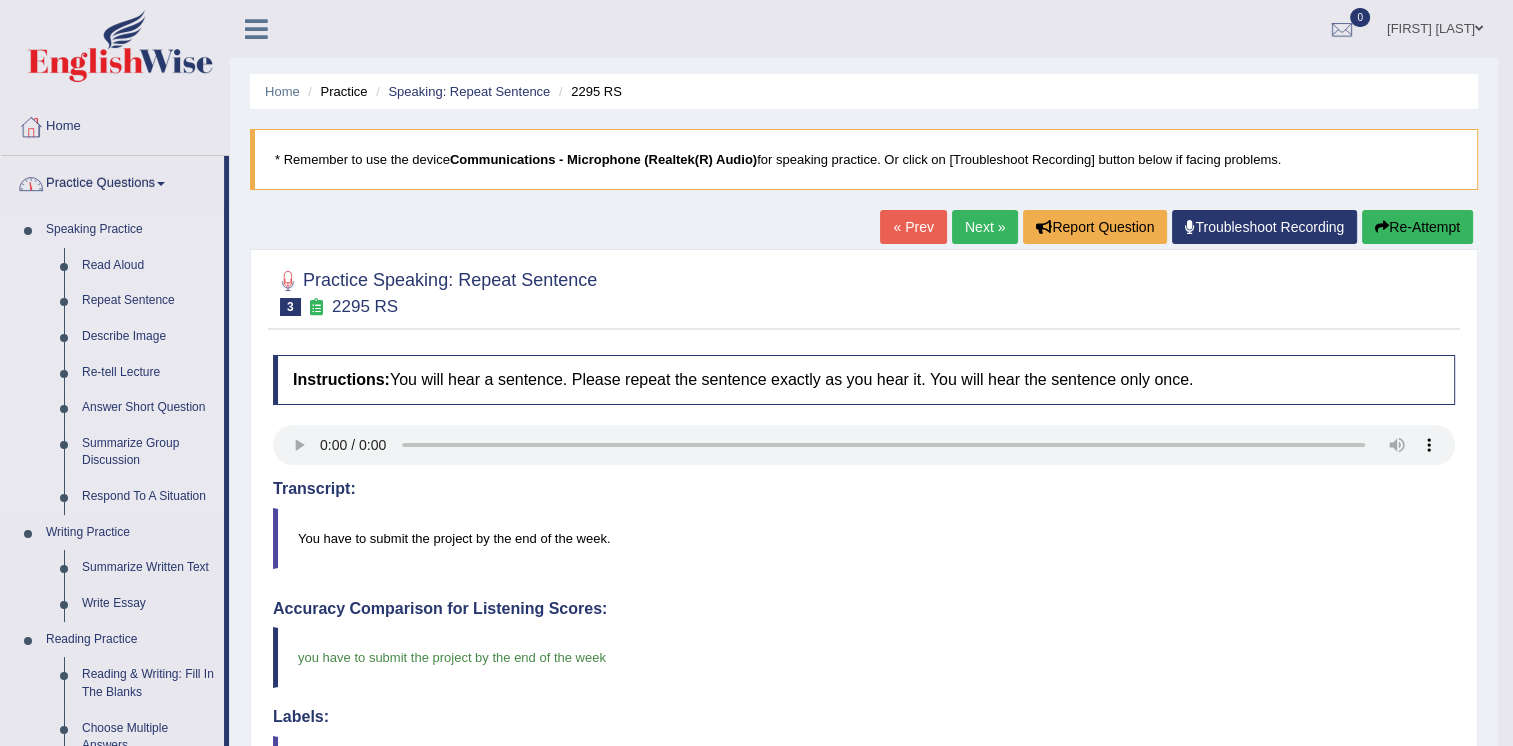 click on "Describe Image" at bounding box center [148, 337] 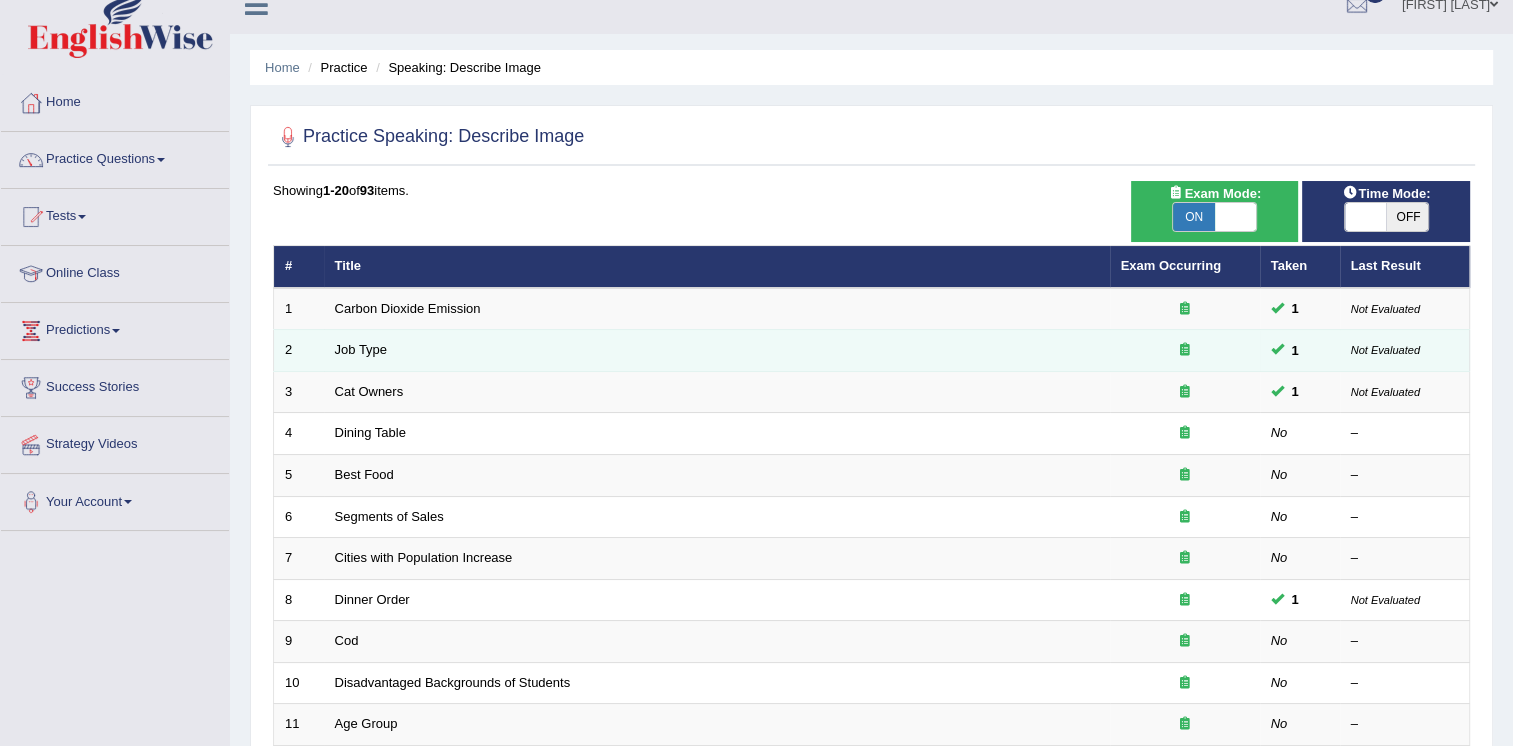 scroll, scrollTop: 0, scrollLeft: 0, axis: both 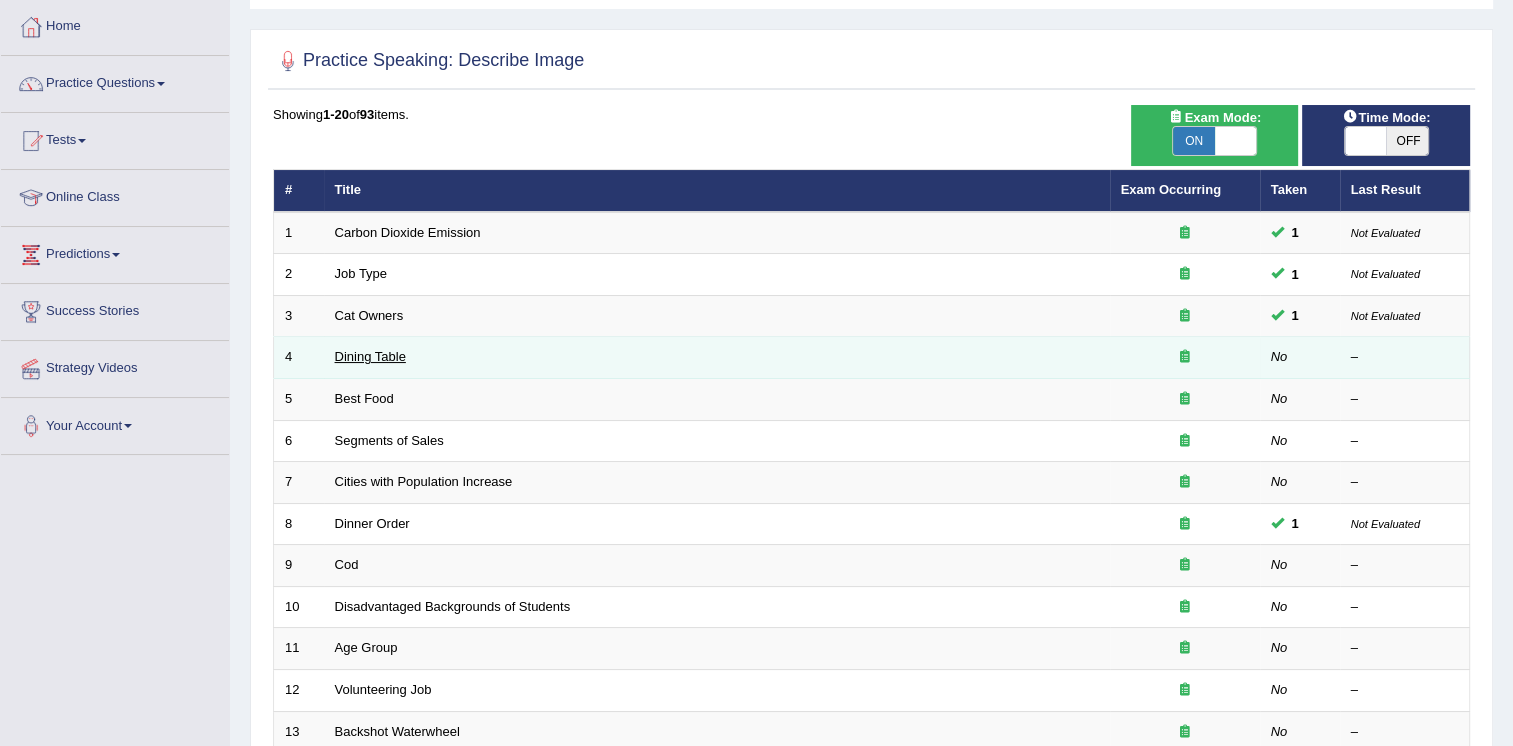 click on "Dining Table" at bounding box center (370, 356) 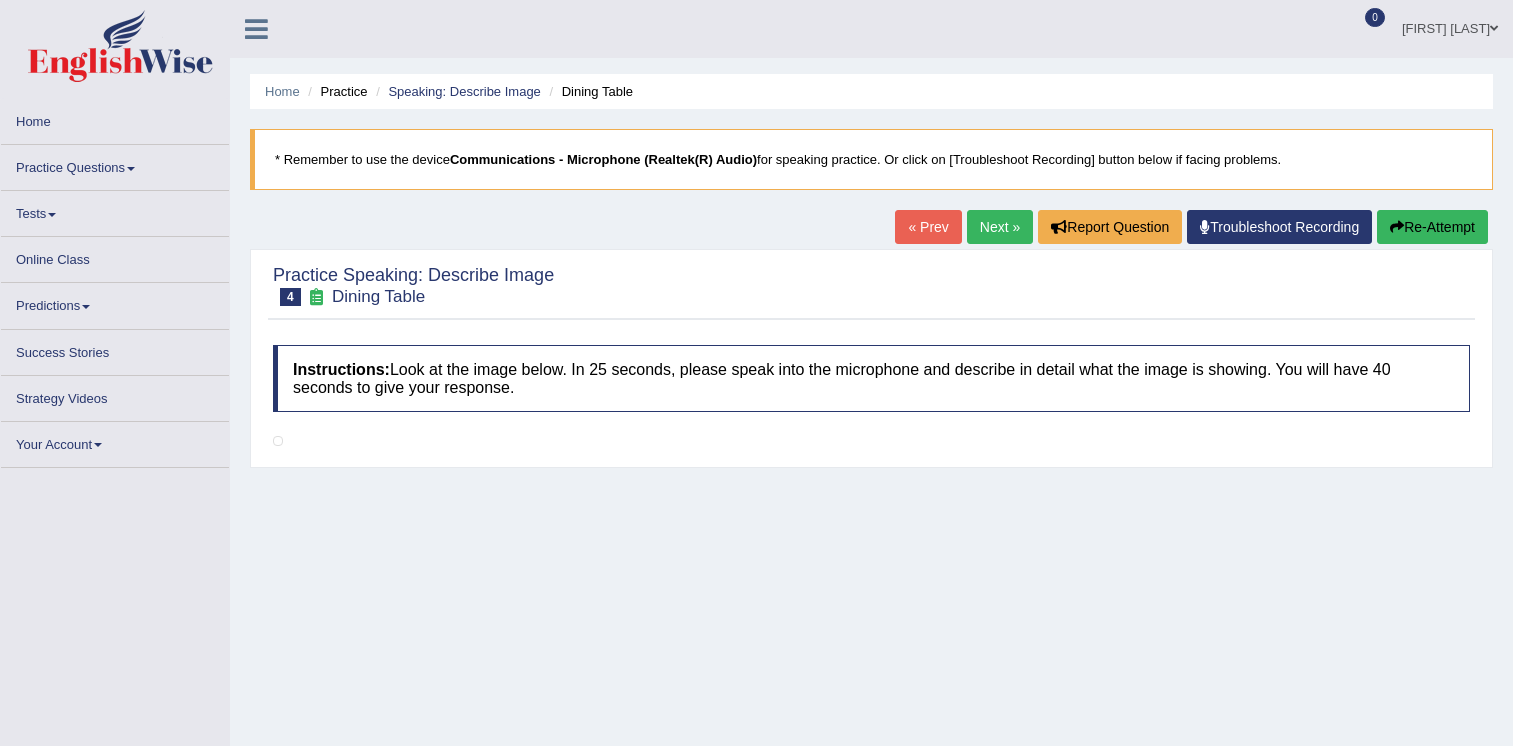 scroll, scrollTop: 0, scrollLeft: 0, axis: both 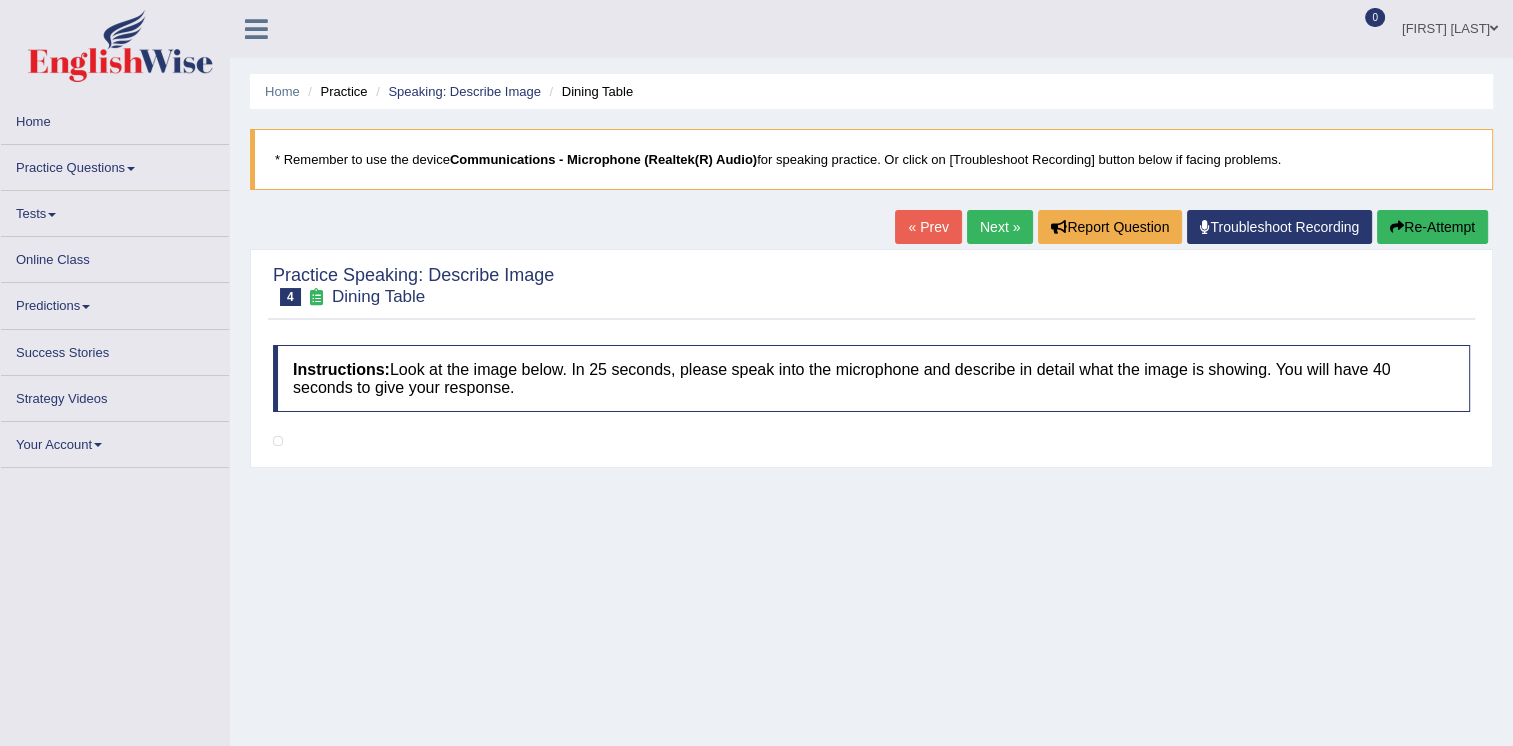 click on "Home" at bounding box center [115, 118] 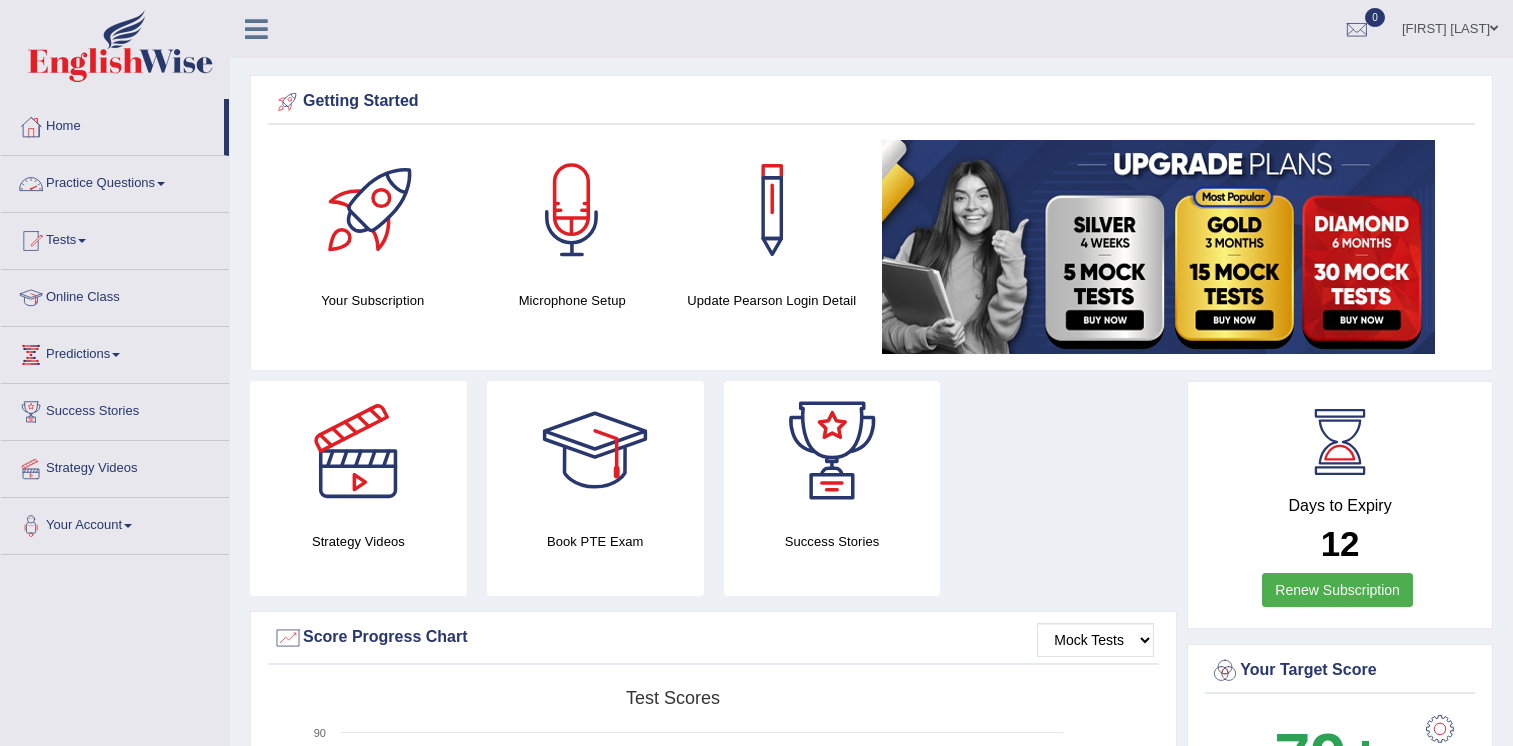 click on "Practice Questions" at bounding box center [115, 181] 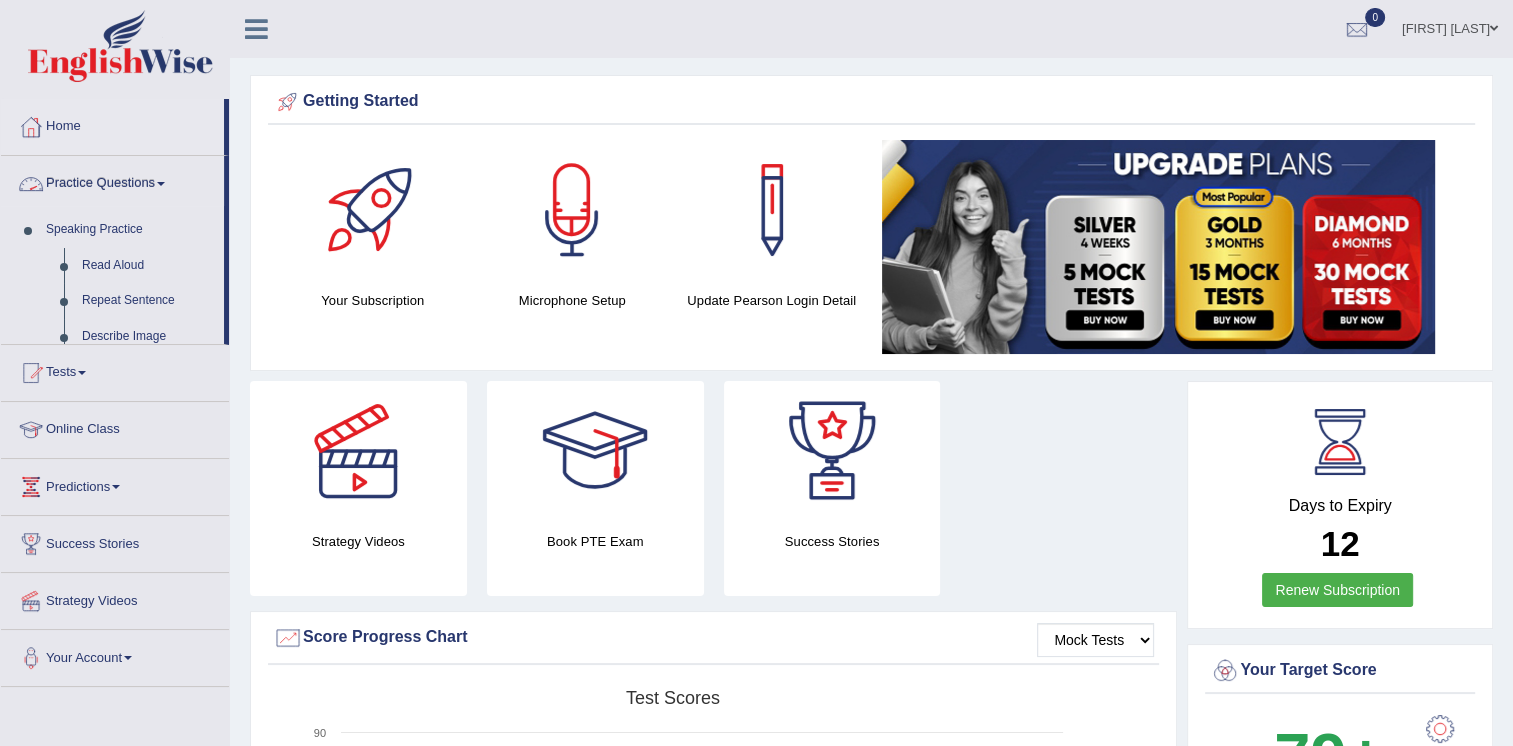 scroll, scrollTop: 0, scrollLeft: 0, axis: both 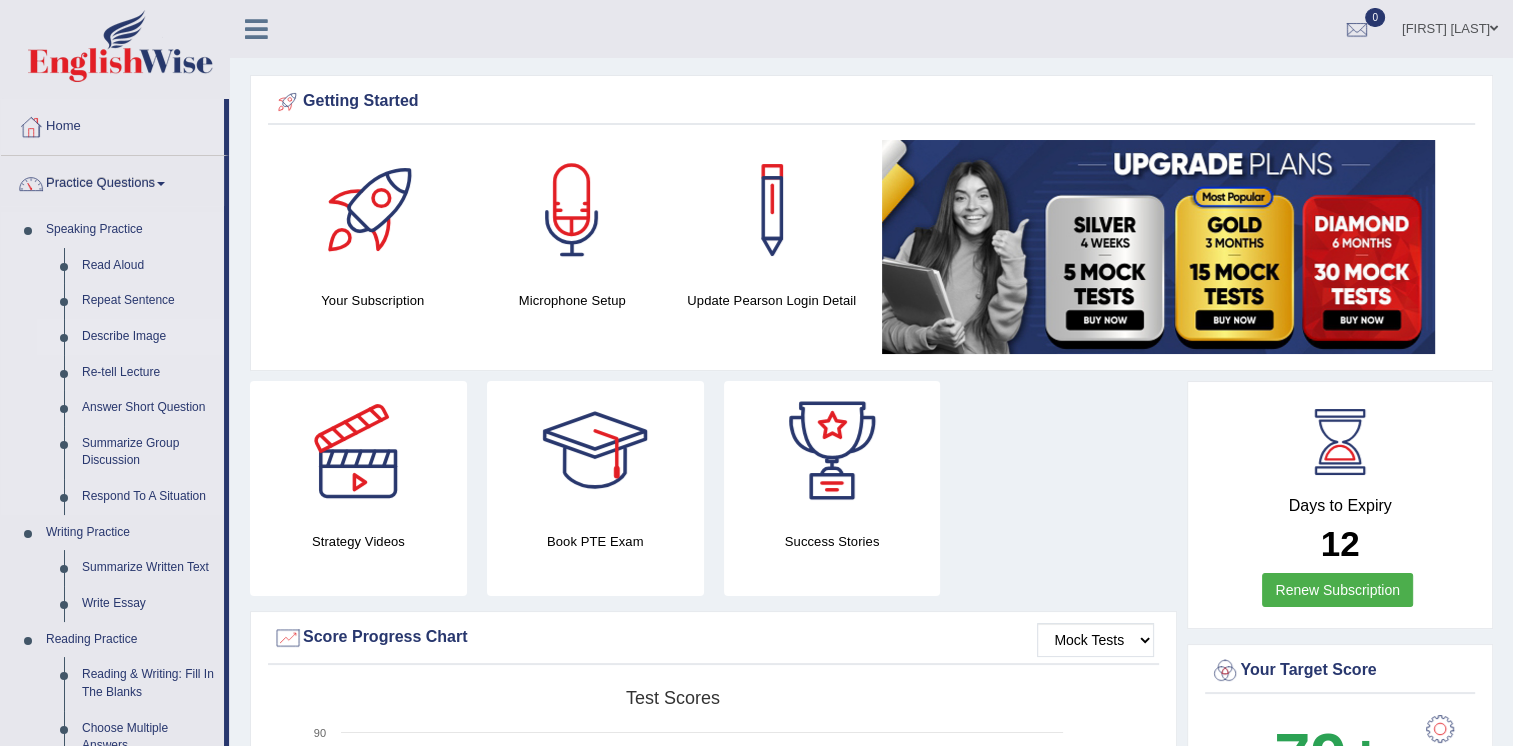 click on "Describe Image" at bounding box center (148, 337) 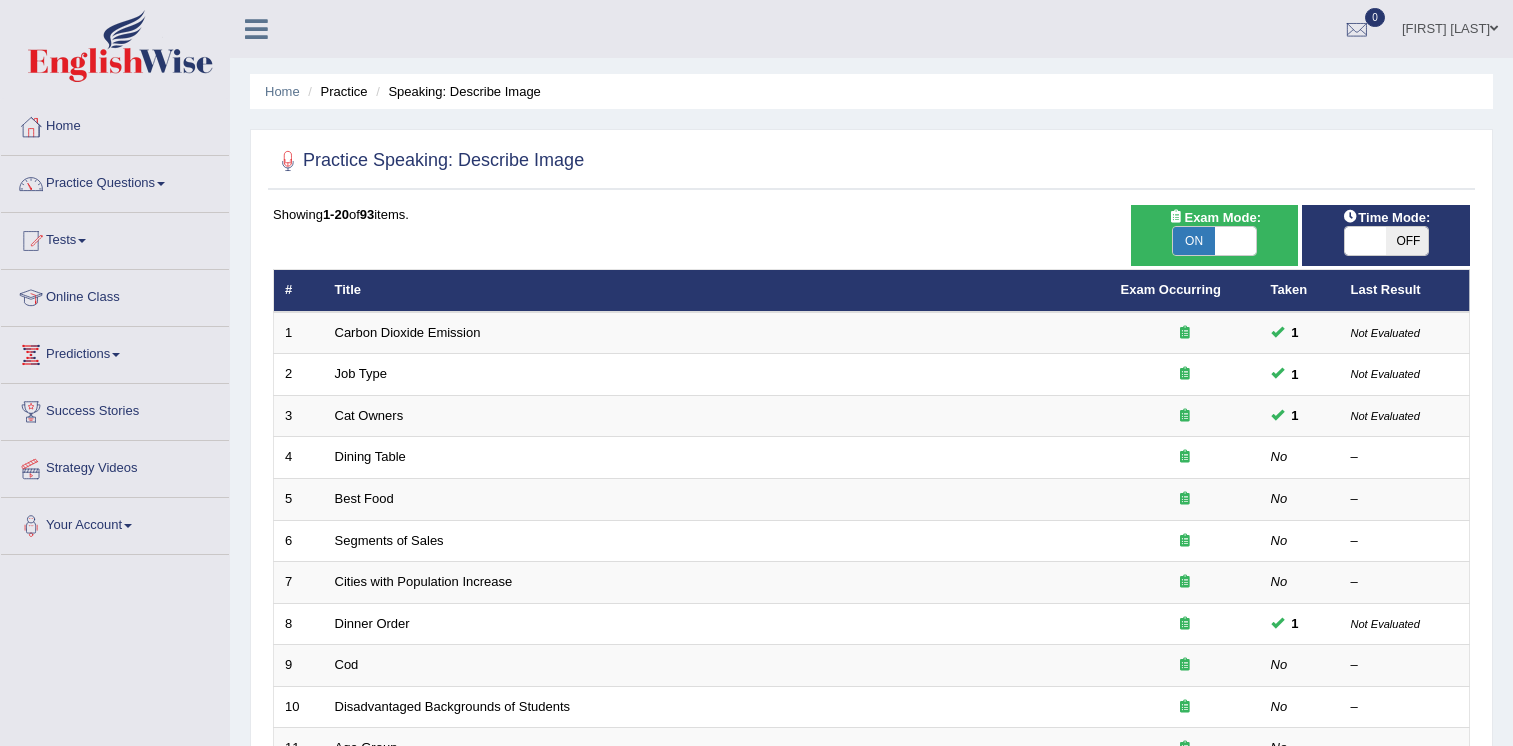 scroll, scrollTop: 0, scrollLeft: 0, axis: both 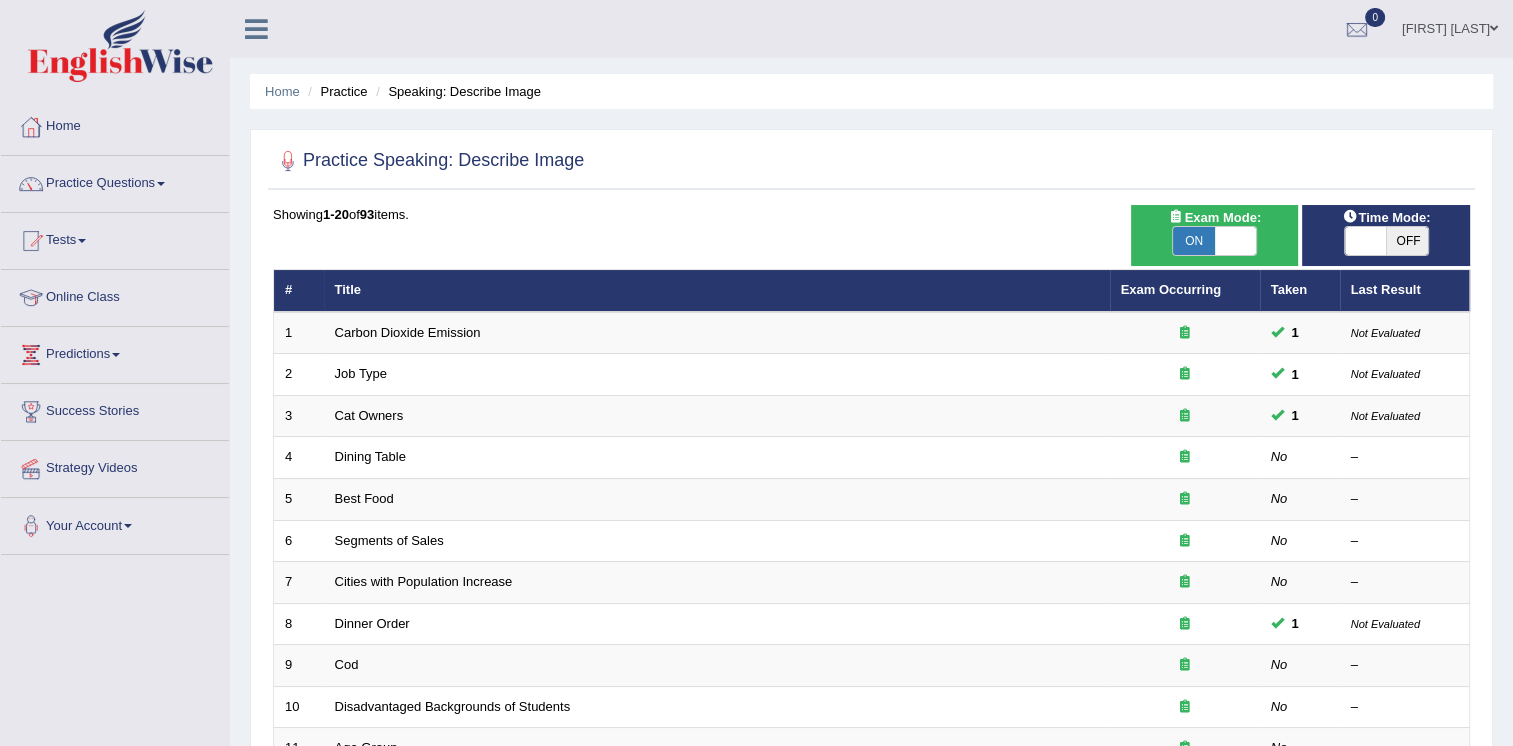 click on "OFF" at bounding box center (1407, 241) 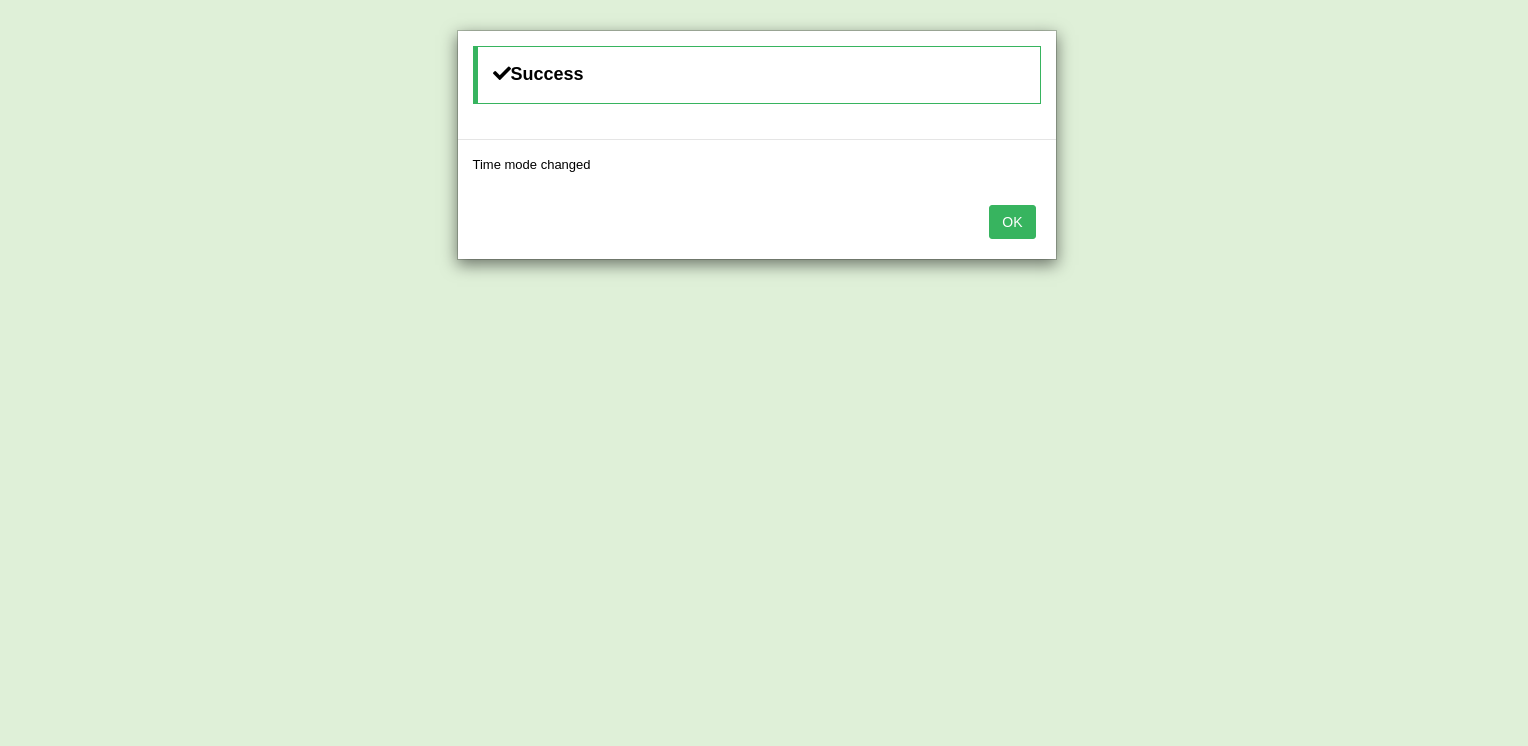 click on "OK" at bounding box center (757, 224) 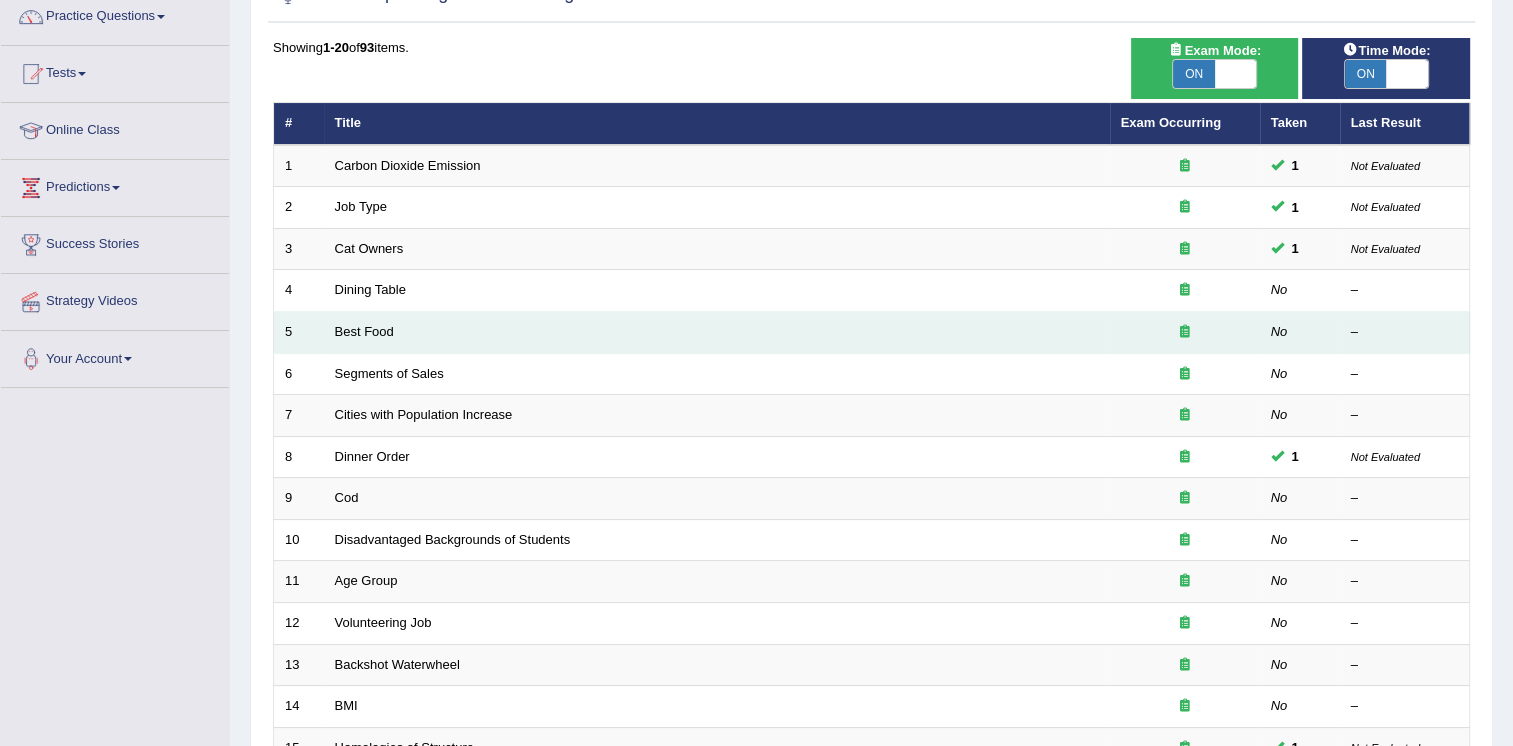 scroll, scrollTop: 200, scrollLeft: 0, axis: vertical 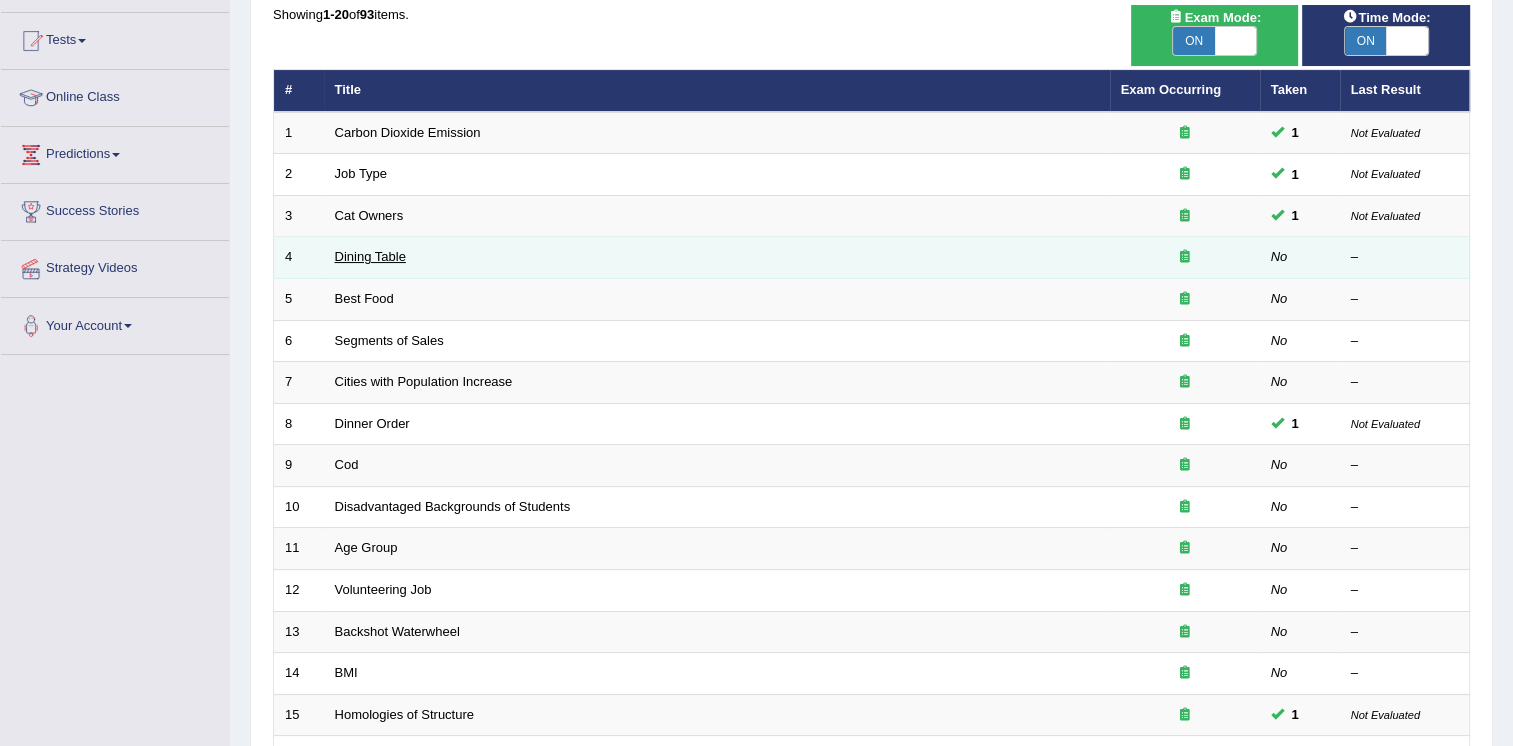click on "Dining Table" at bounding box center [370, 256] 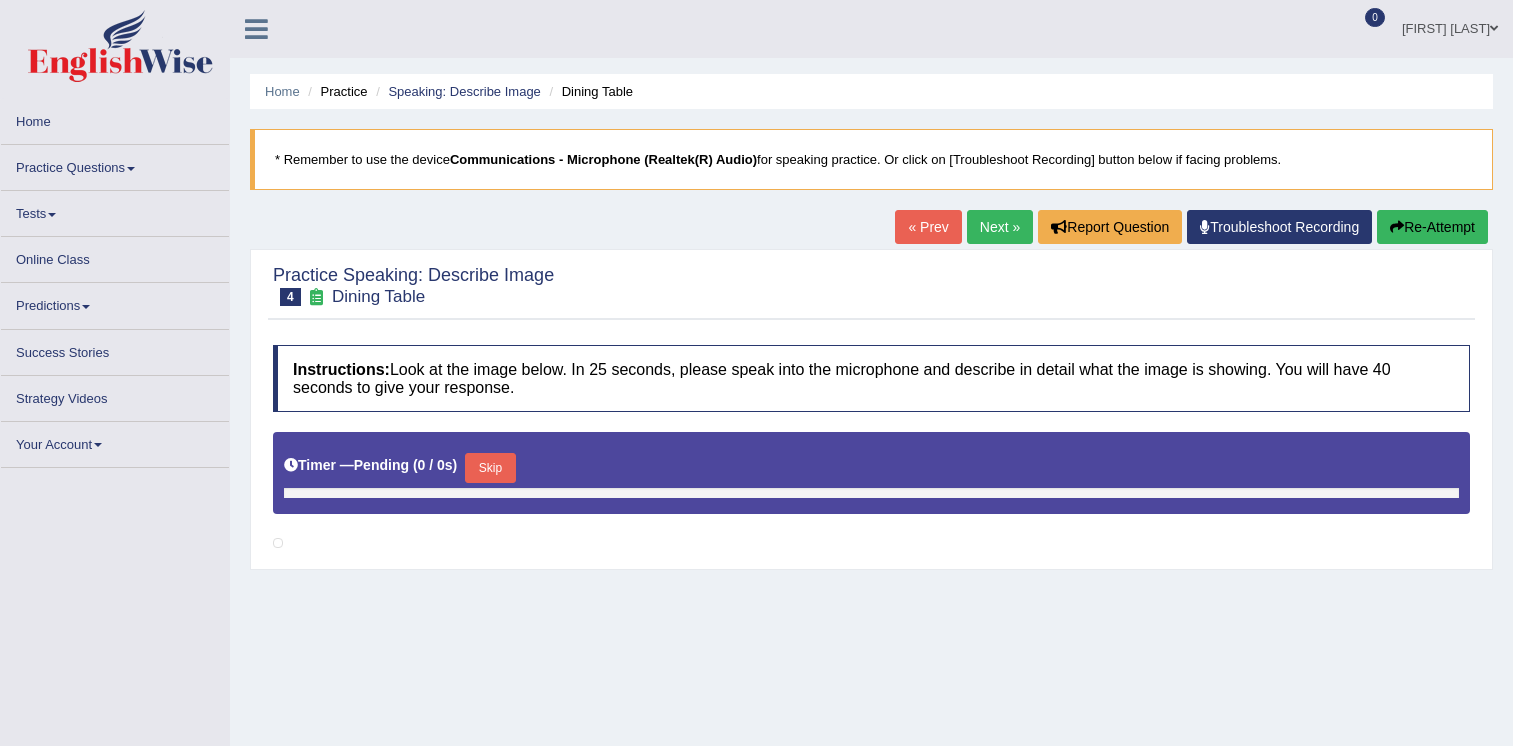 scroll, scrollTop: 0, scrollLeft: 0, axis: both 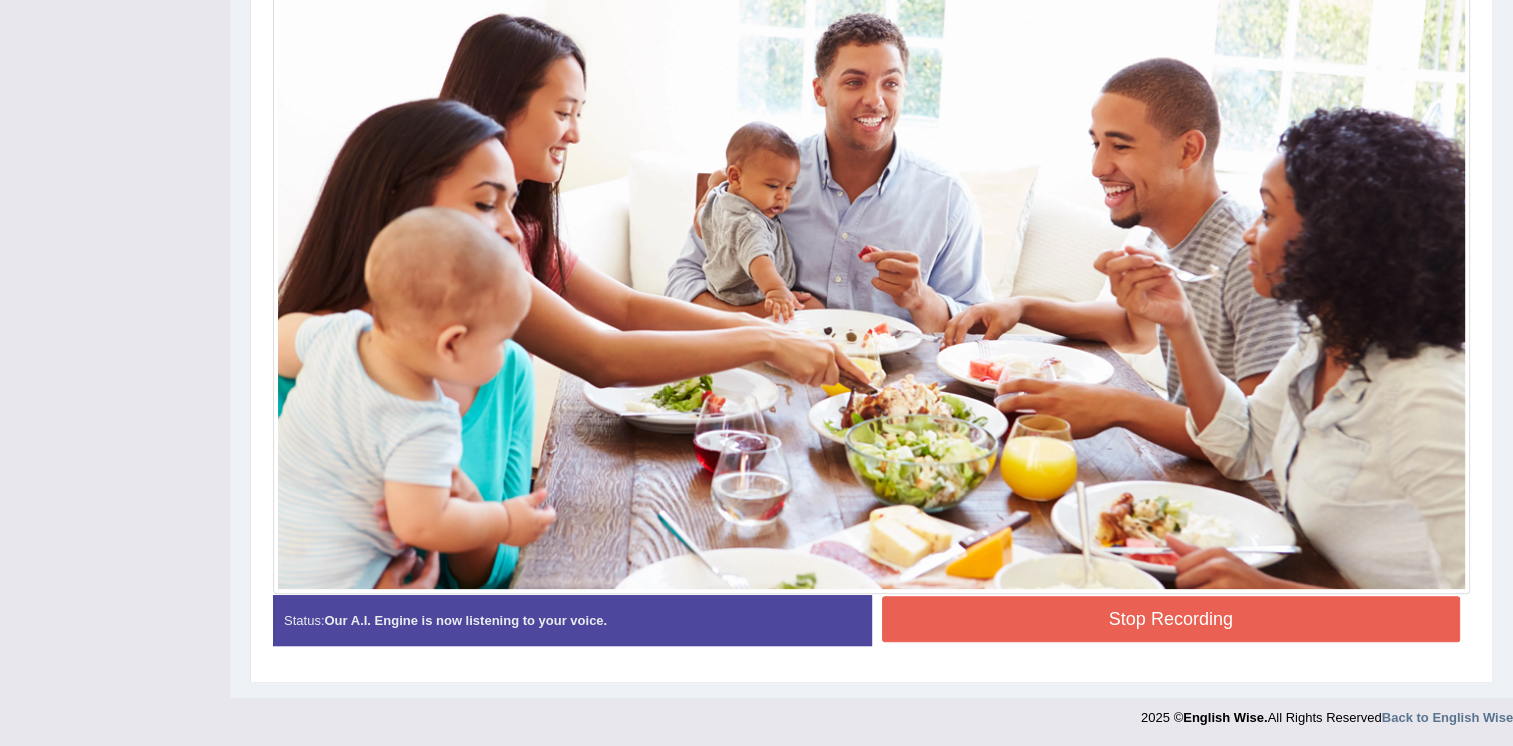 click on "Stop Recording" at bounding box center [1171, 619] 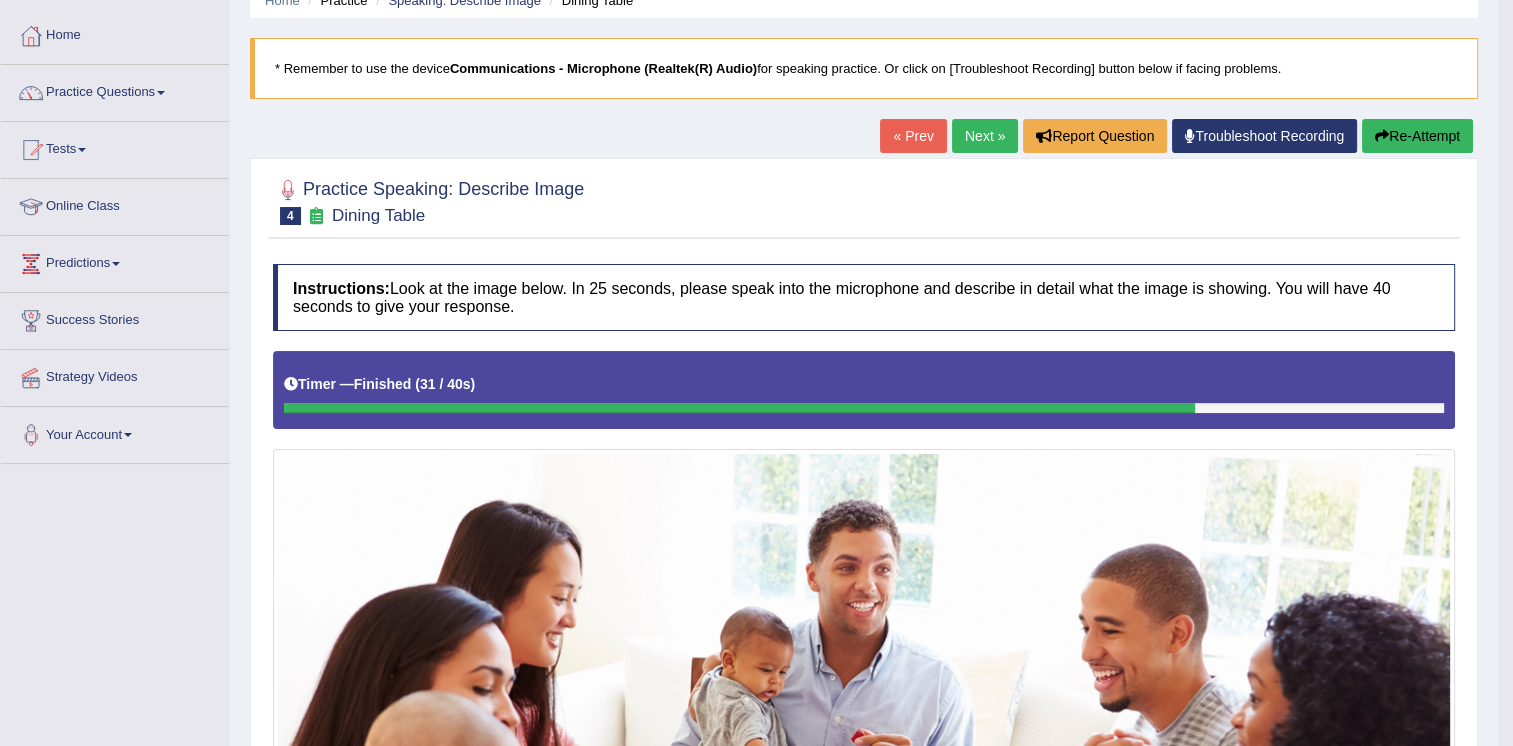 scroll, scrollTop: 75, scrollLeft: 0, axis: vertical 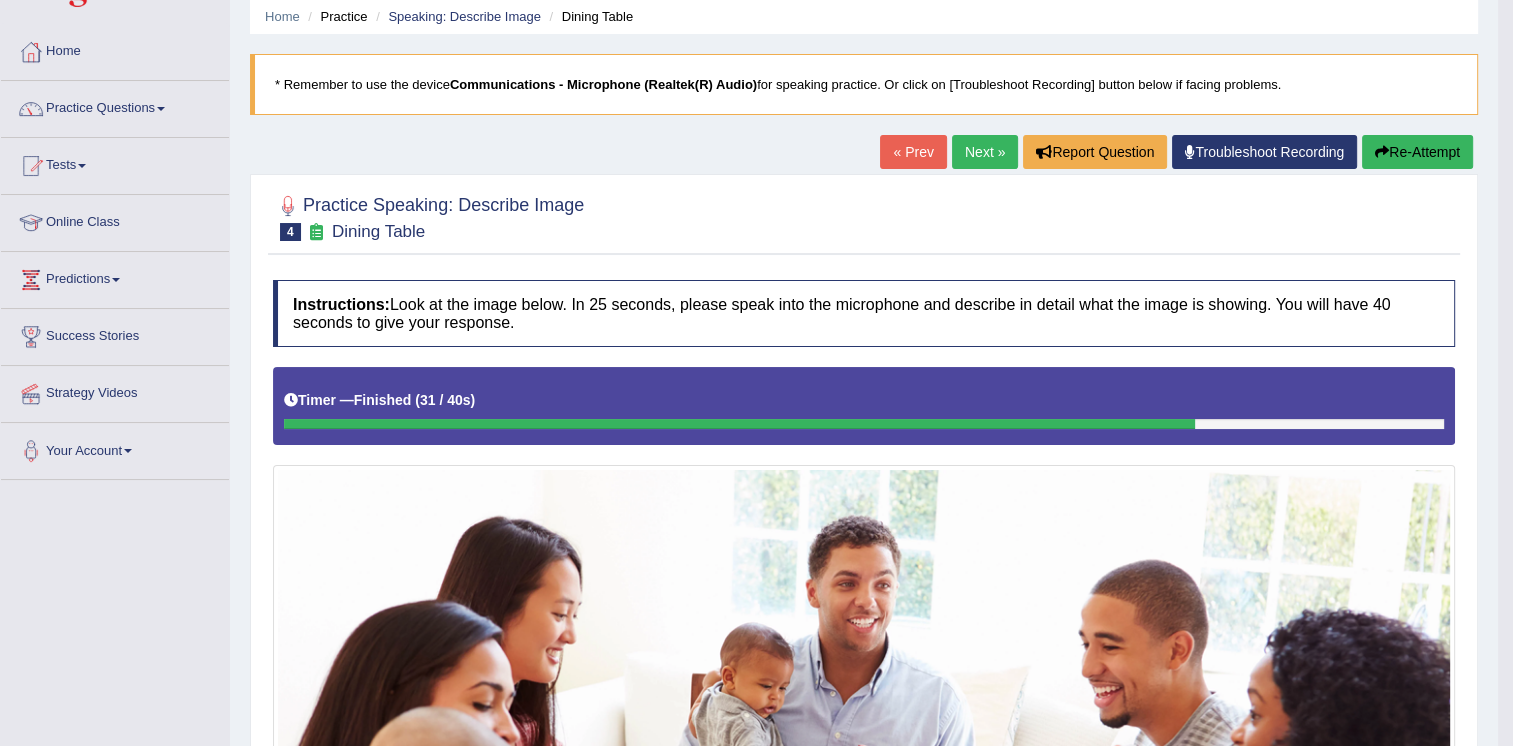 click on "Next »" at bounding box center [985, 152] 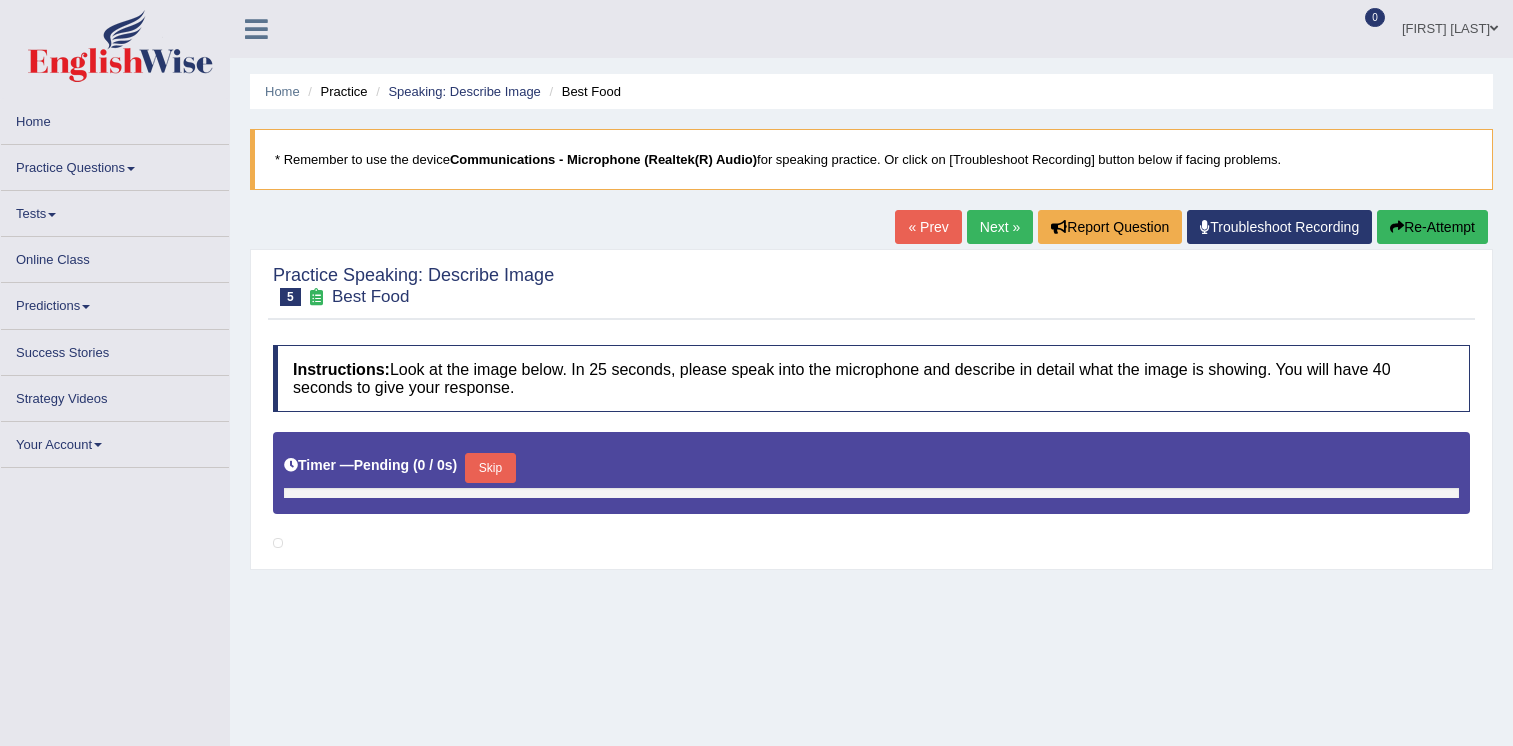 scroll, scrollTop: 137, scrollLeft: 0, axis: vertical 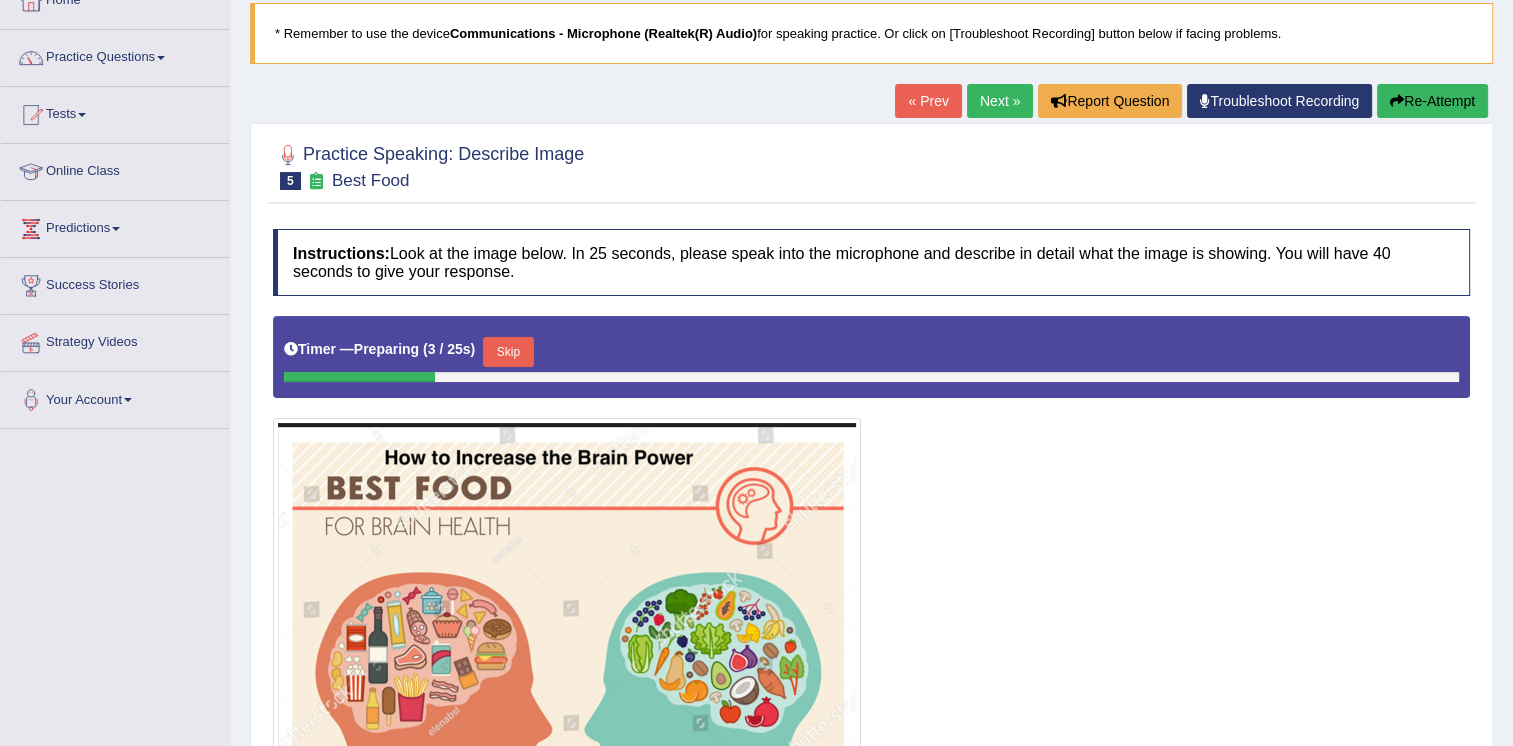 click on "Next »" at bounding box center (1000, 101) 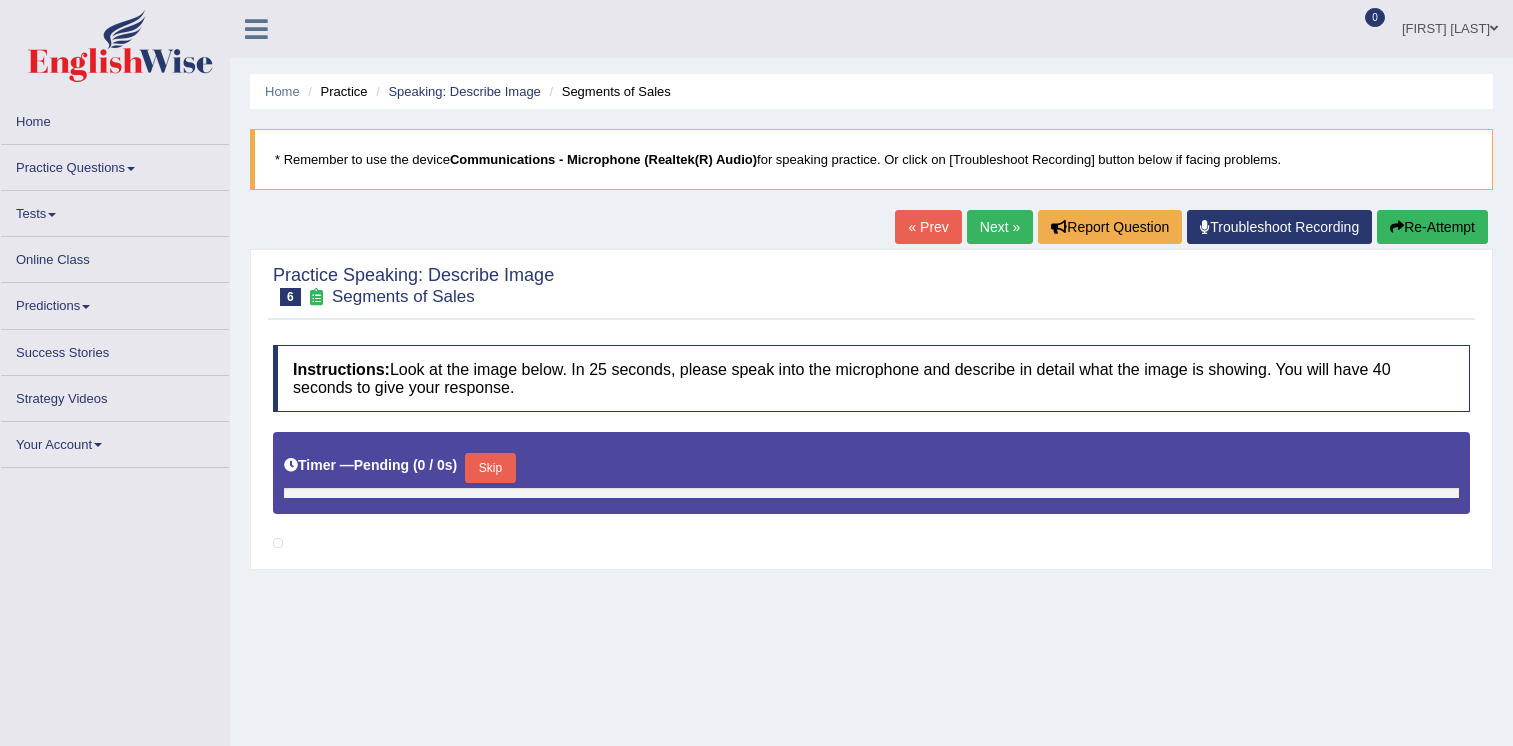 scroll, scrollTop: 0, scrollLeft: 0, axis: both 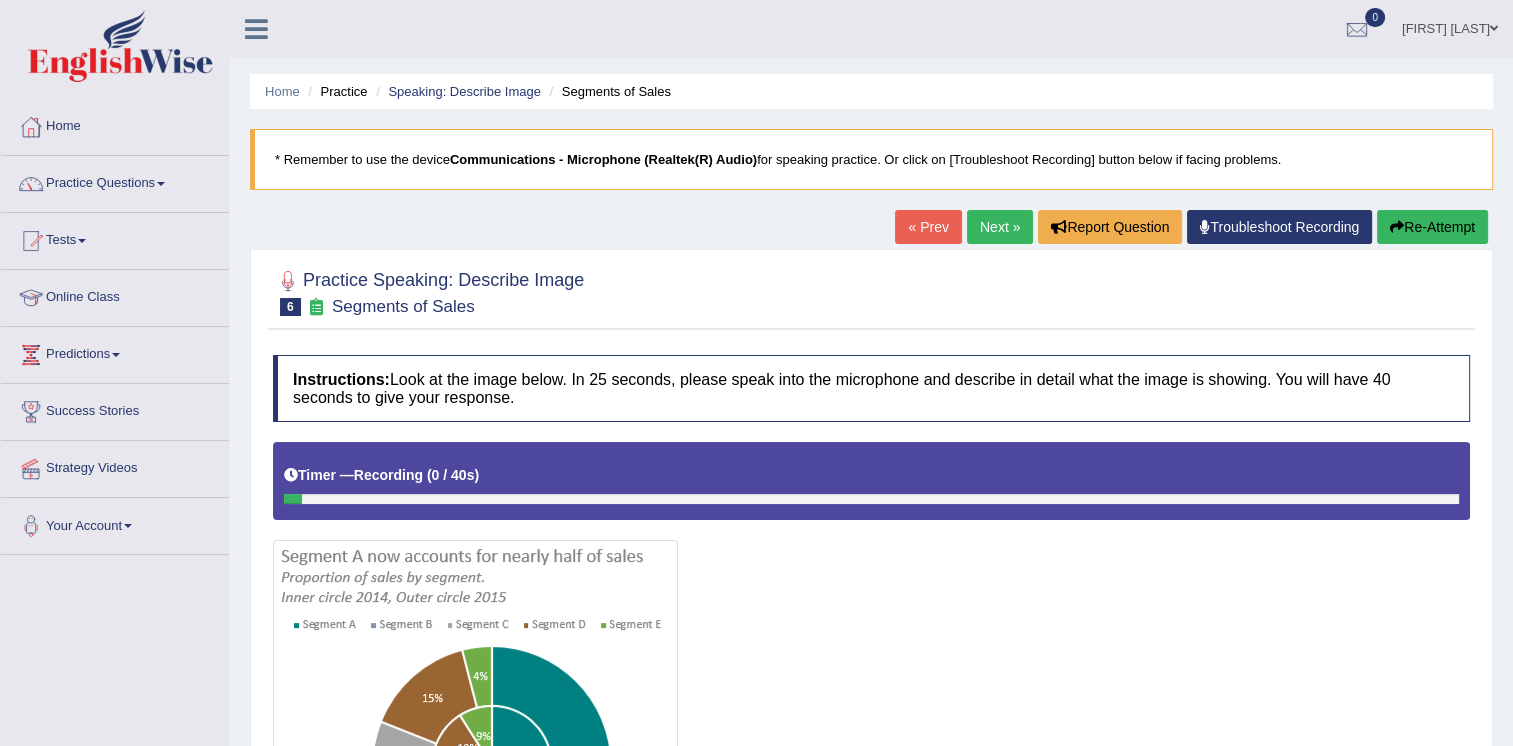 click on "Home
Practice
Speaking: Describe Image
Segments of Sales
* Remember to use the device  Communications - Microphone (Realtek(R) Audio)  for speaking practice. Or click on [Troubleshoot Recording] button below if facing problems.
« Prev Next »  Report Question  Troubleshoot Recording  Re-Attempt
Practice Speaking: Describe Image
6
Segments of Sales
Instructions:  Look at the image below. In 25 seconds, please speak into the microphone and describe in detail what the image is showing. You will have 40 seconds to give your response.
Timer —  Recording   ( 0 / 40s ) Created with Highcharts 7.1.2 Too low Too high Time Pitch meter: 0 5 10 15 20 25 30 35 40 Created with Highcharts 7.1.2 Great Too slow Too fast Time Speech pace meter: 0 5 10 15 20 25 30 35 40 Spoken Keywords: Voice Analysis: Your Response: . Status:" at bounding box center [871, 500] 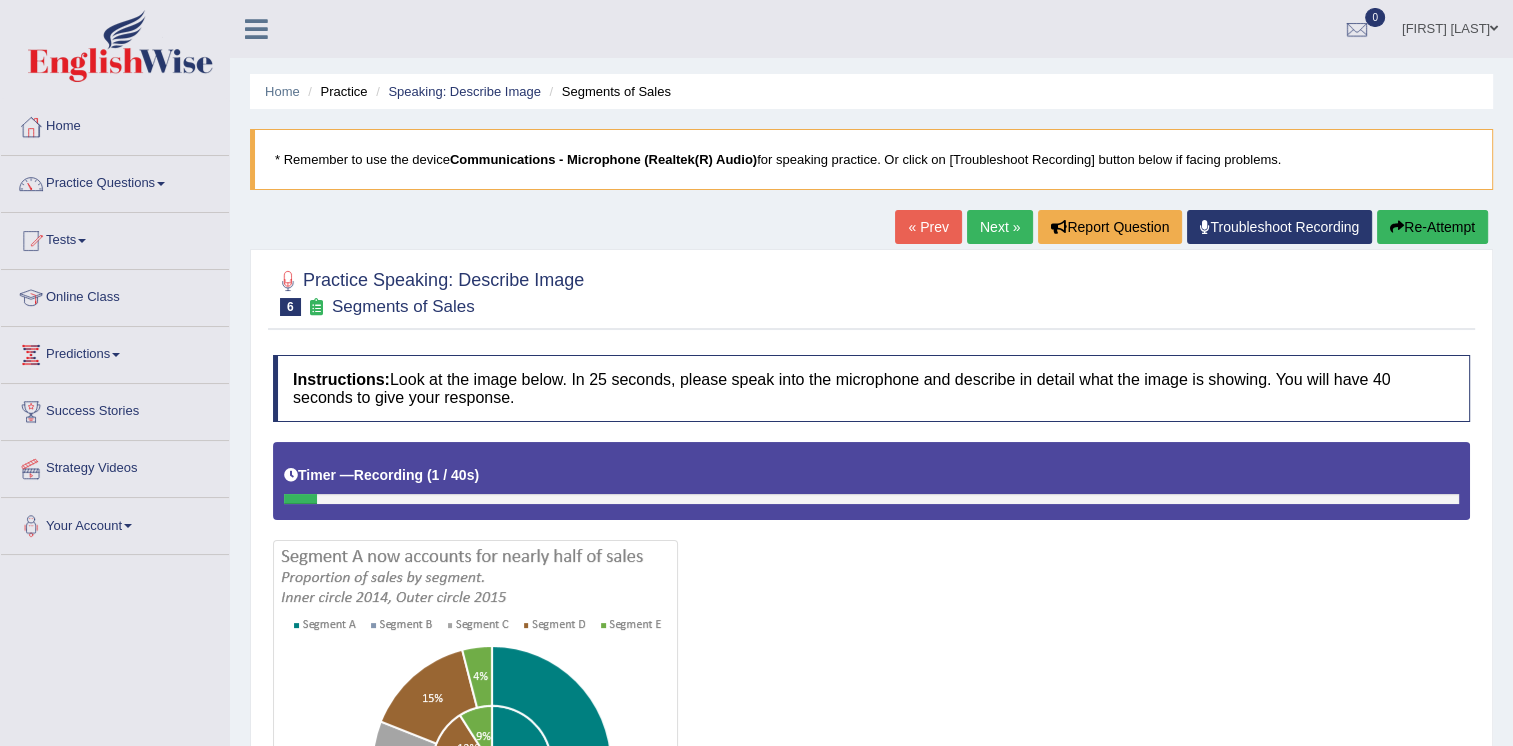 click on "Re-Attempt" at bounding box center (1432, 227) 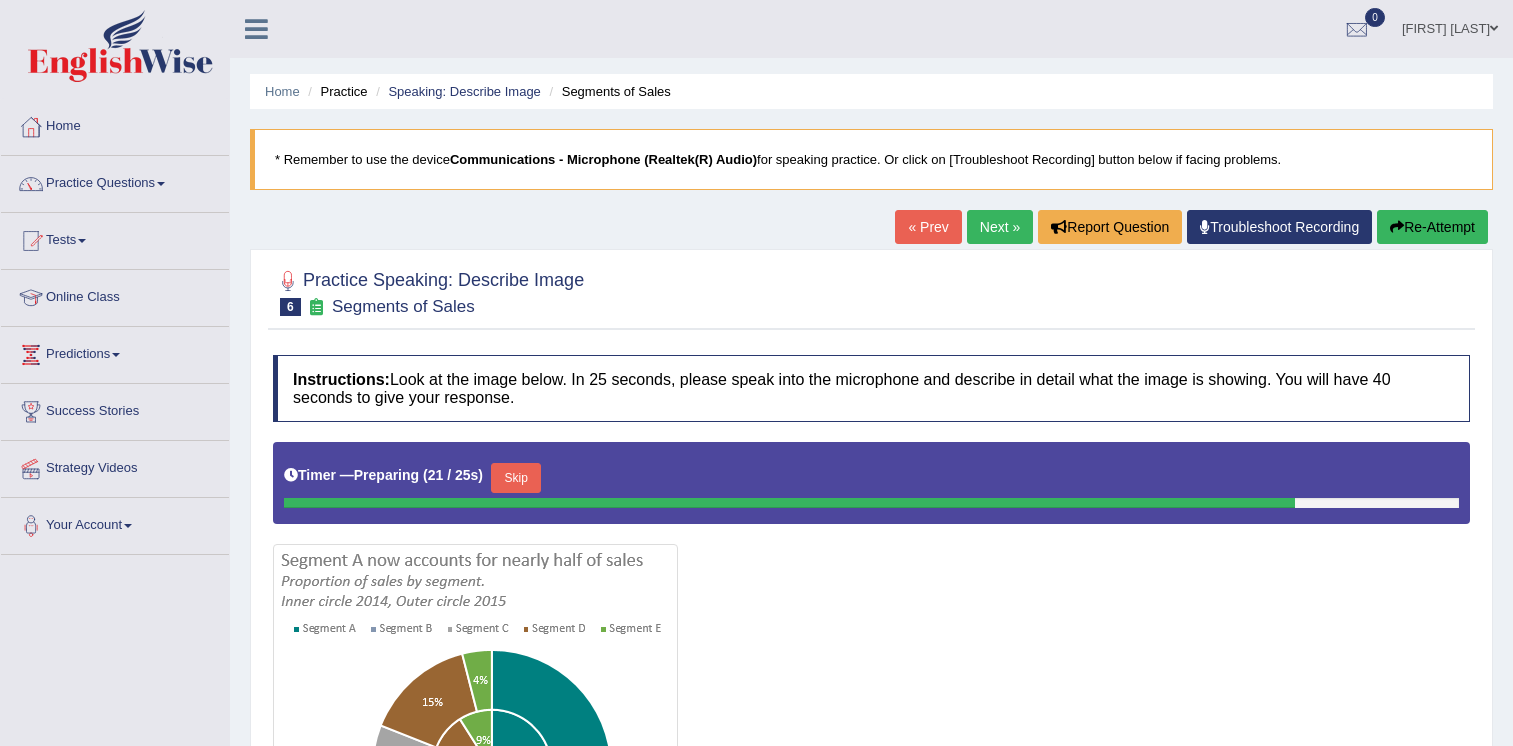 scroll, scrollTop: 0, scrollLeft: 0, axis: both 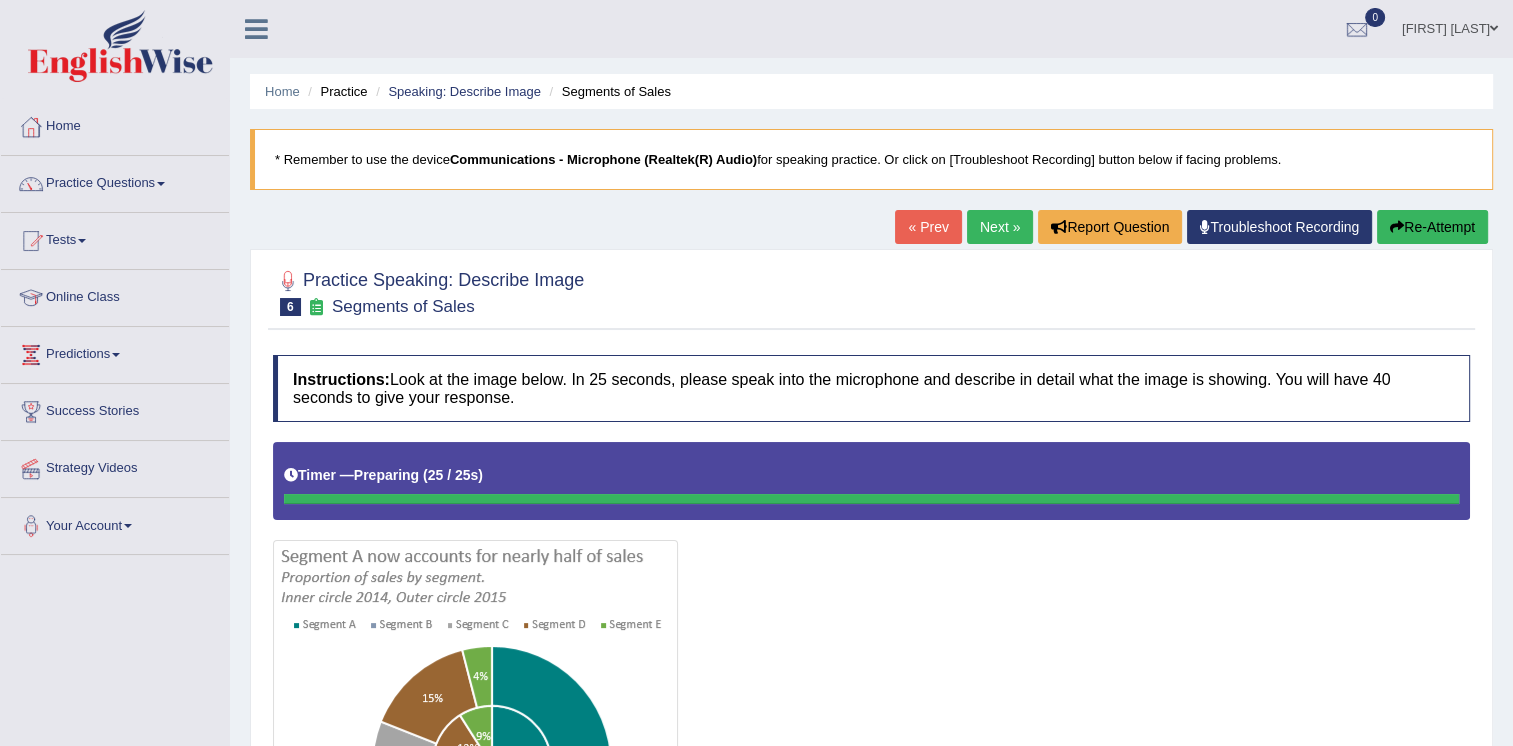 click on "Re-Attempt" at bounding box center (1432, 227) 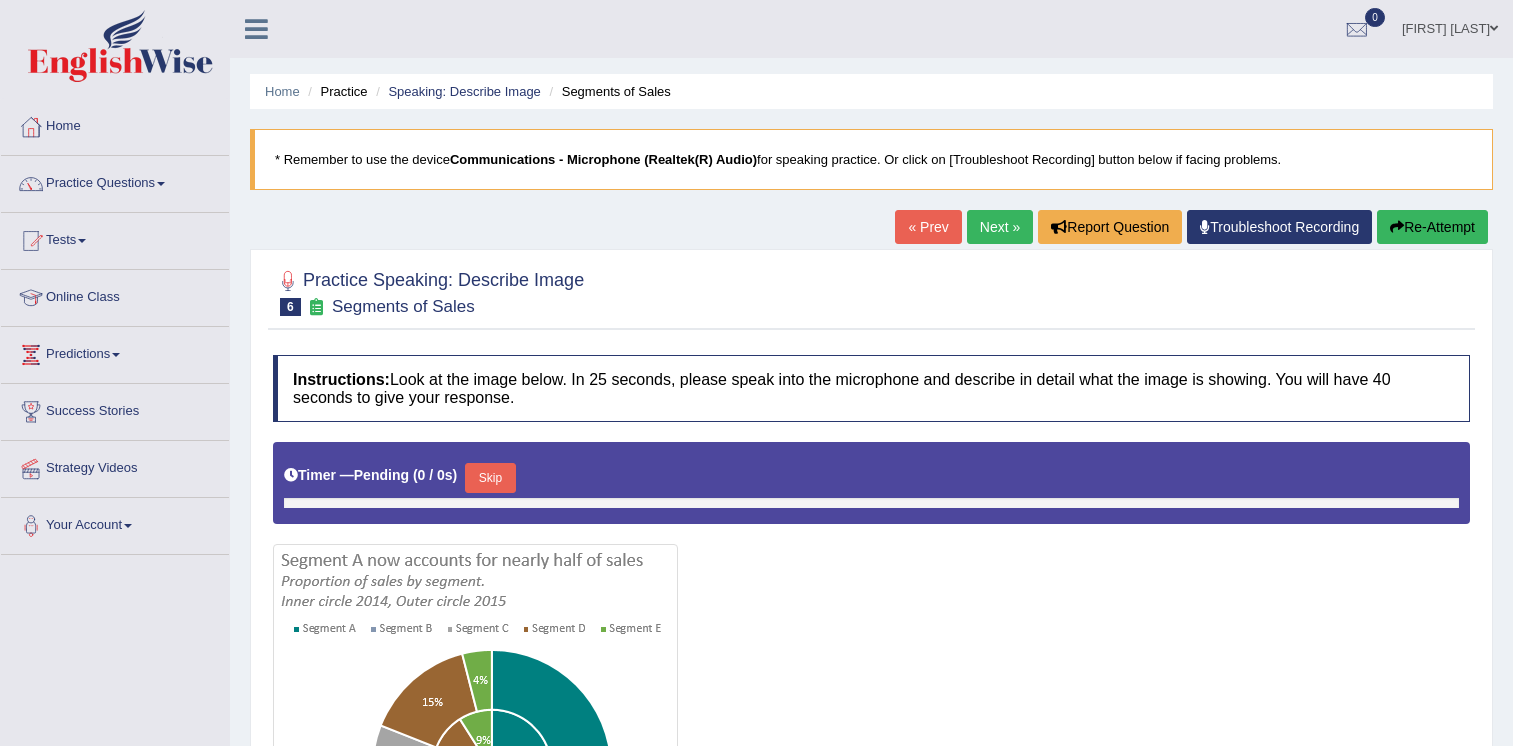 scroll, scrollTop: 196, scrollLeft: 0, axis: vertical 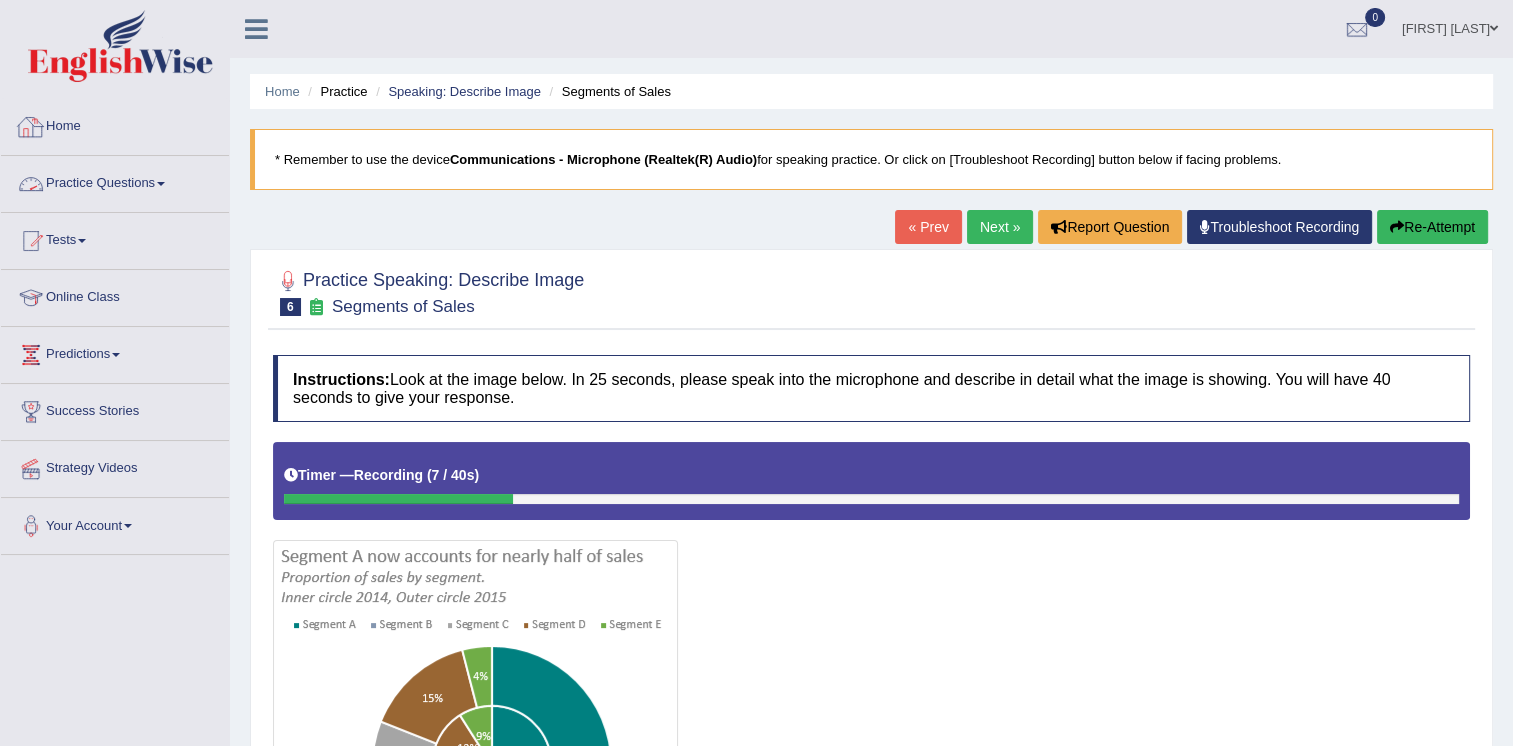 click on "Home" at bounding box center [115, 124] 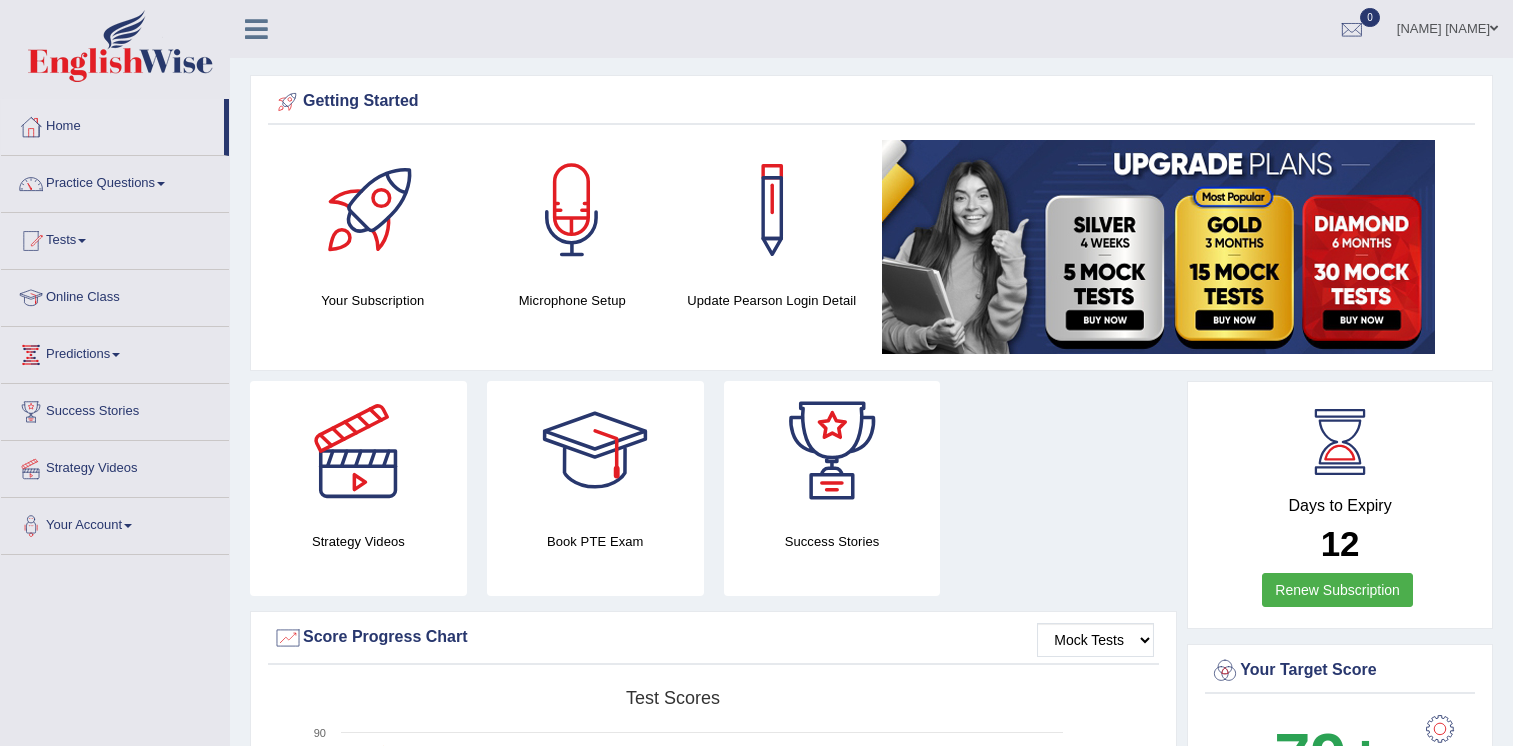 scroll, scrollTop: 0, scrollLeft: 0, axis: both 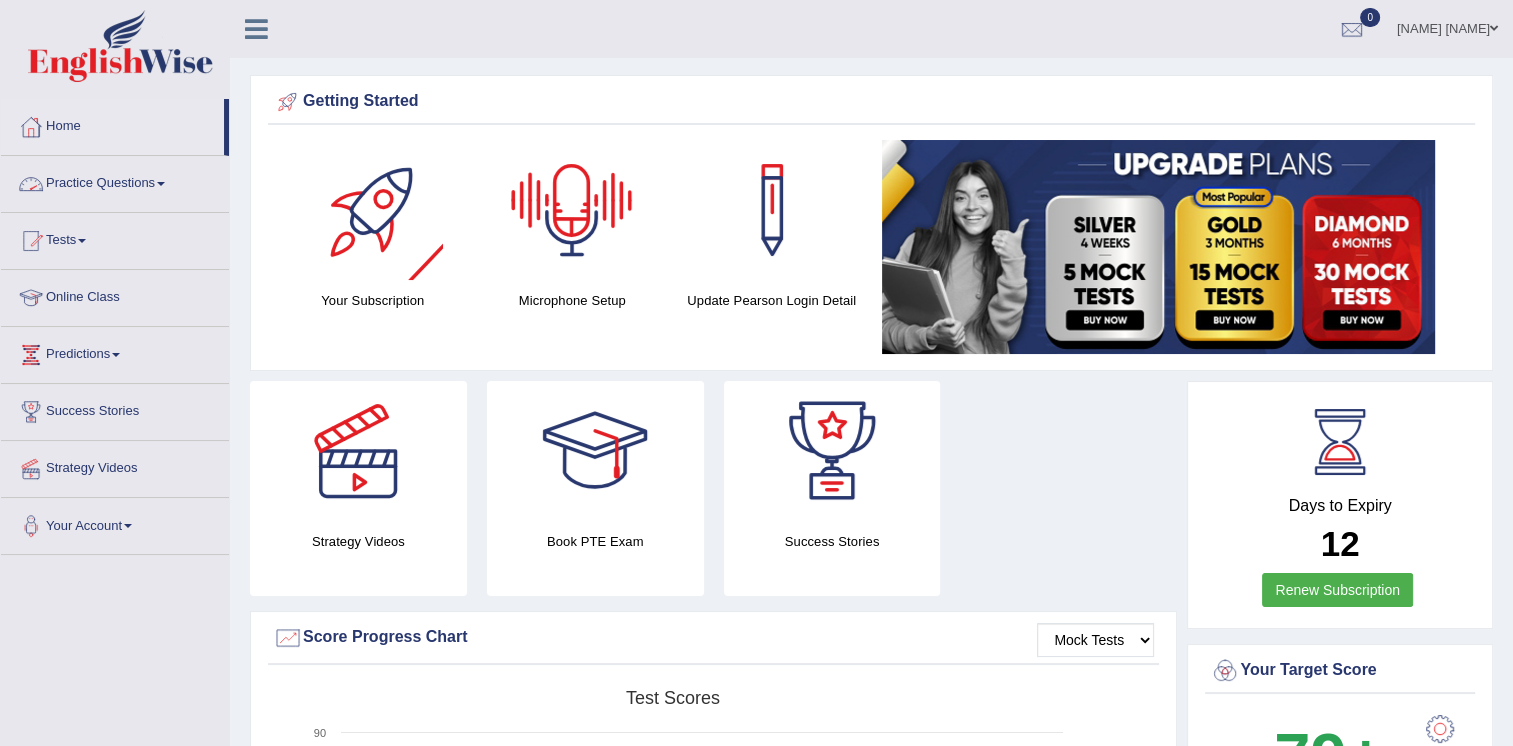 click on "Practice Questions" at bounding box center (115, 181) 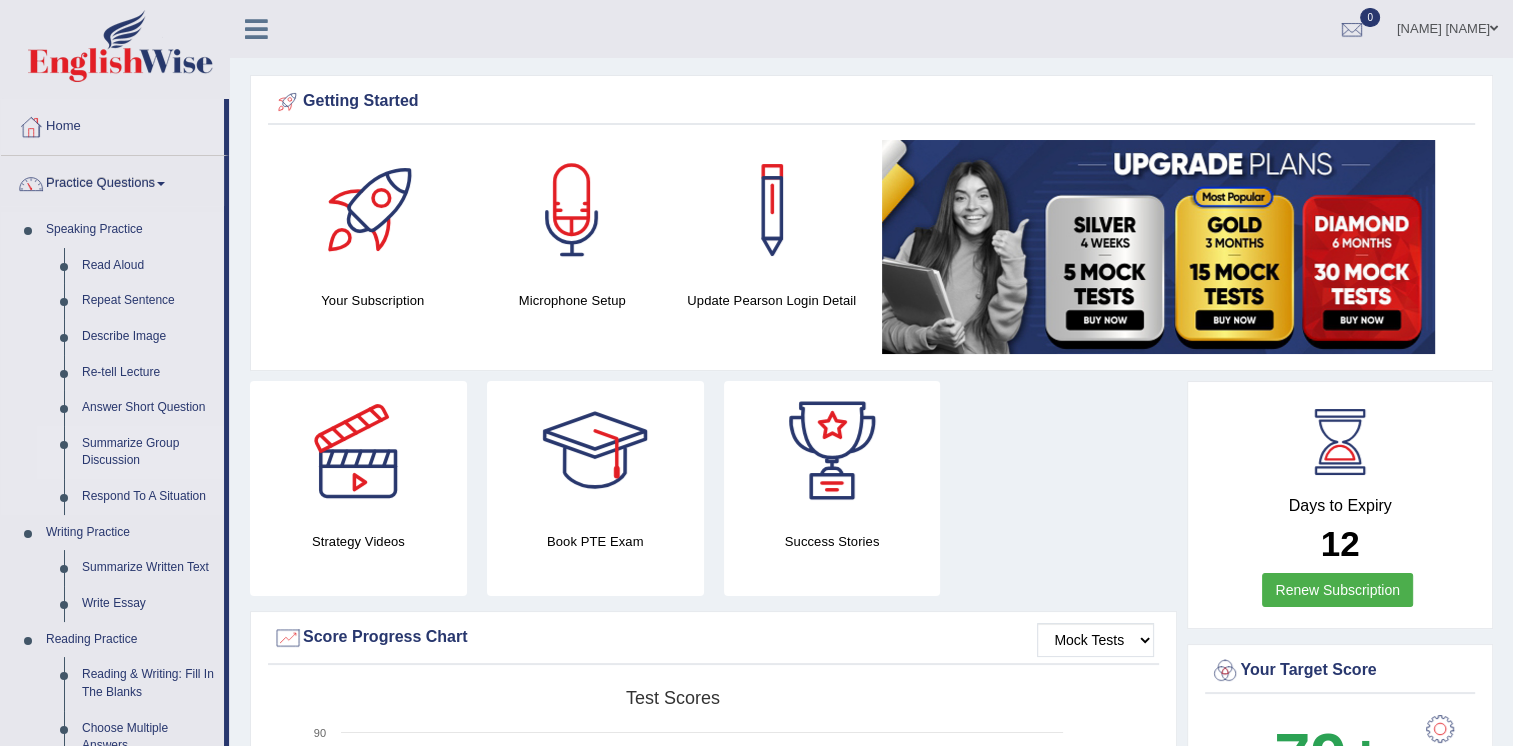click on "Summarize Group Discussion" at bounding box center (148, 452) 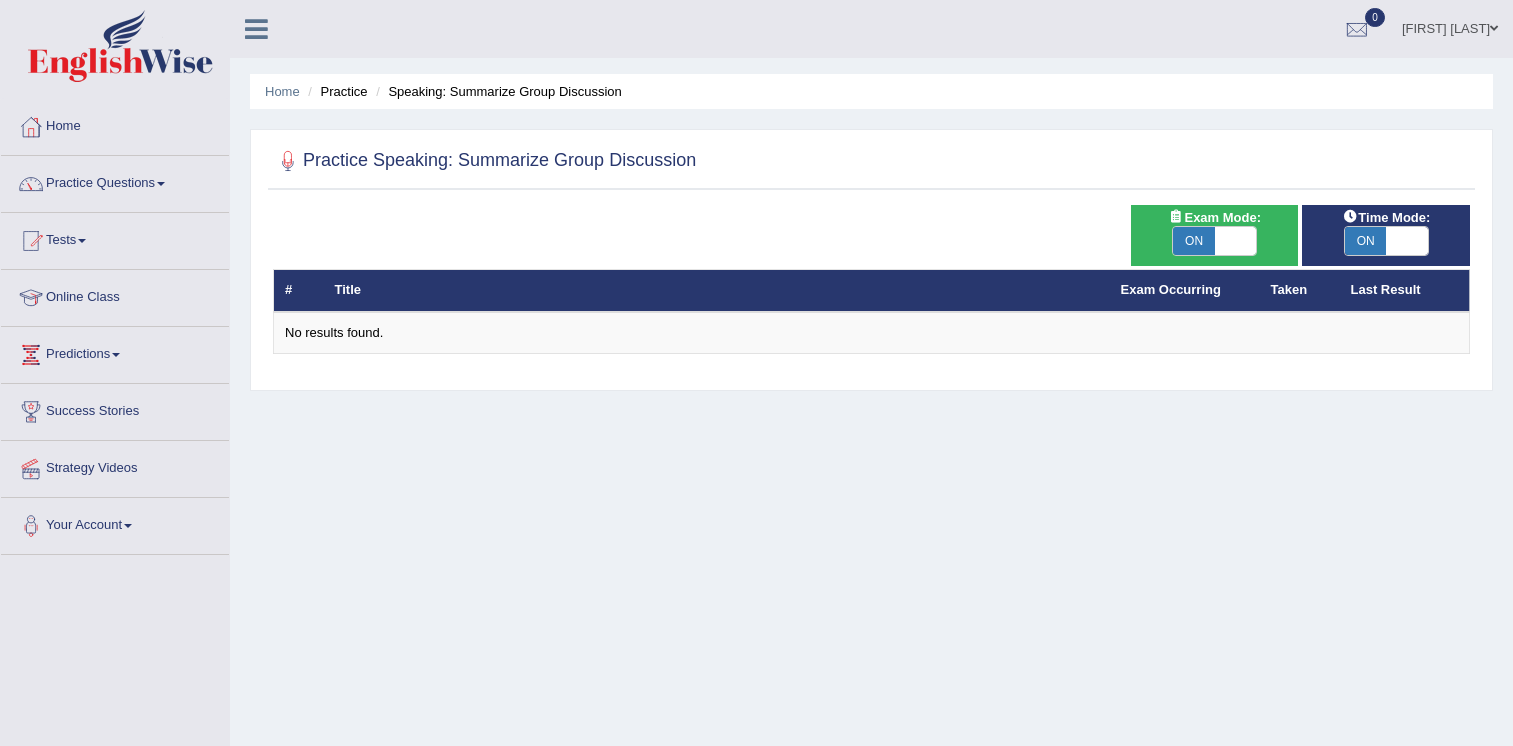 scroll, scrollTop: 0, scrollLeft: 0, axis: both 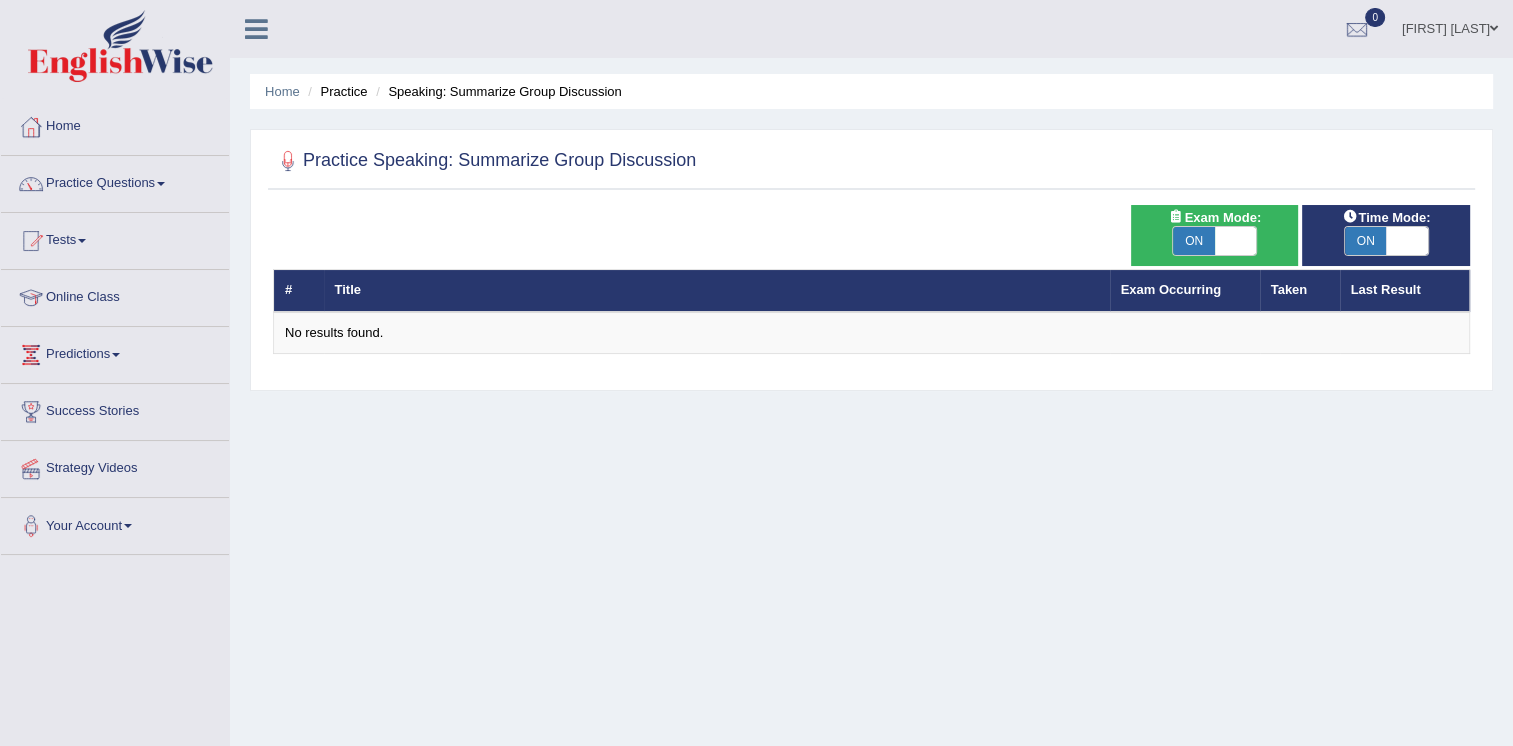 click on "ON" at bounding box center [1194, 241] 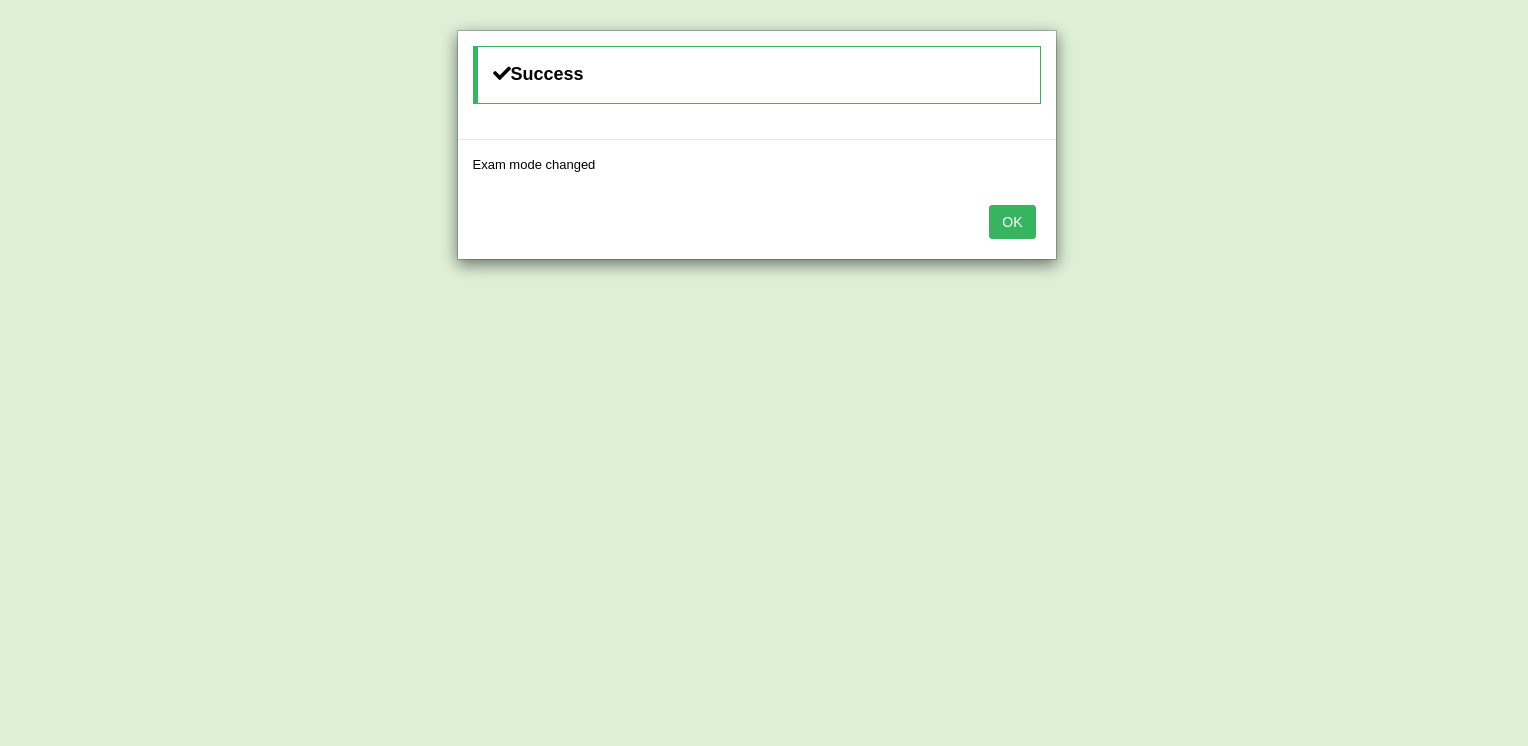 click on "OK" at bounding box center [1012, 222] 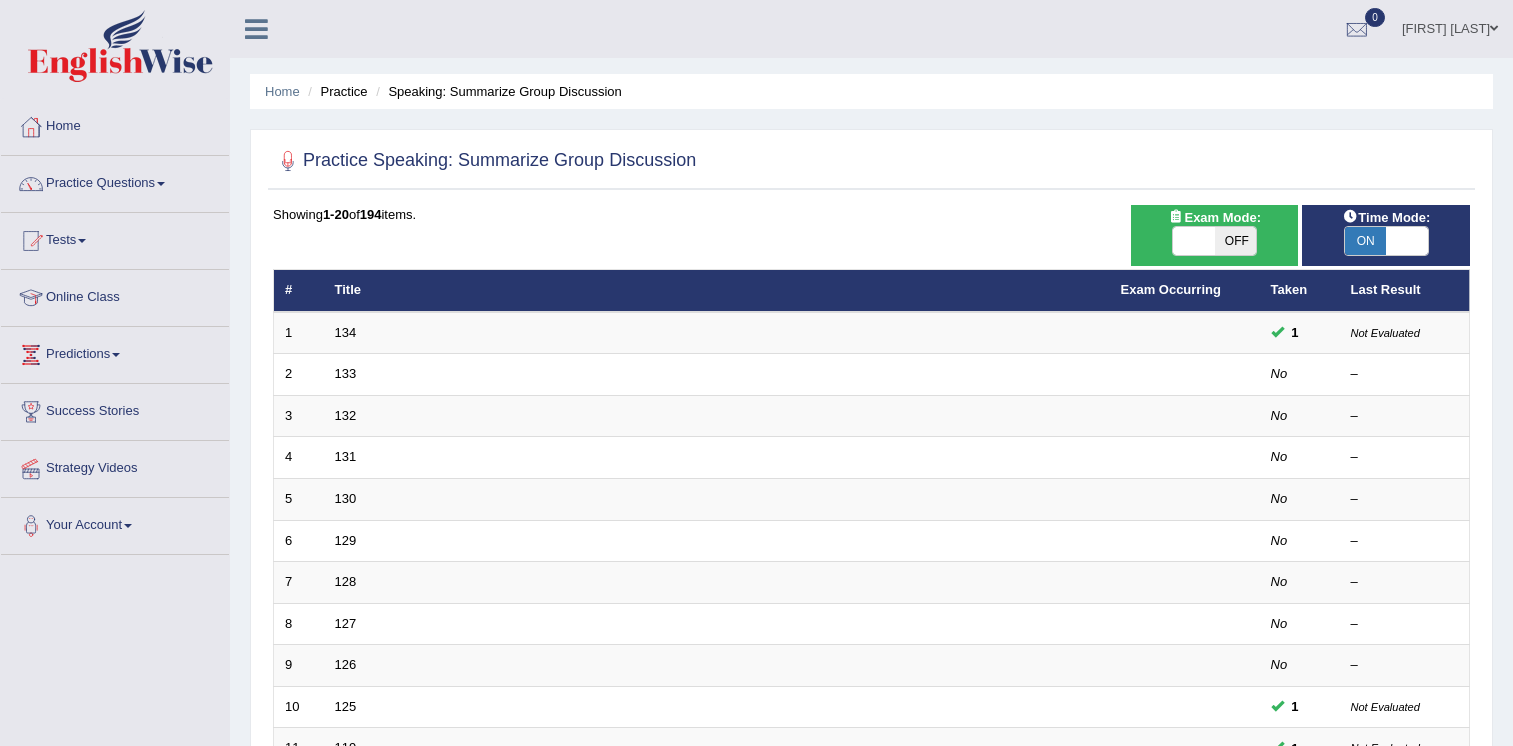 scroll, scrollTop: 0, scrollLeft: 0, axis: both 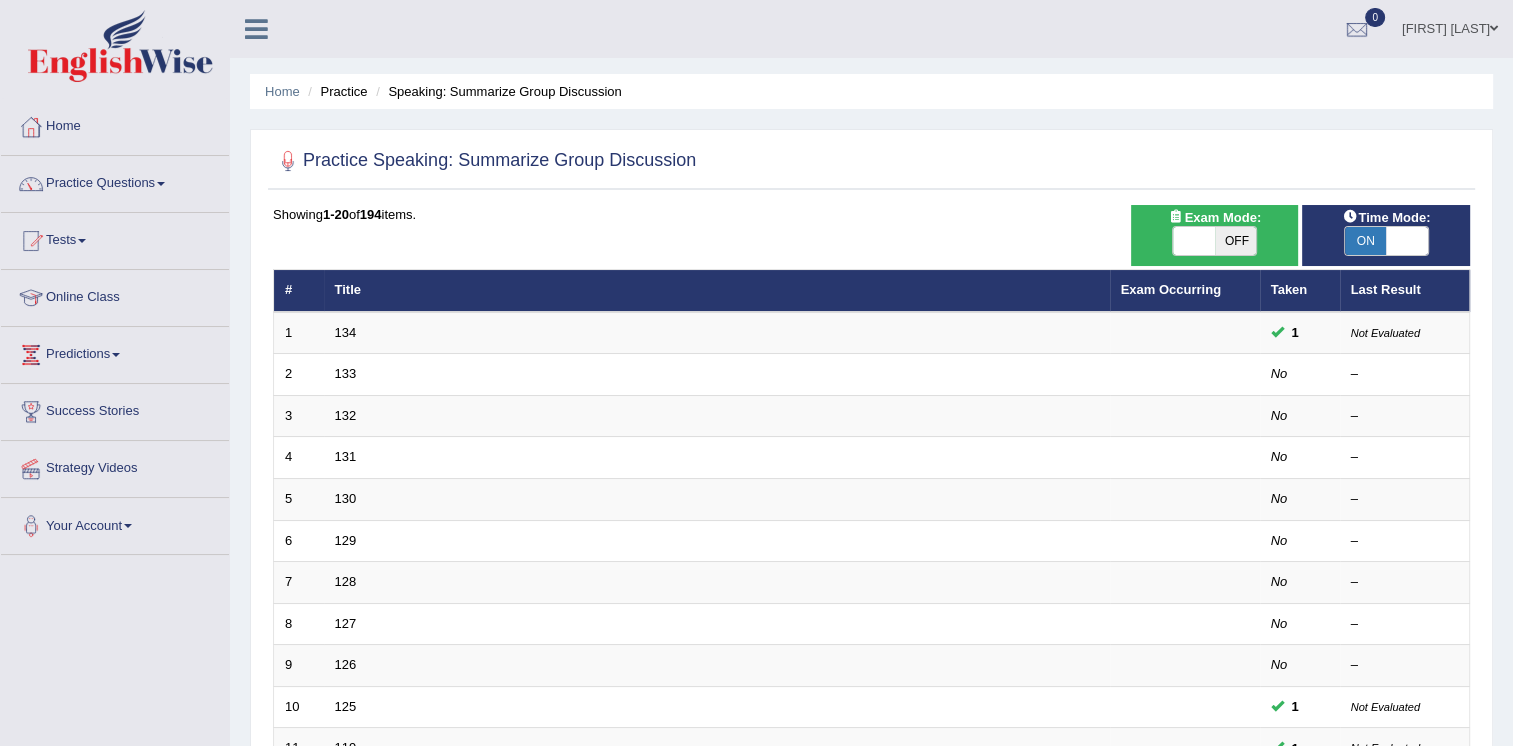 click on "ON" at bounding box center (1366, 241) 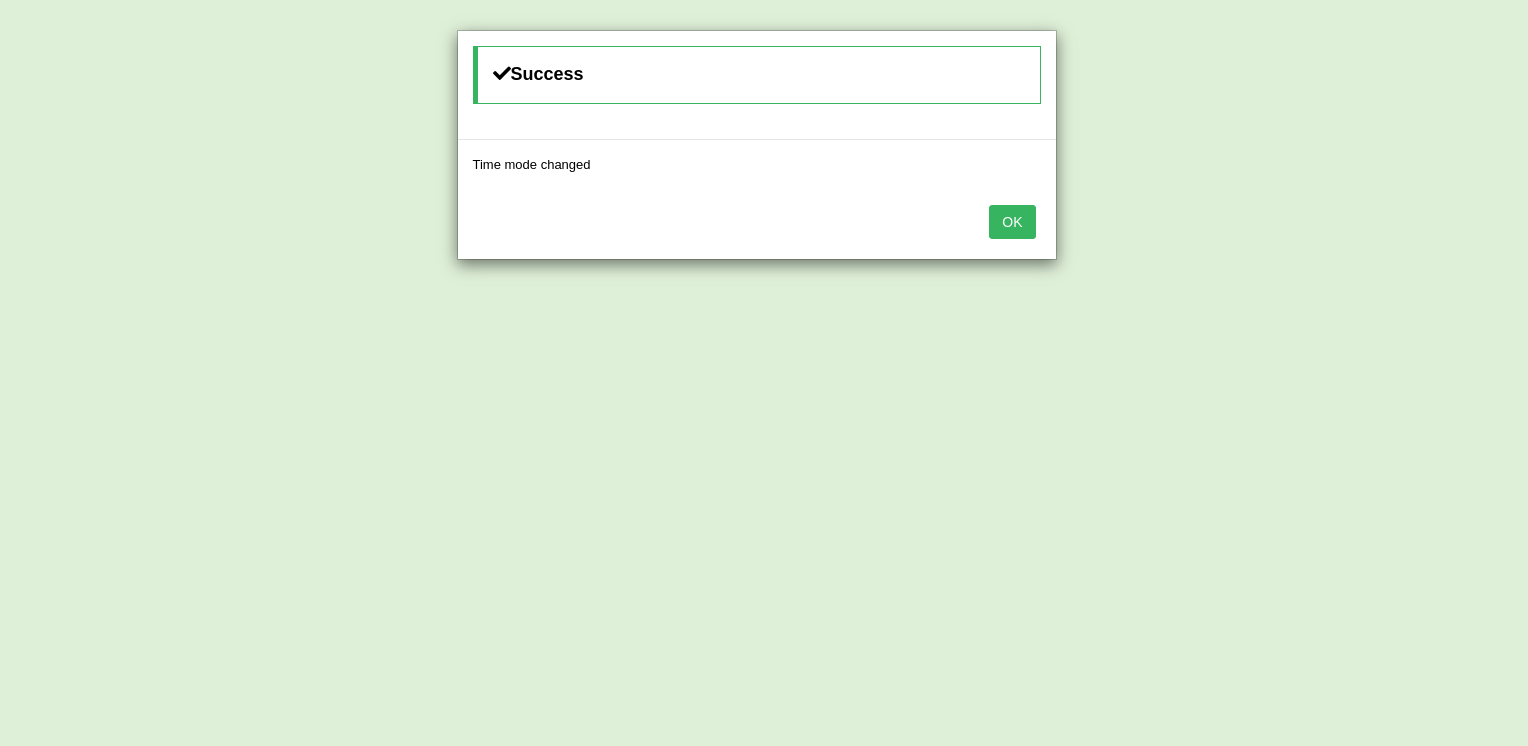 click on "OK" at bounding box center (1012, 222) 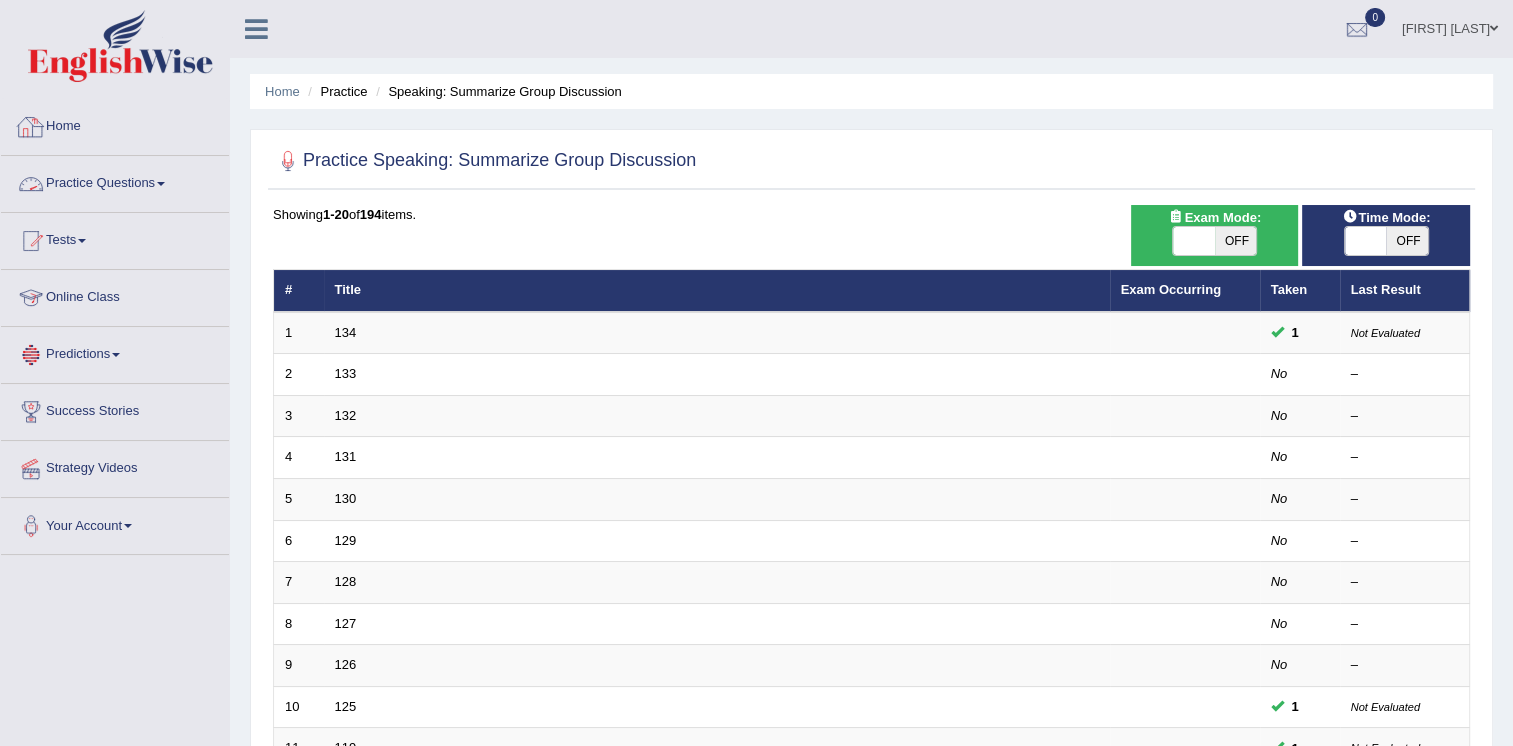 click on "Practice Questions" at bounding box center [115, 181] 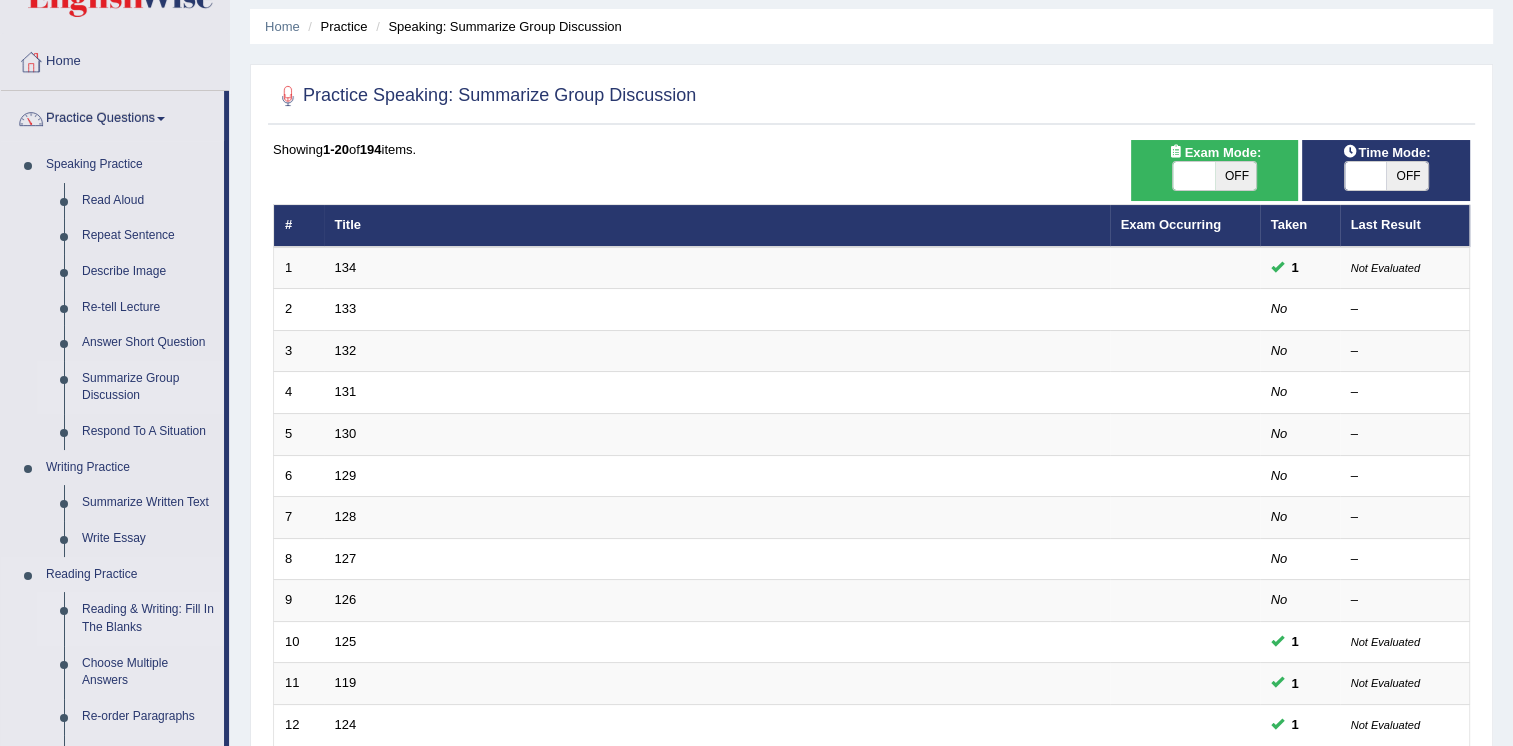 scroll, scrollTop: 100, scrollLeft: 0, axis: vertical 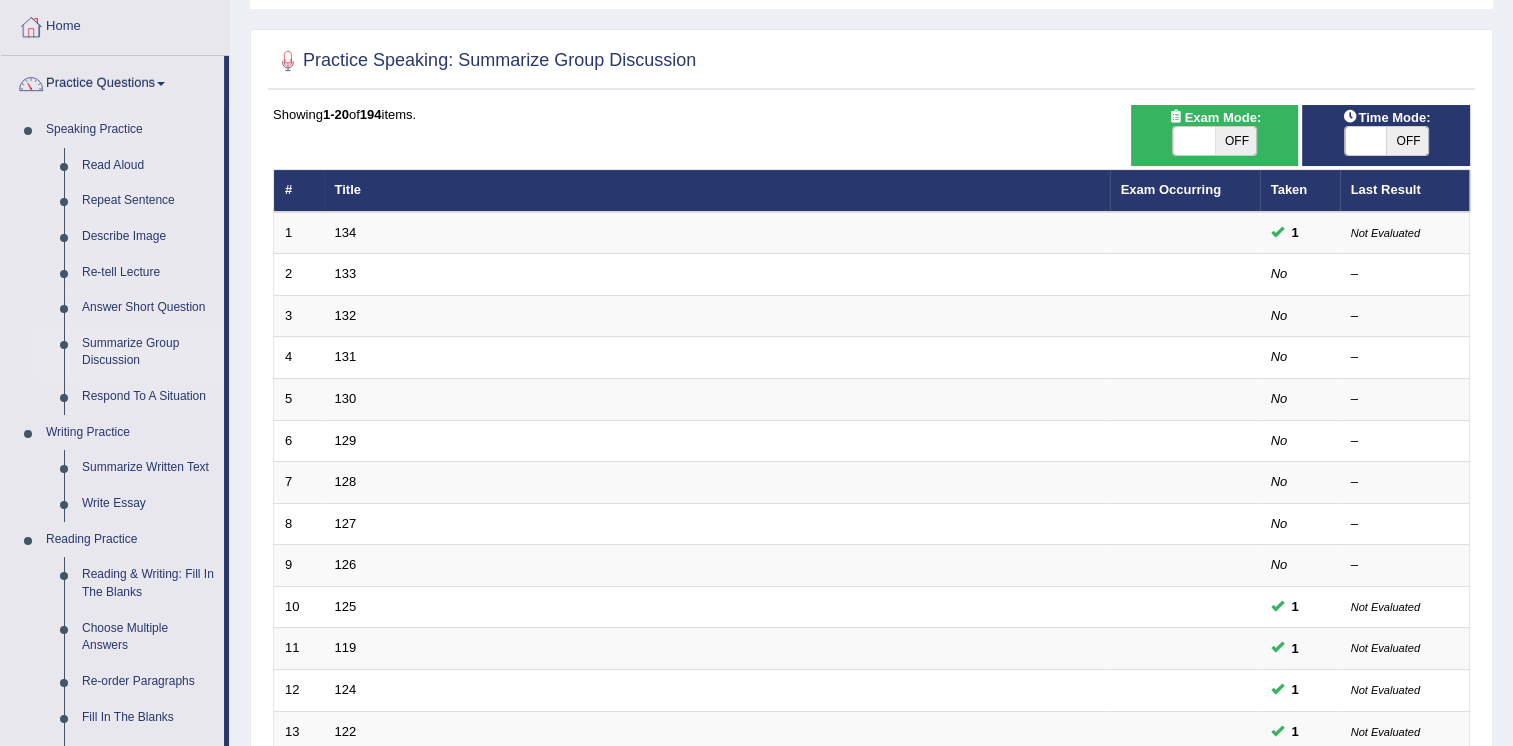 click on "Summarize Group Discussion" at bounding box center [148, 352] 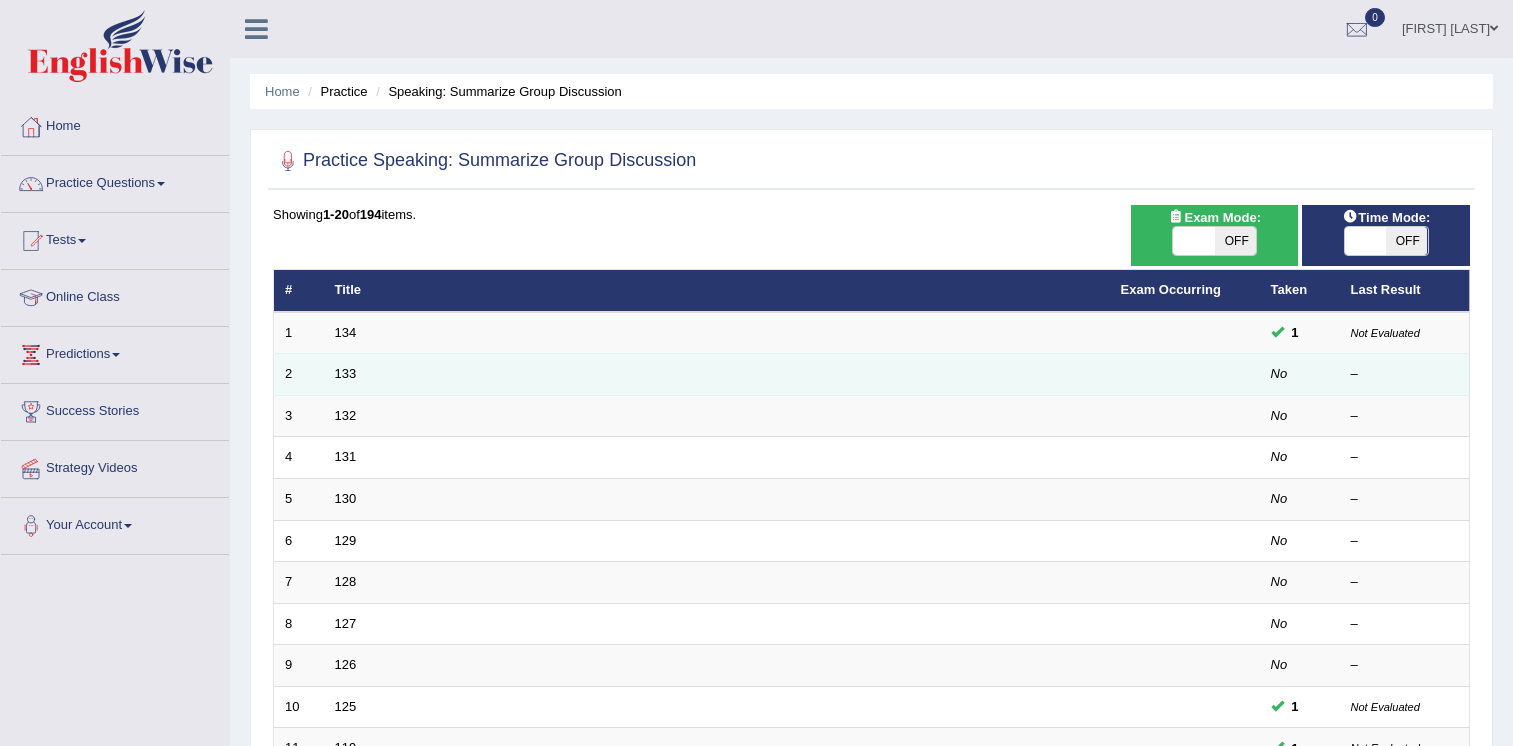 scroll, scrollTop: 100, scrollLeft: 0, axis: vertical 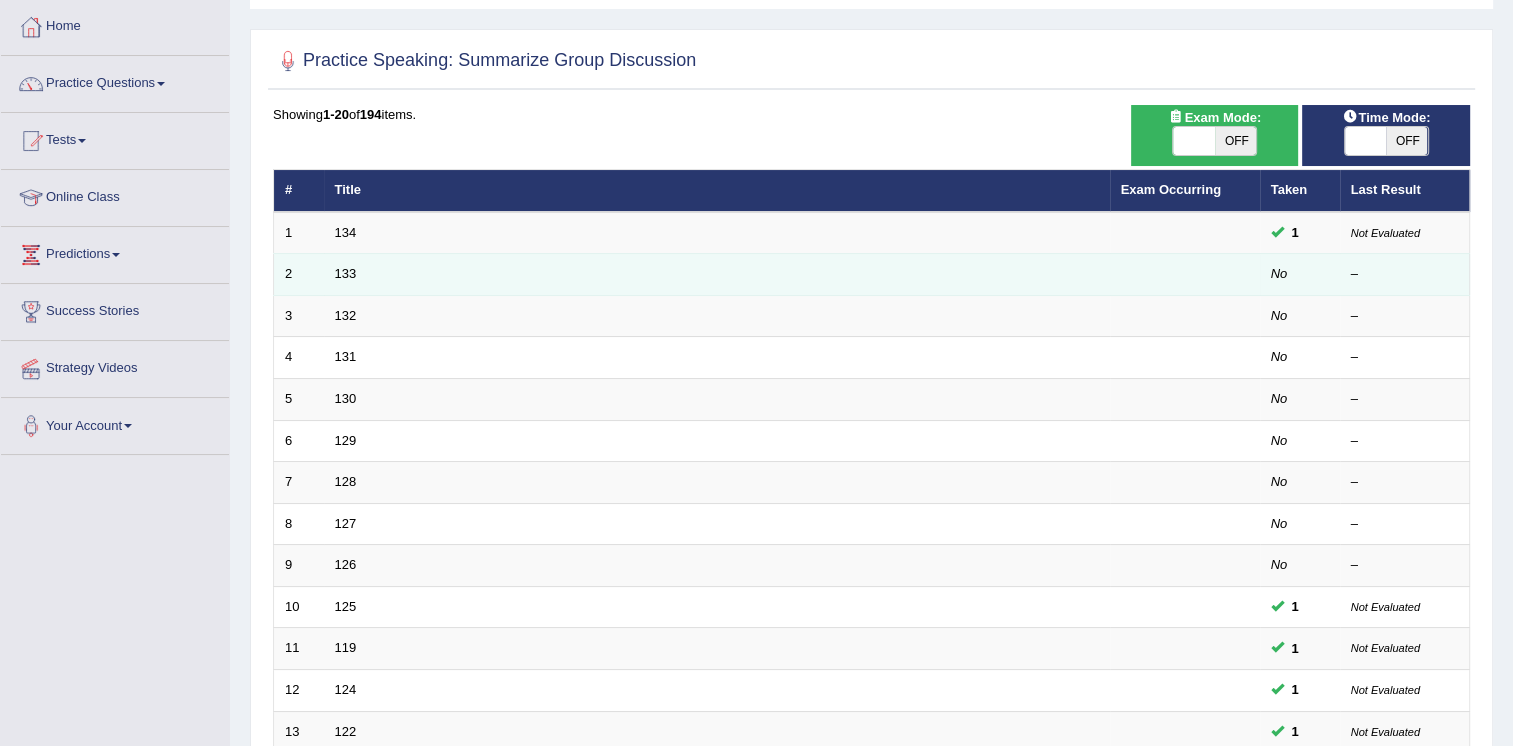 click on "133" at bounding box center (717, 275) 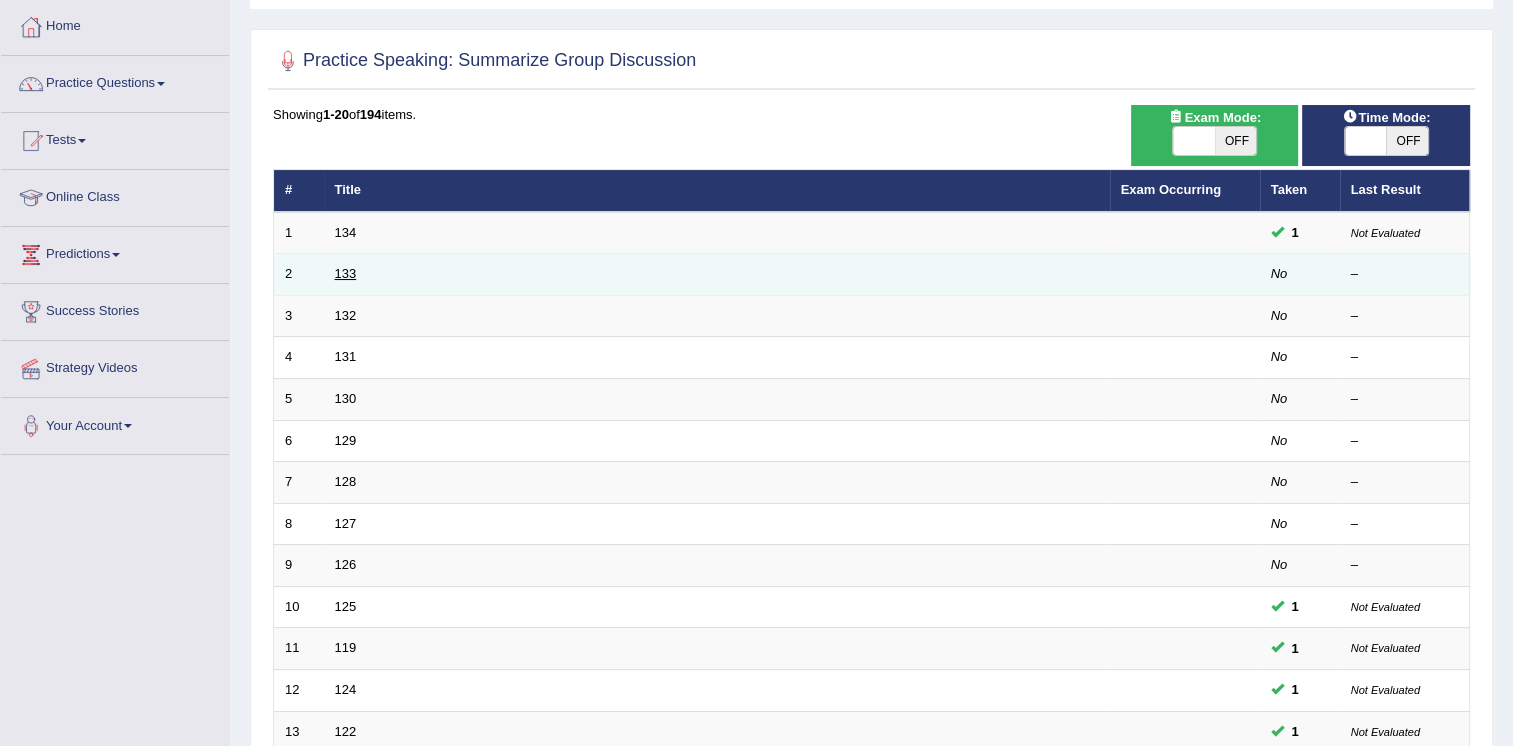 click on "133" at bounding box center (346, 273) 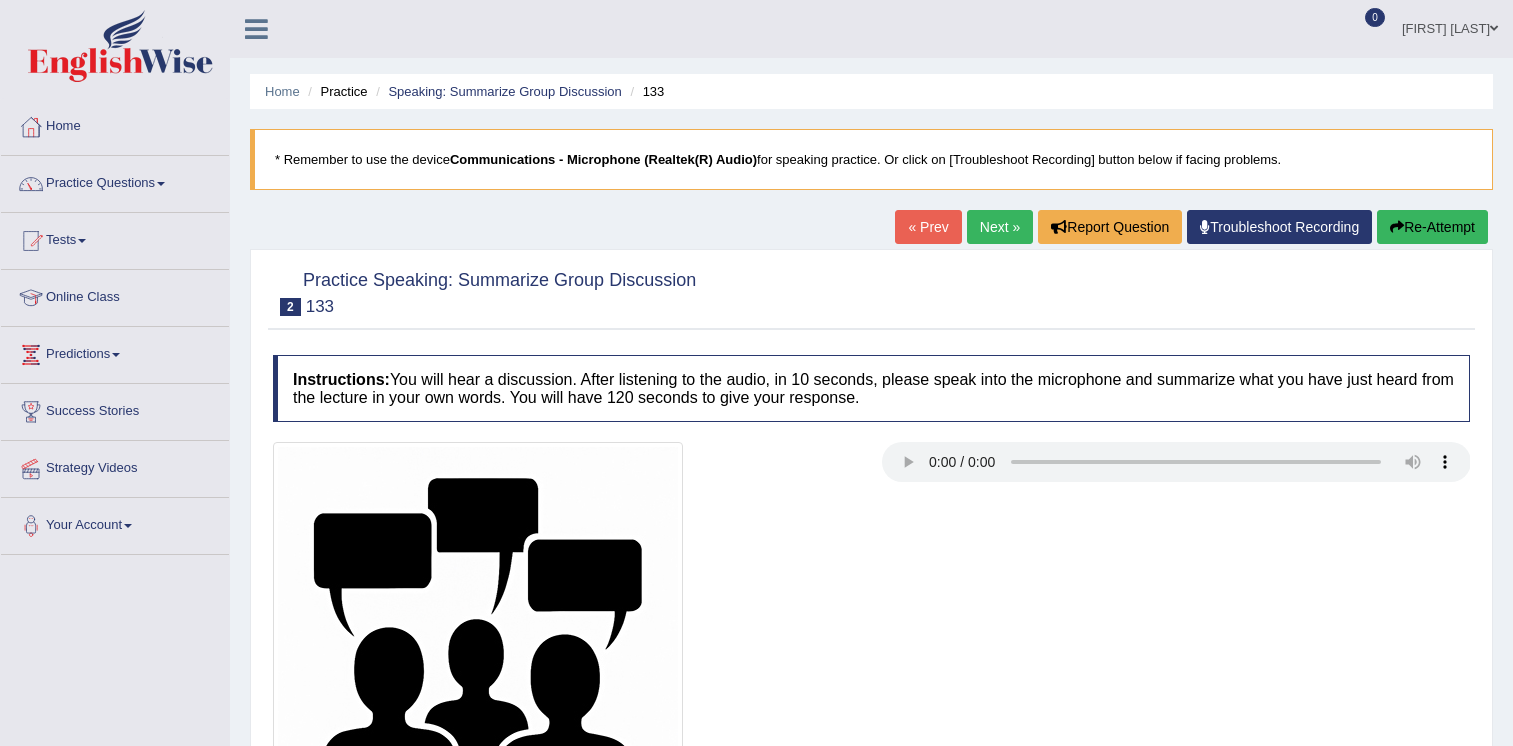 scroll, scrollTop: 0, scrollLeft: 0, axis: both 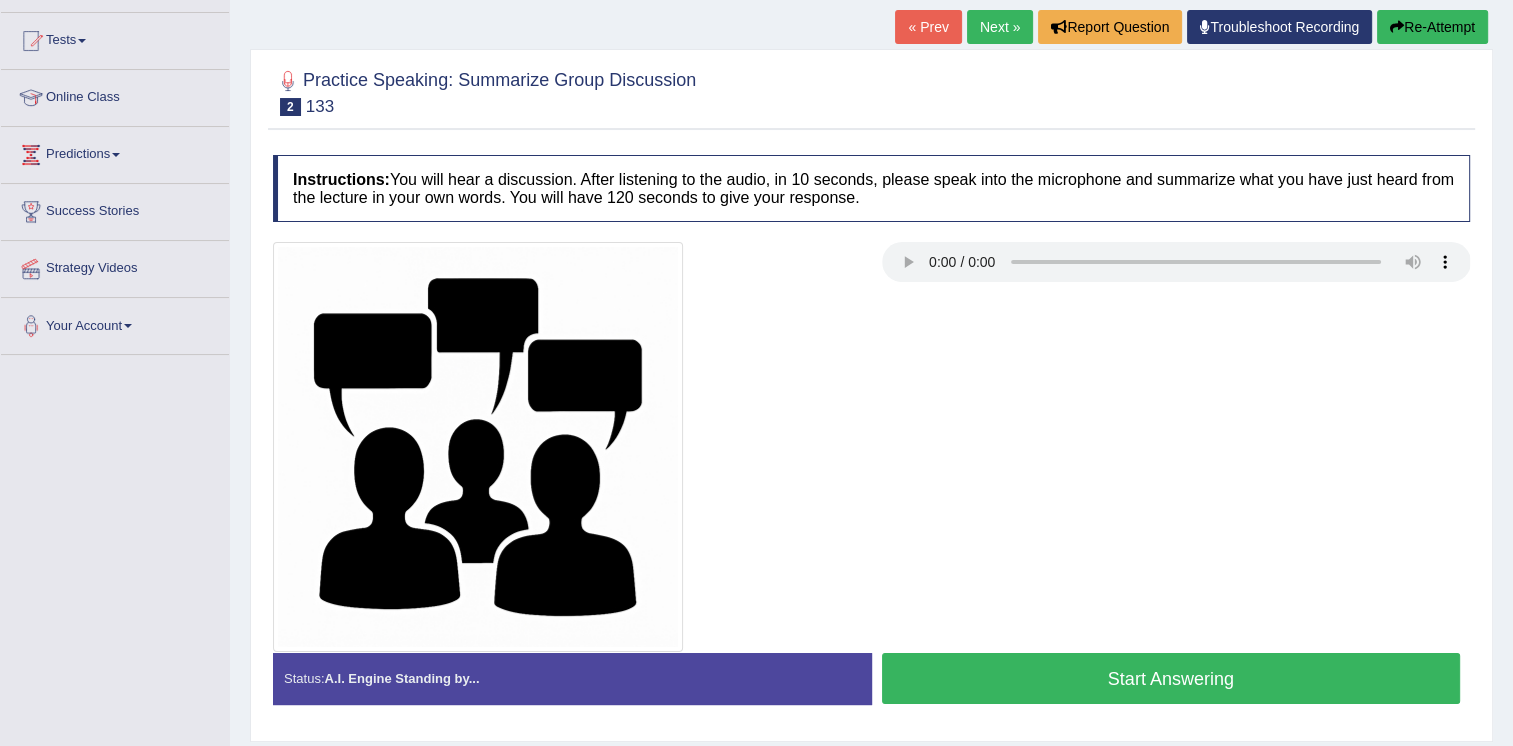 click on "Start Answering" at bounding box center (1171, 678) 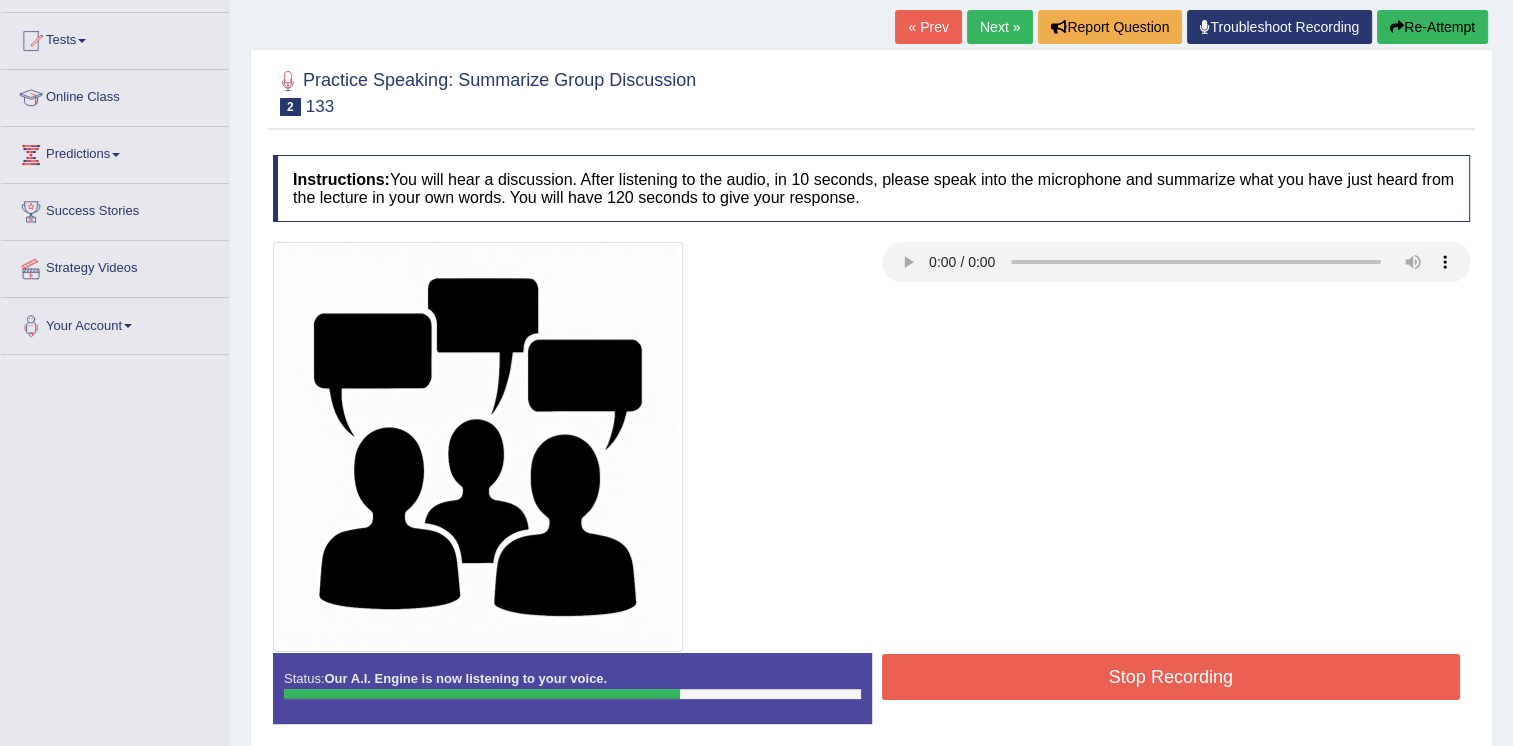 click on "Stop Recording" at bounding box center [1171, 677] 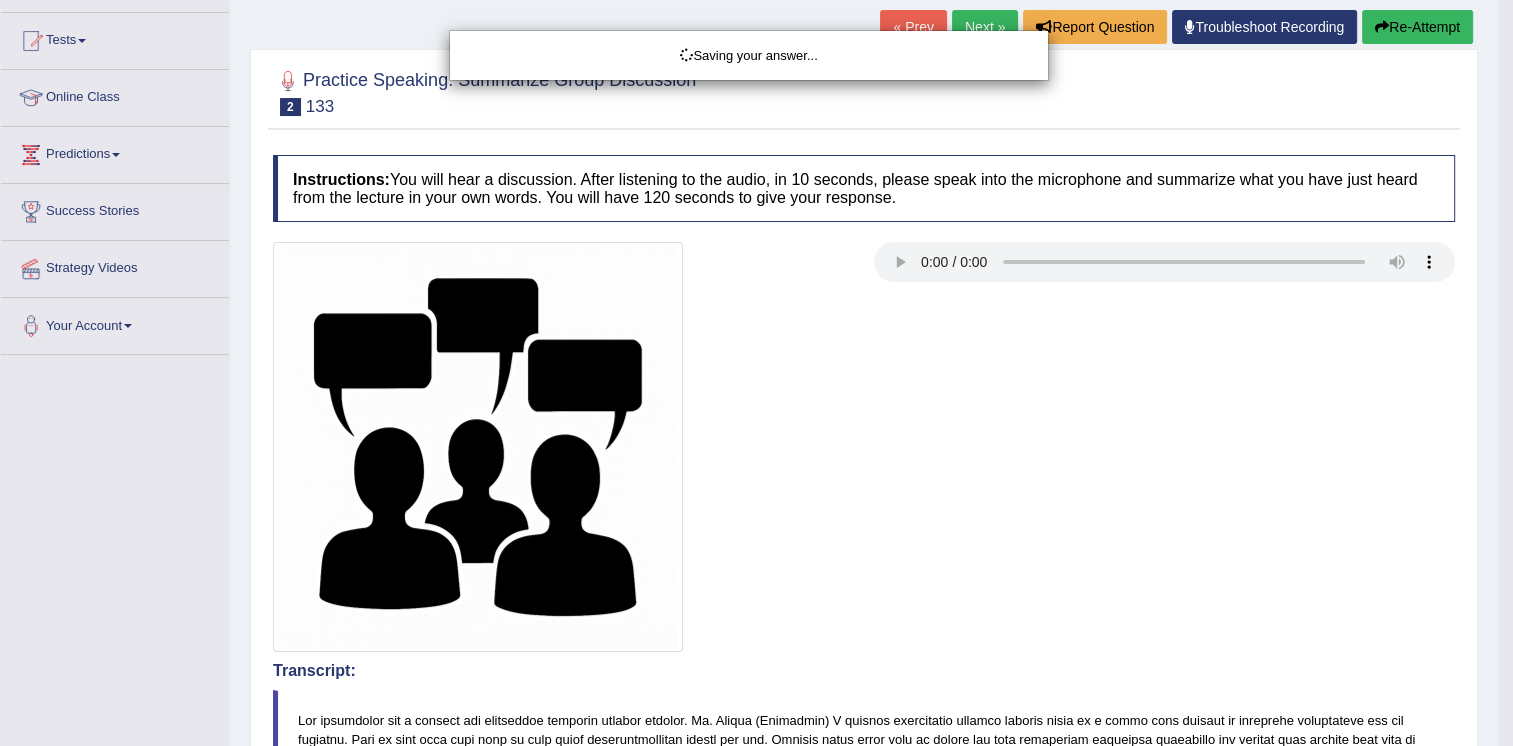 scroll, scrollTop: 300, scrollLeft: 0, axis: vertical 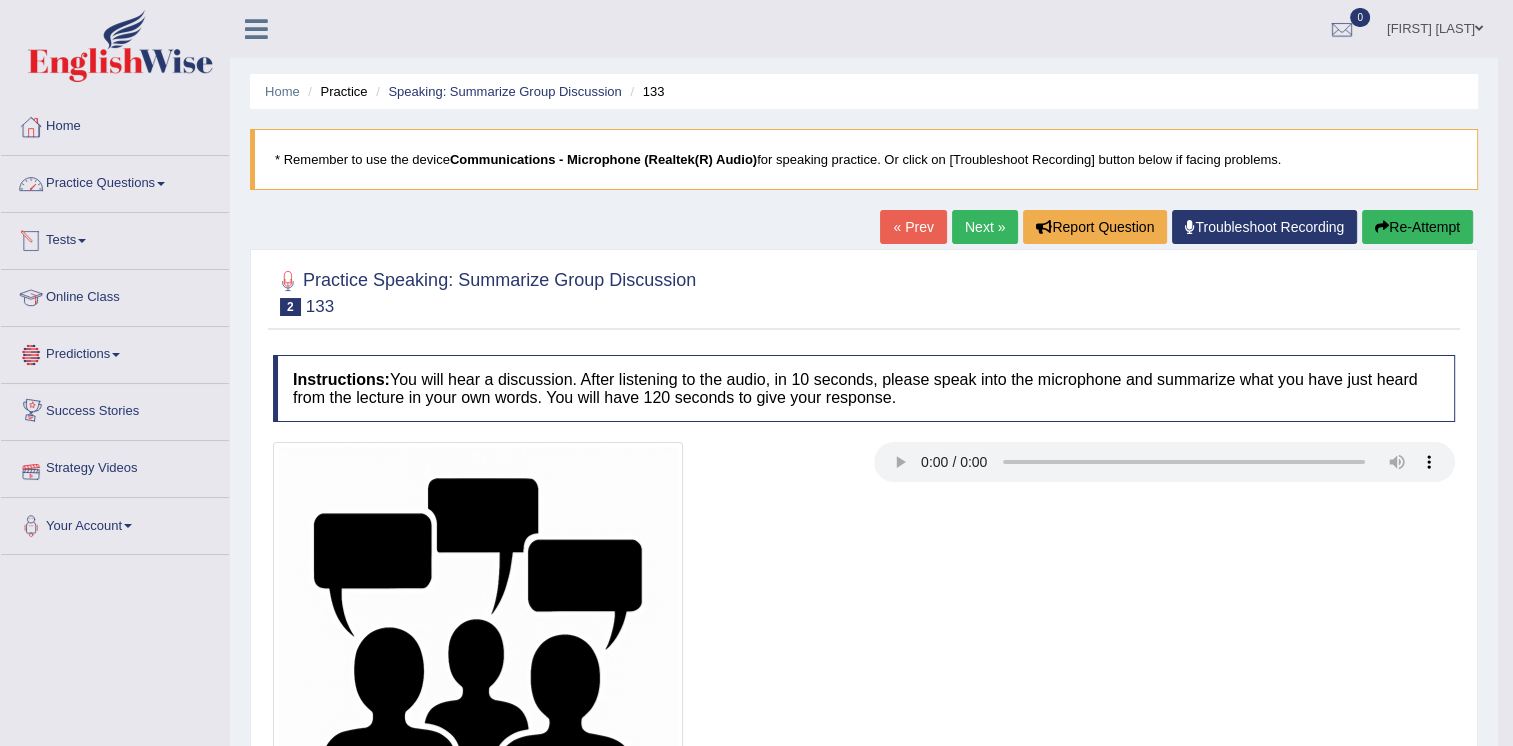 click on "Practice Questions" at bounding box center [115, 181] 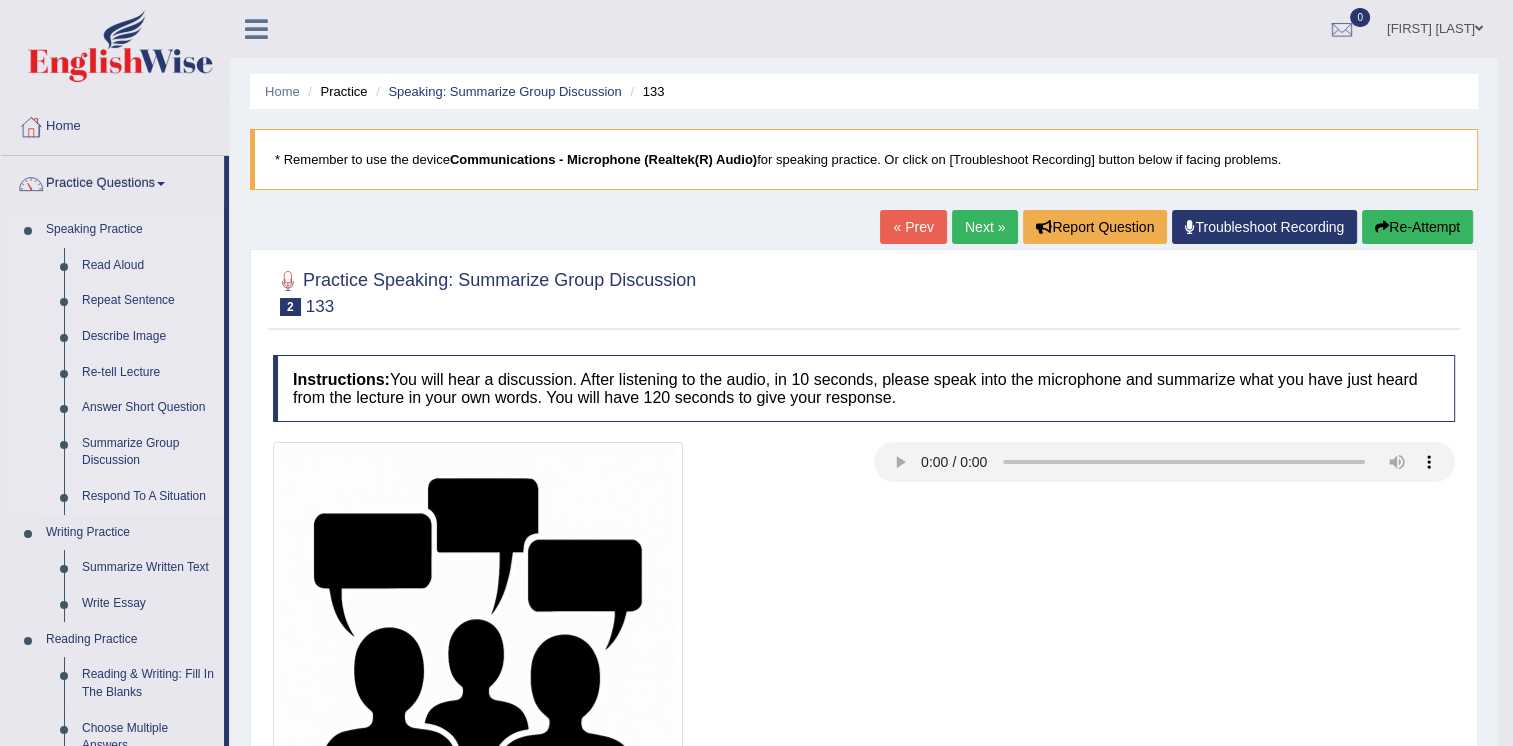 click on "Respond To A Situation" at bounding box center [148, 497] 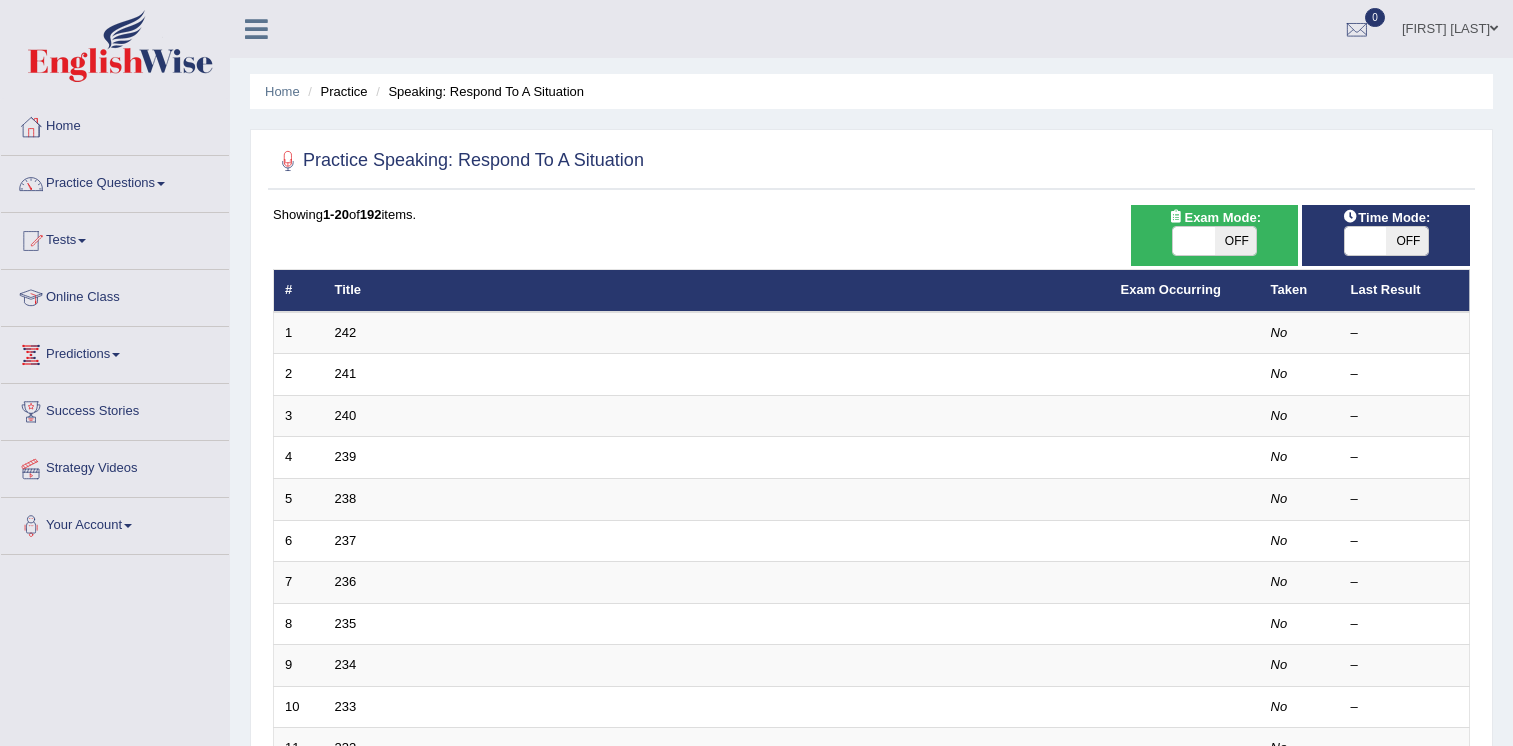 scroll, scrollTop: 100, scrollLeft: 0, axis: vertical 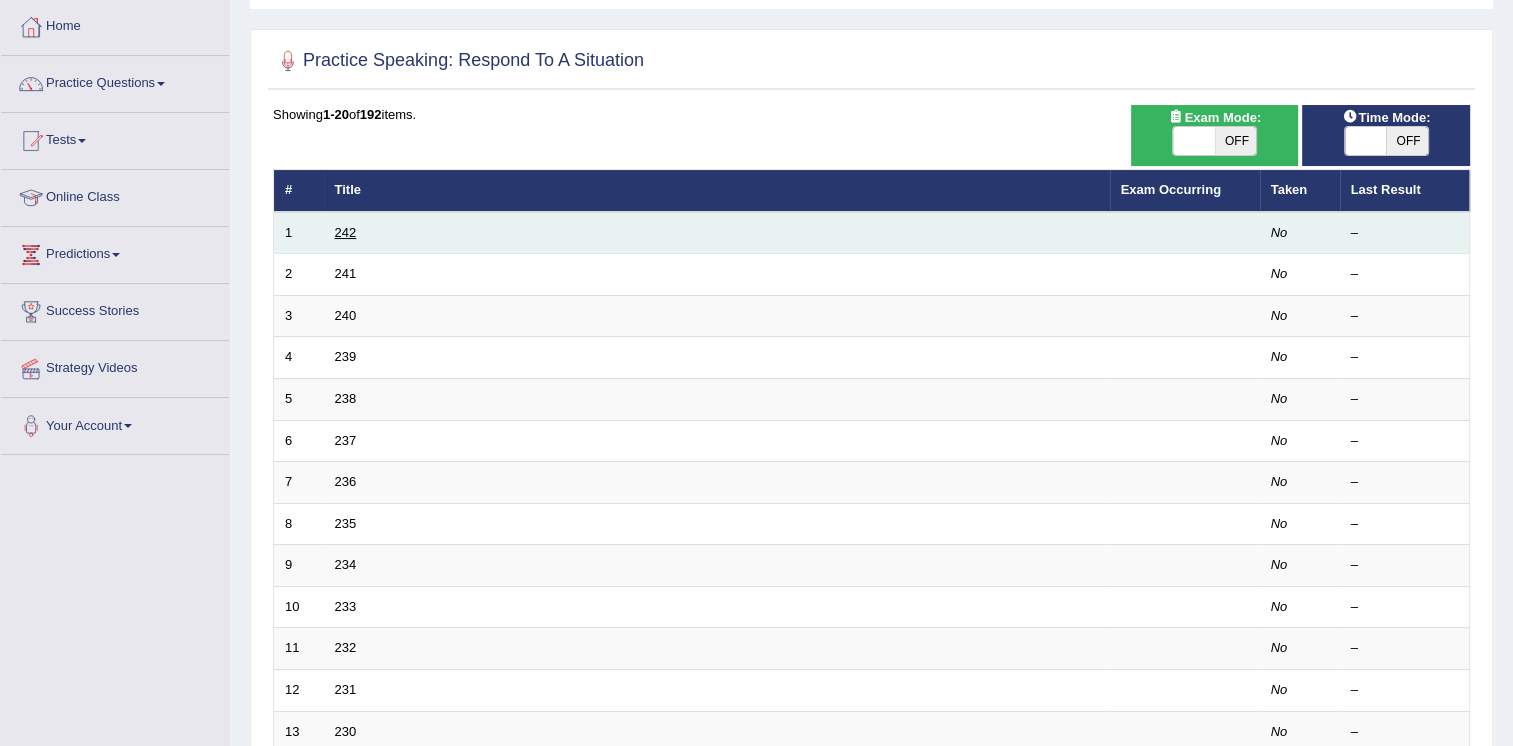 click on "242" at bounding box center [346, 232] 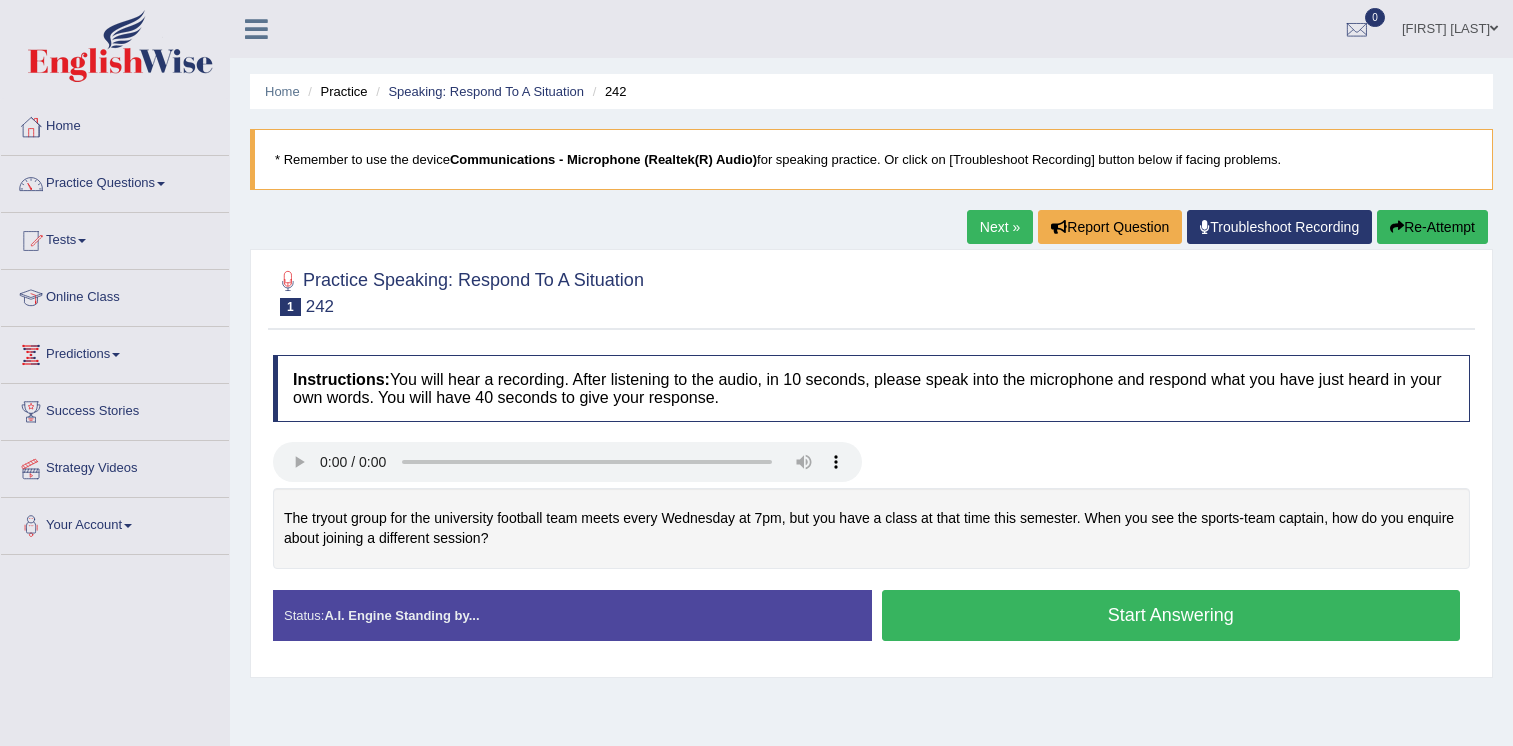 scroll, scrollTop: 100, scrollLeft: 0, axis: vertical 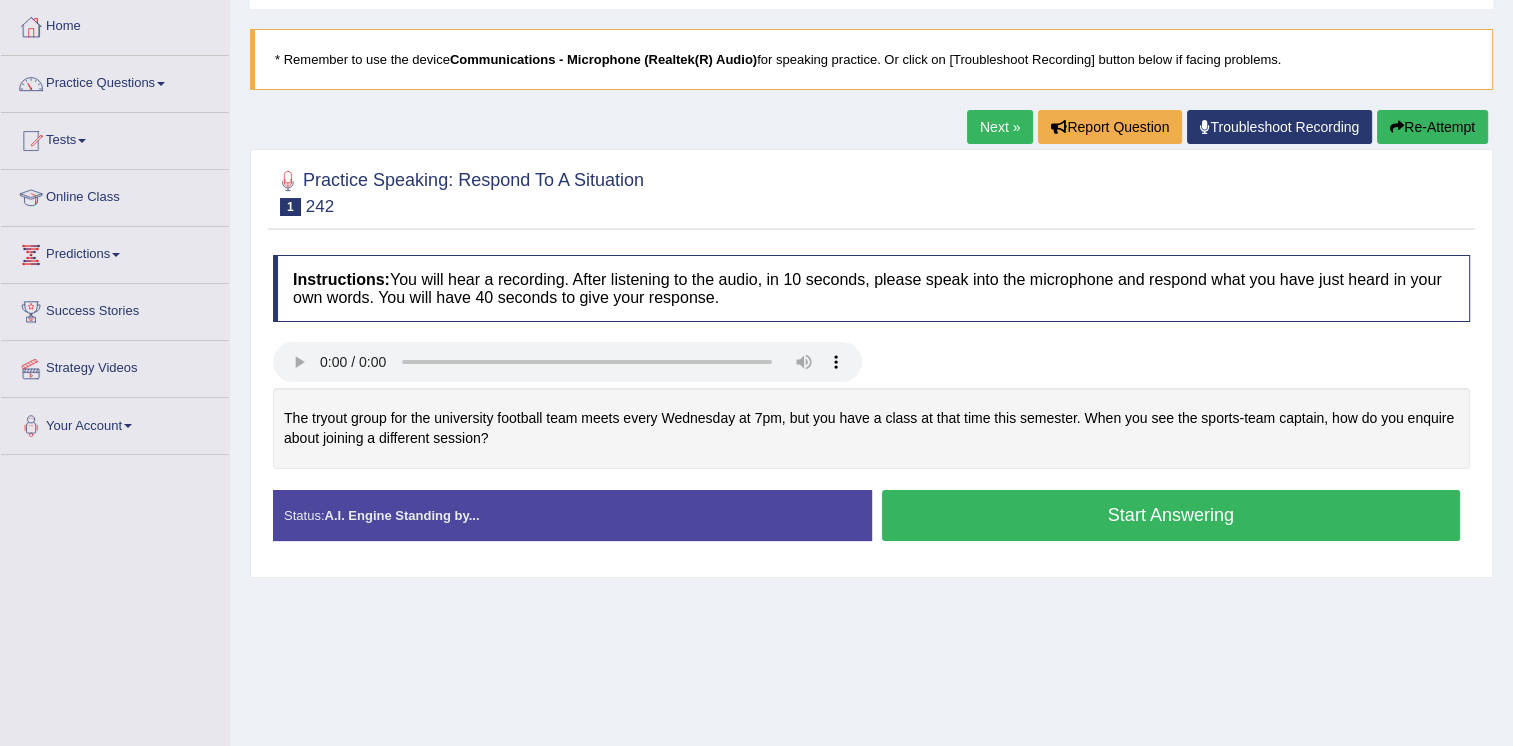 click on "Next »" at bounding box center [1000, 127] 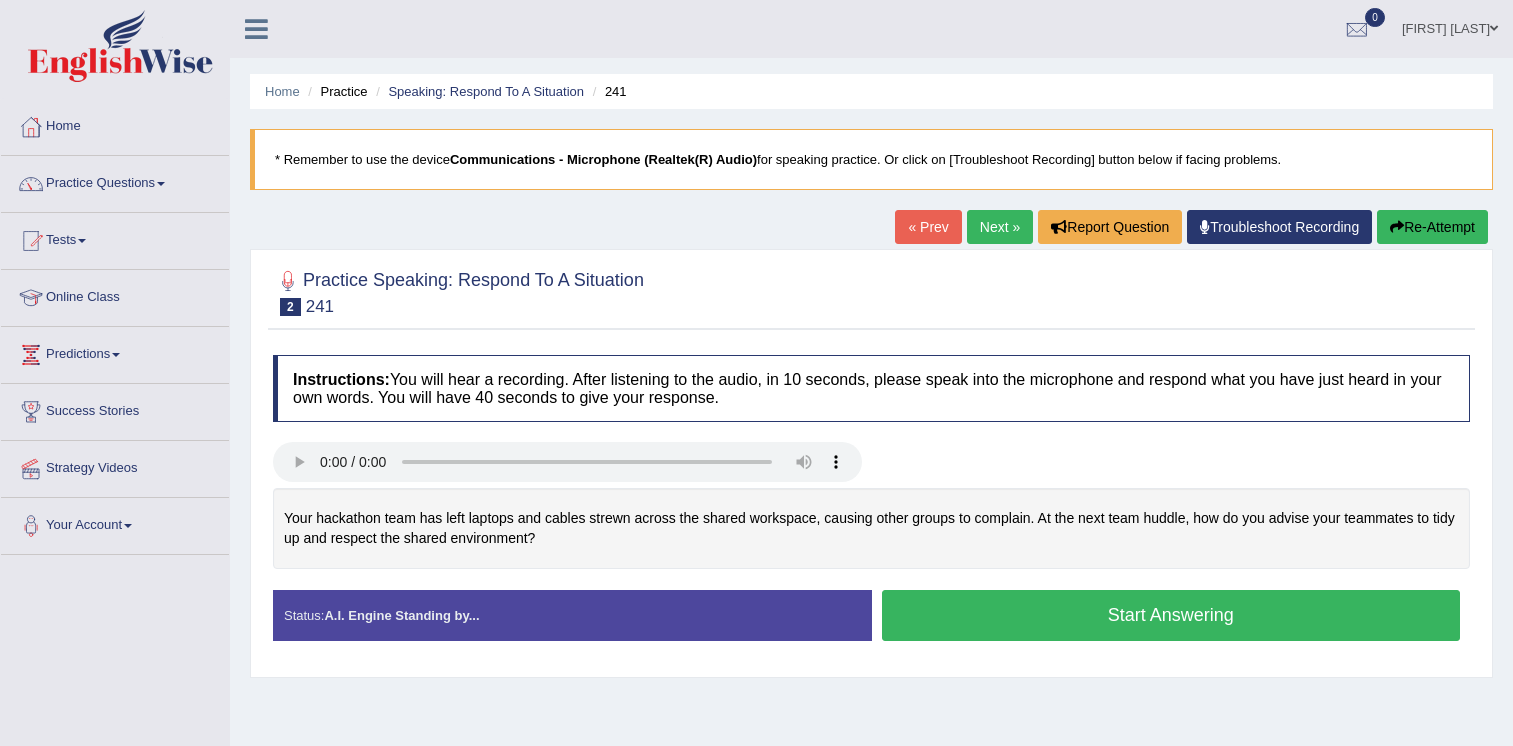 scroll, scrollTop: 0, scrollLeft: 0, axis: both 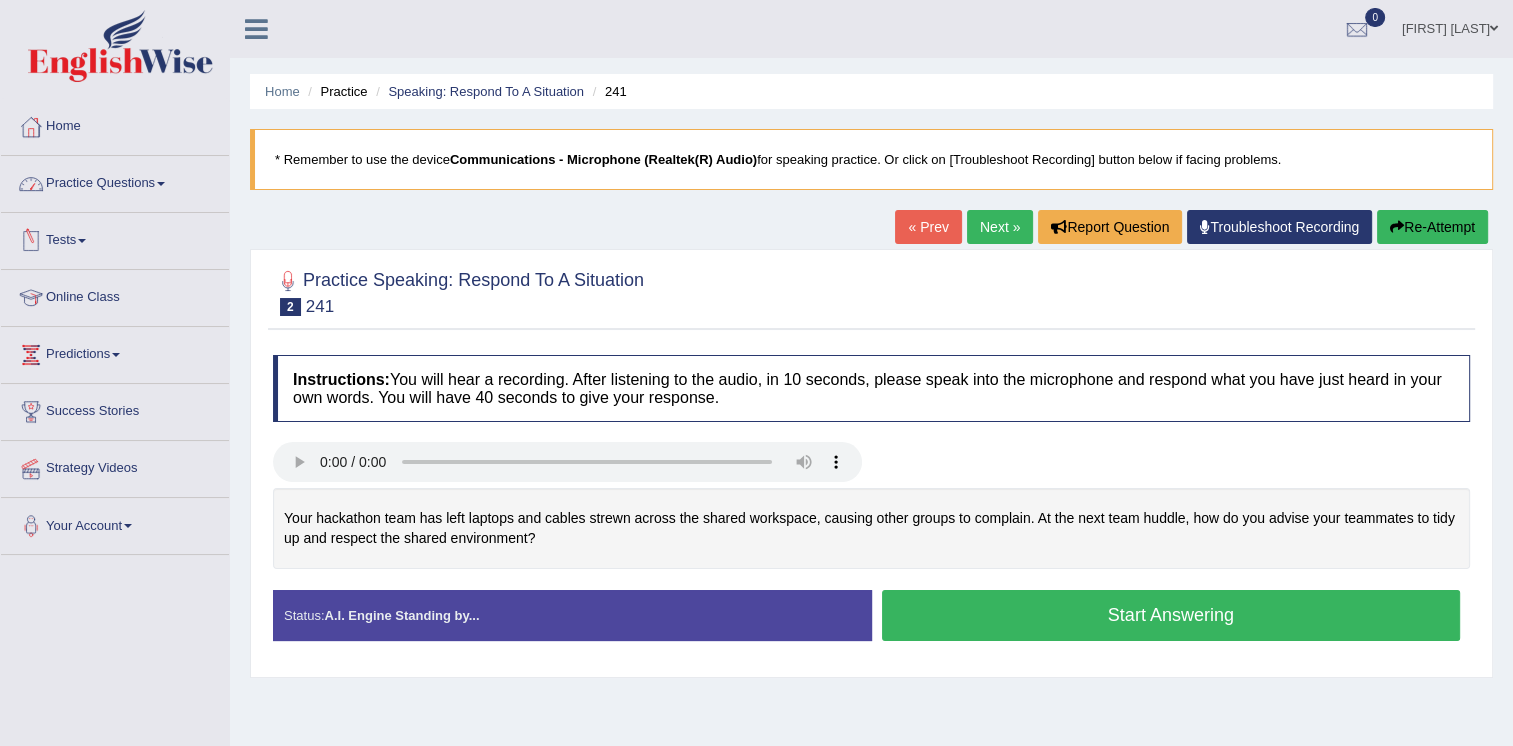 click on "Practice Questions" at bounding box center [115, 181] 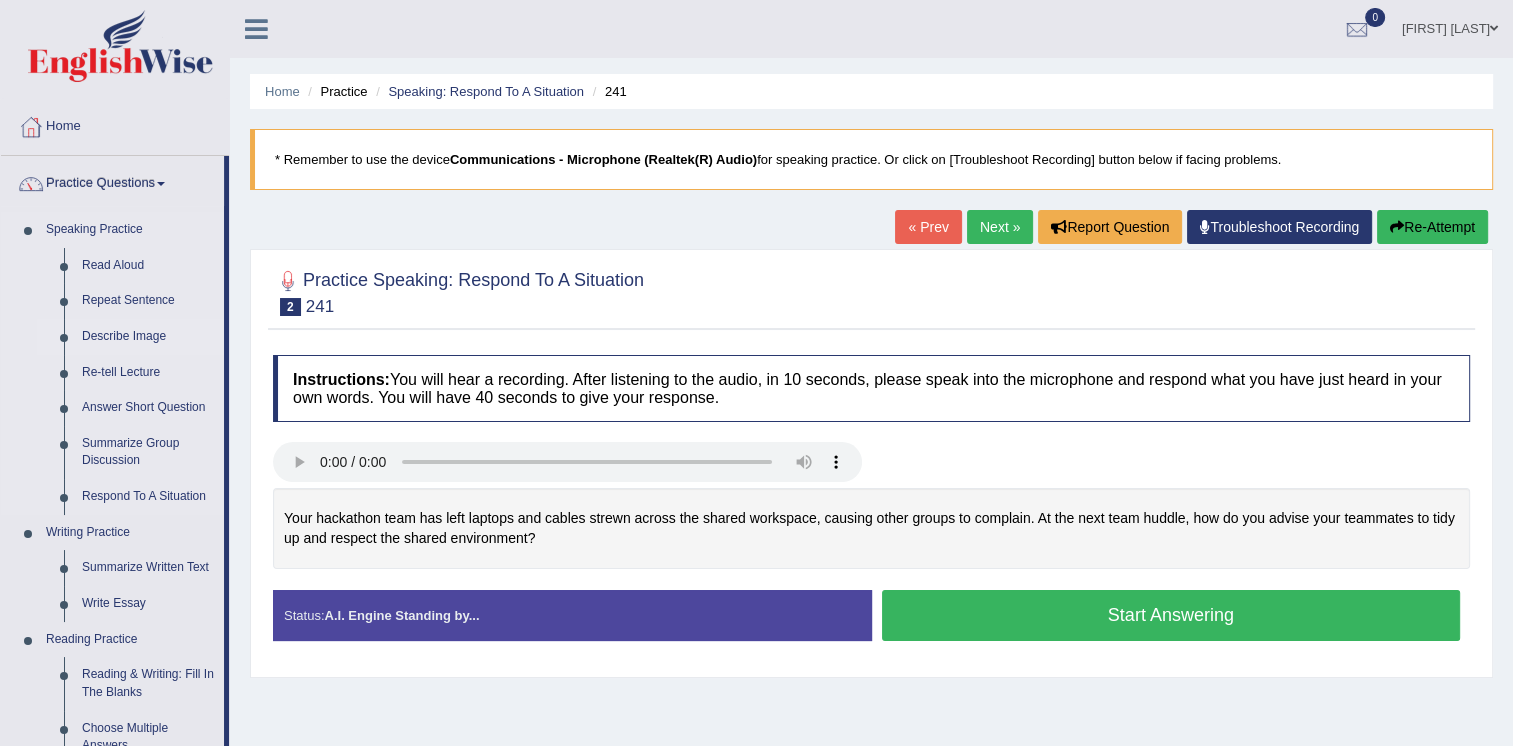 click on "Describe Image" at bounding box center [148, 337] 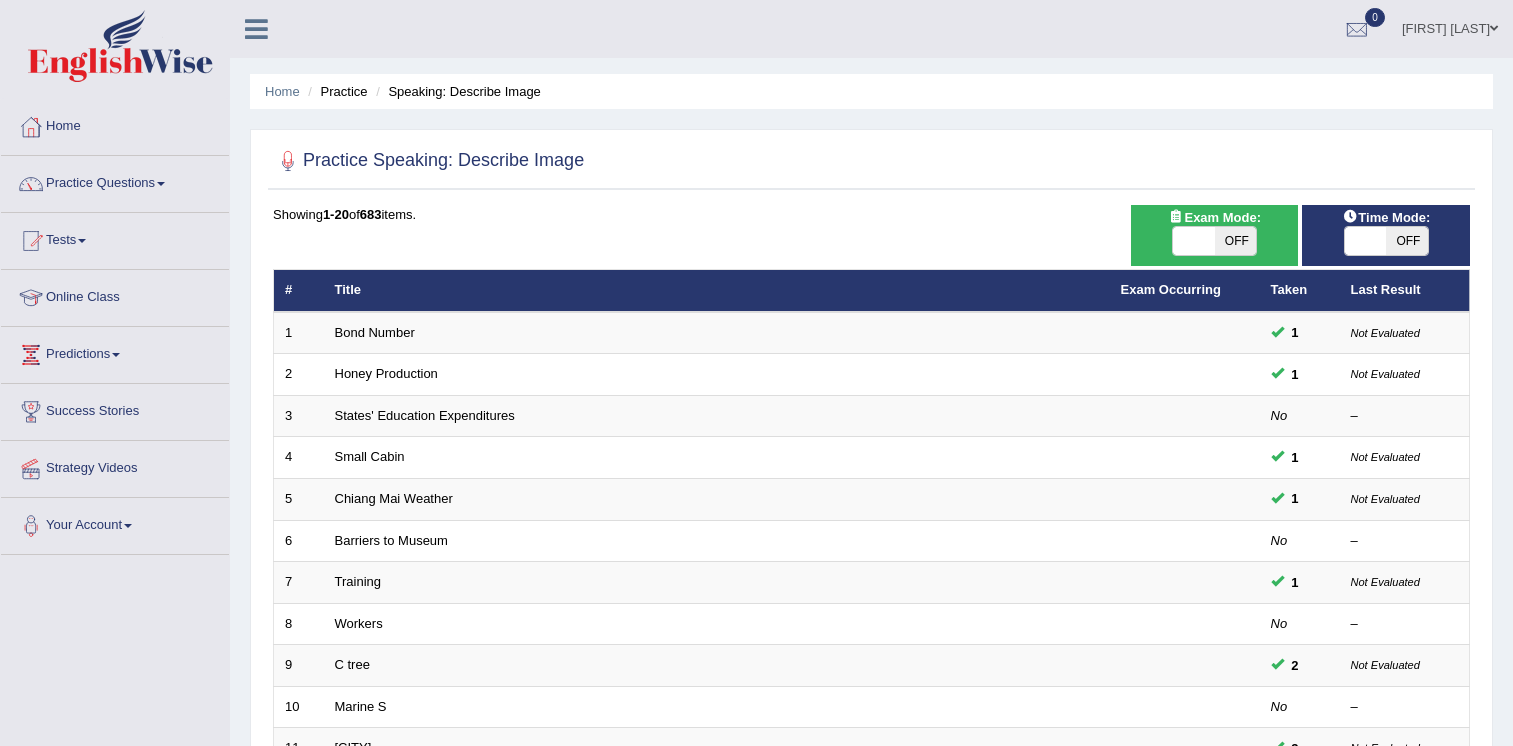 scroll, scrollTop: 0, scrollLeft: 0, axis: both 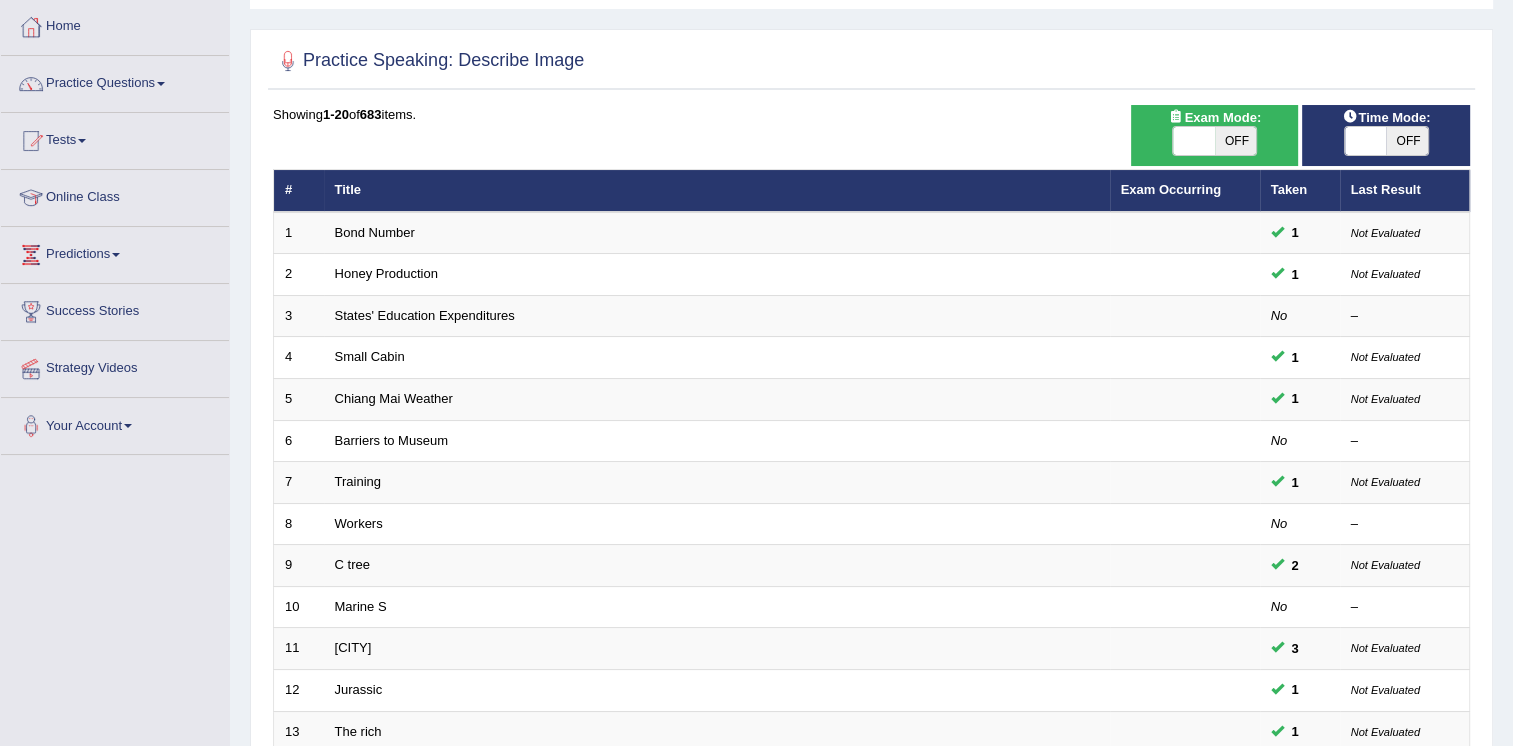 click on "OFF" at bounding box center [1236, 141] 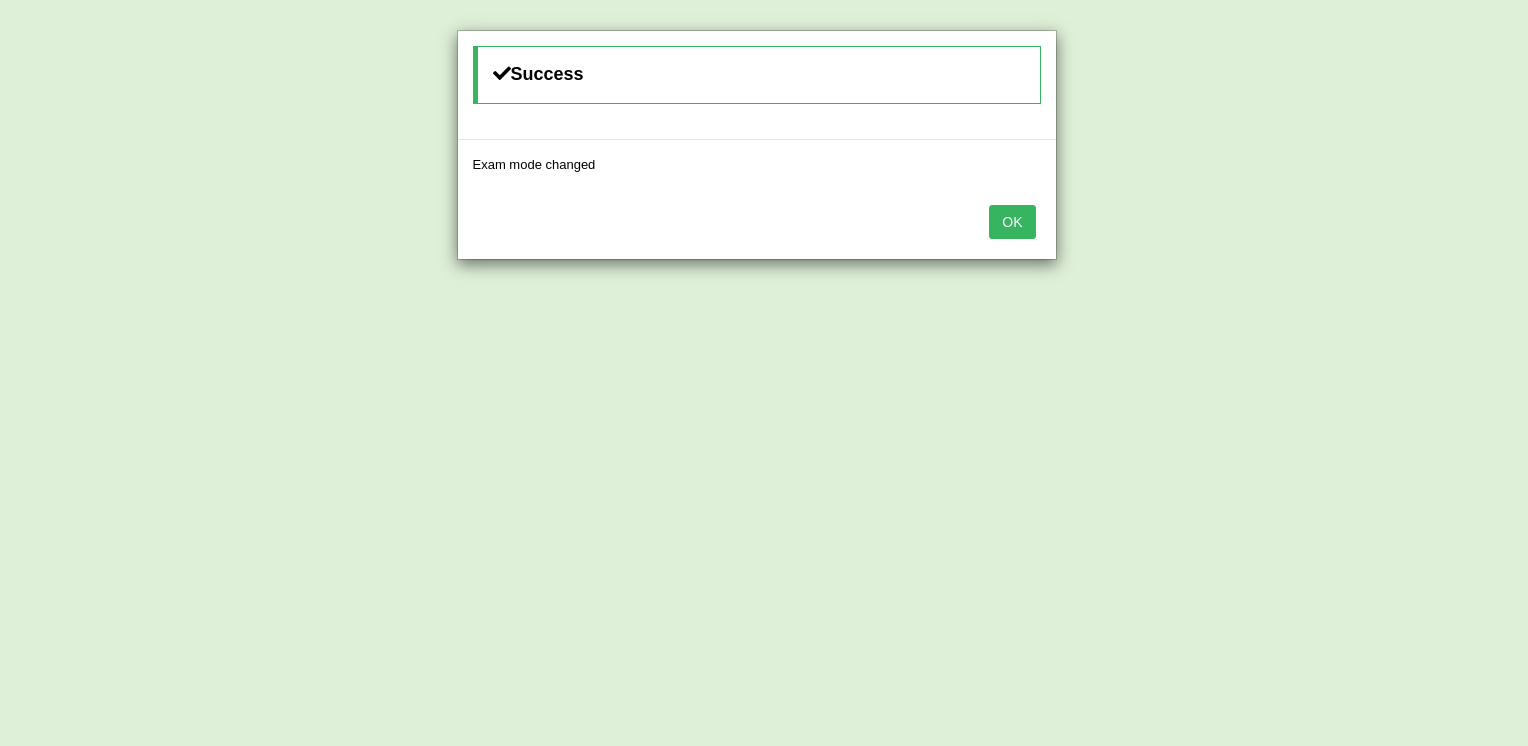 click on "OK" at bounding box center [1012, 222] 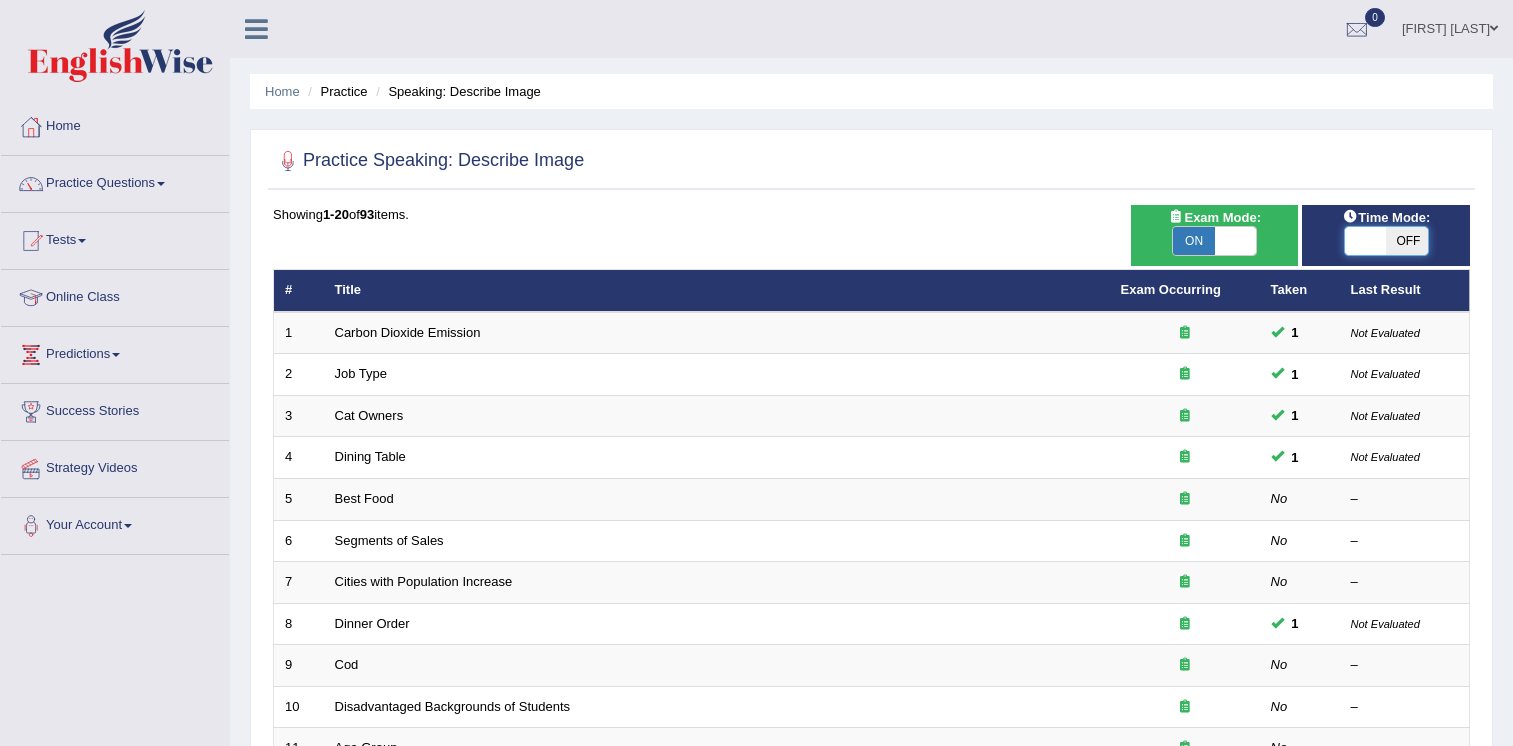 scroll, scrollTop: 100, scrollLeft: 0, axis: vertical 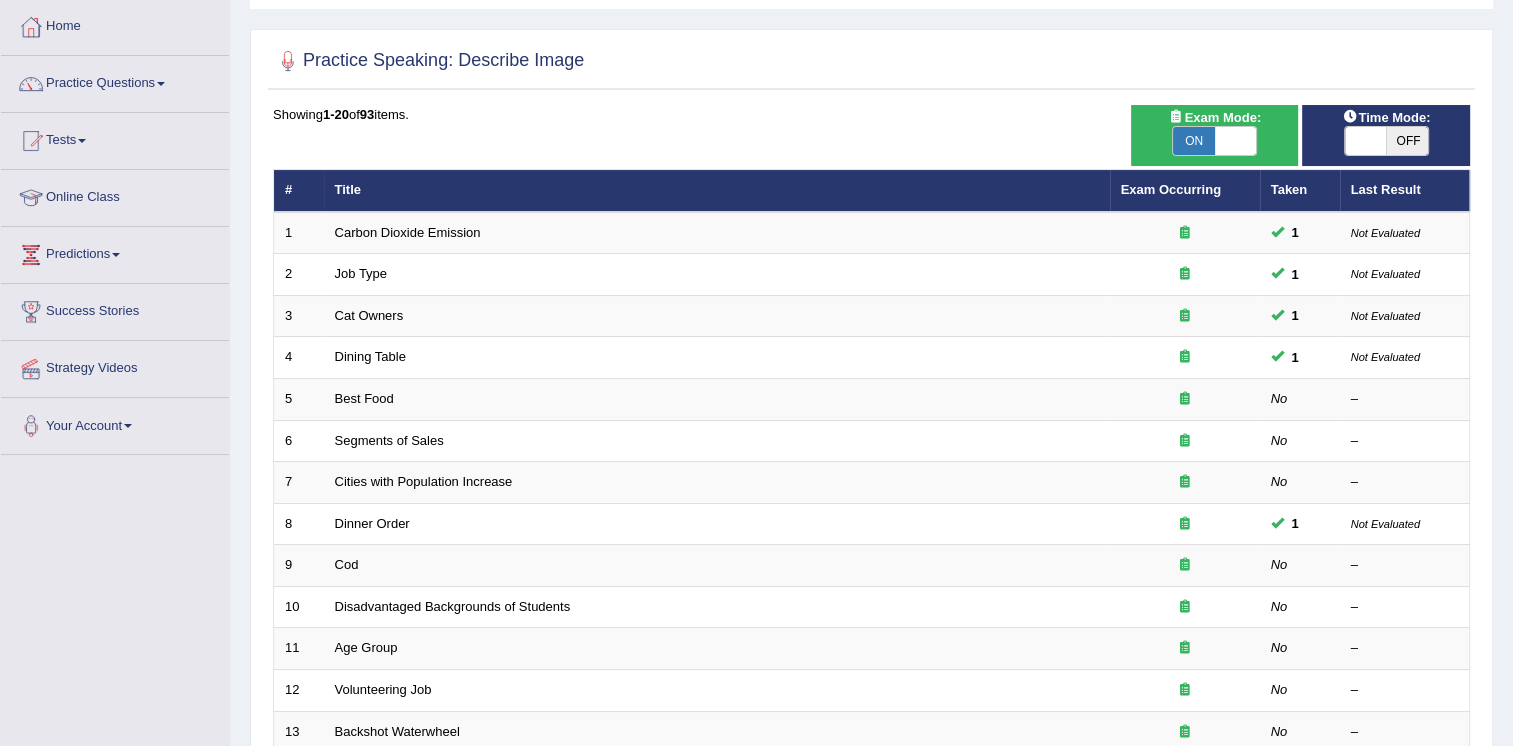 click on "OFF" at bounding box center (1407, 141) 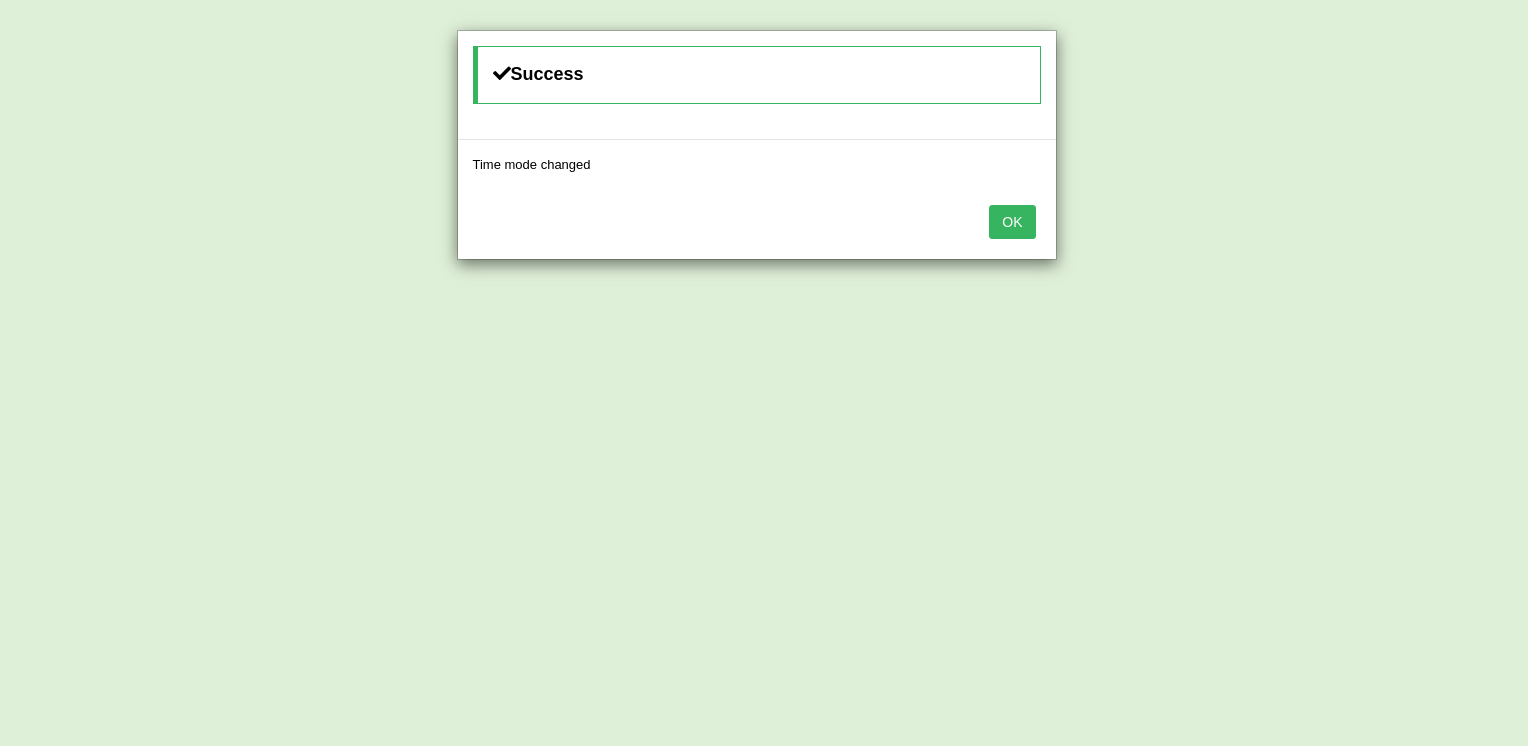 click on "OK" at bounding box center (1012, 222) 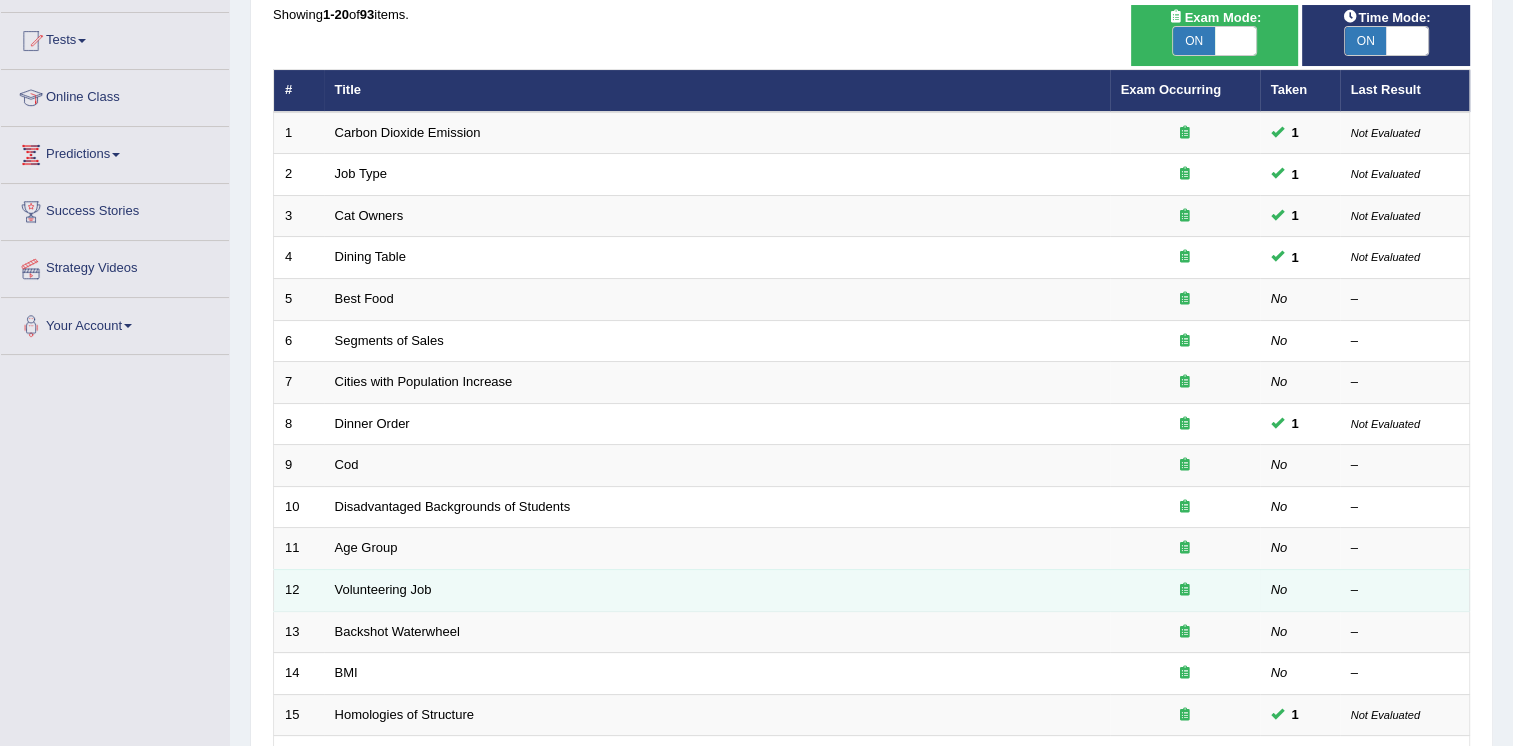 scroll, scrollTop: 300, scrollLeft: 0, axis: vertical 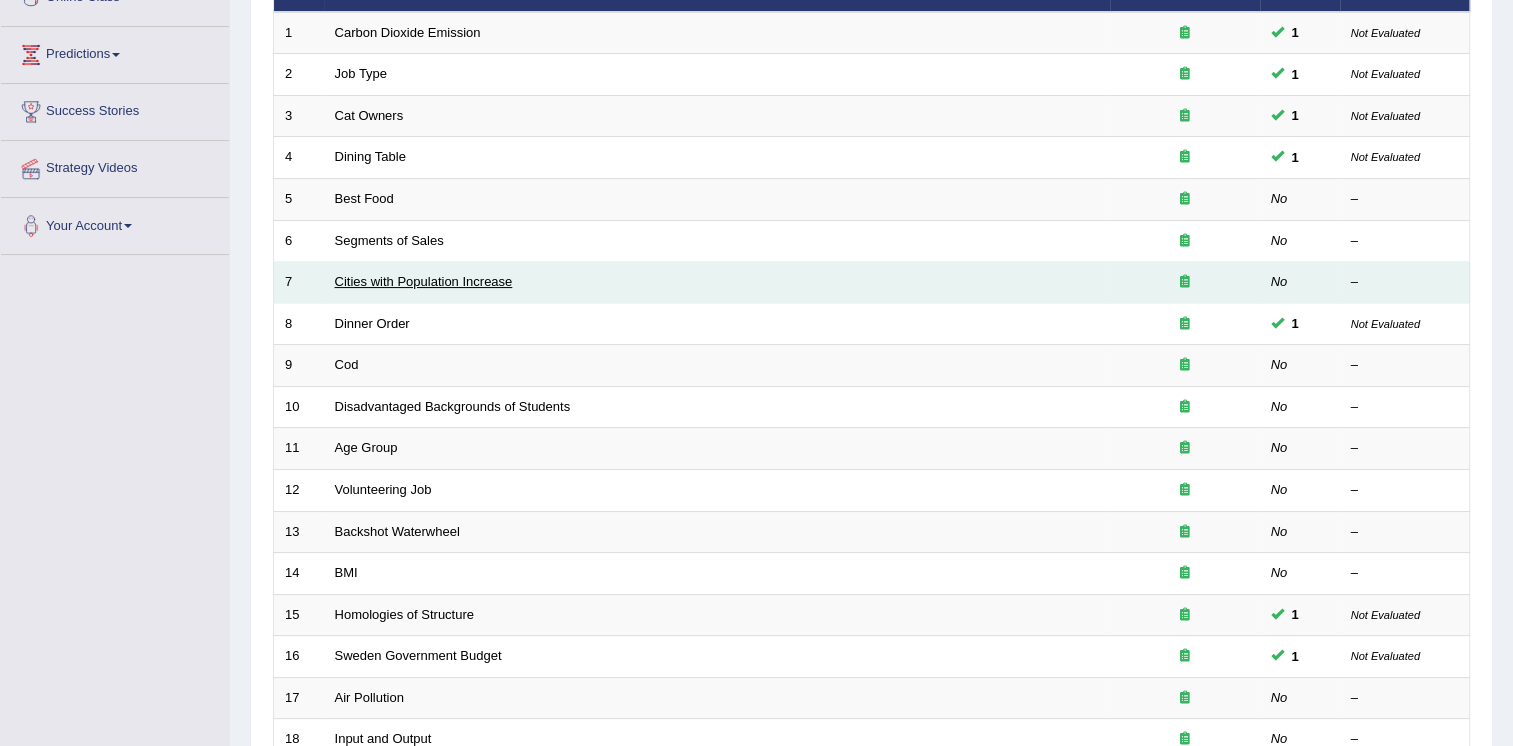 click on "Cities with Population Increase" at bounding box center (424, 281) 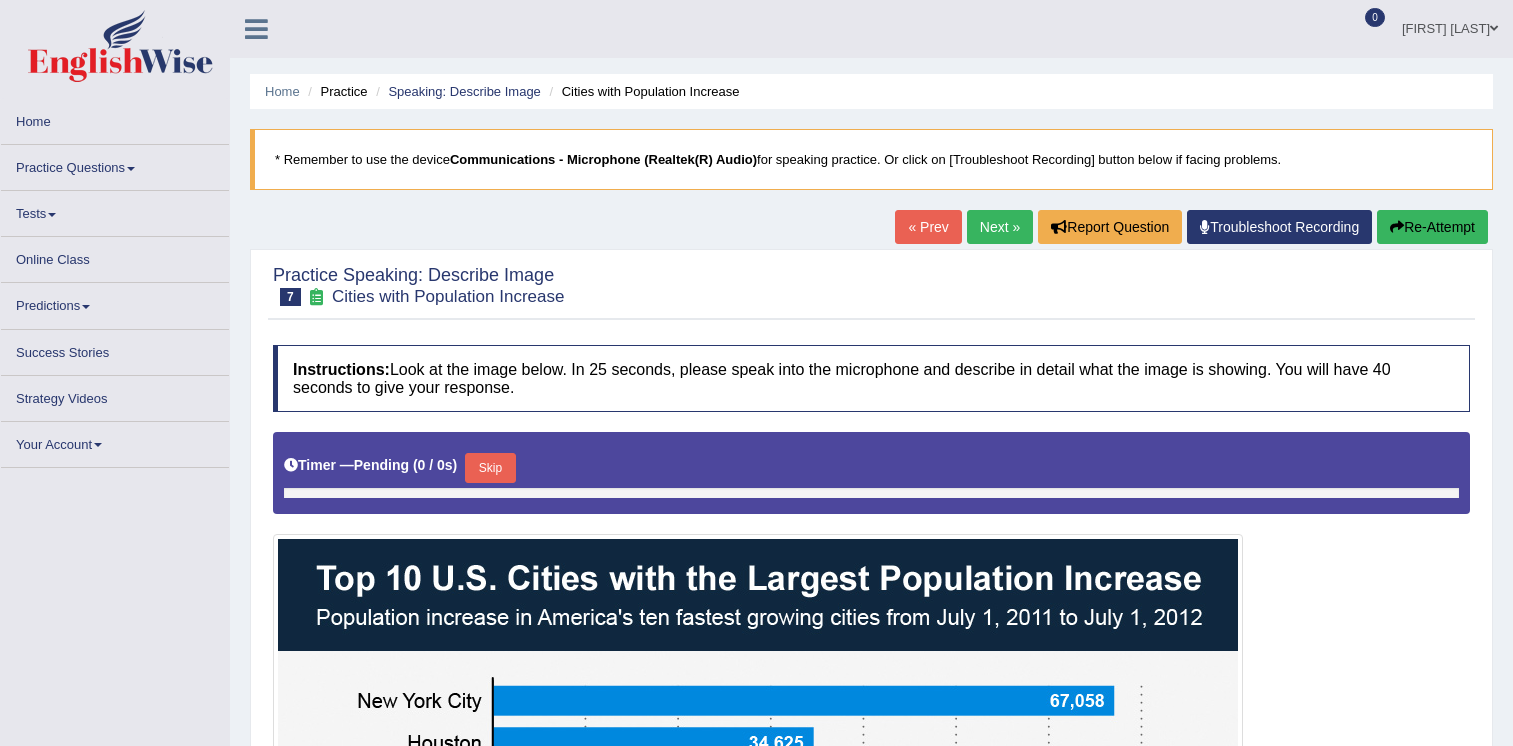 scroll, scrollTop: 226, scrollLeft: 0, axis: vertical 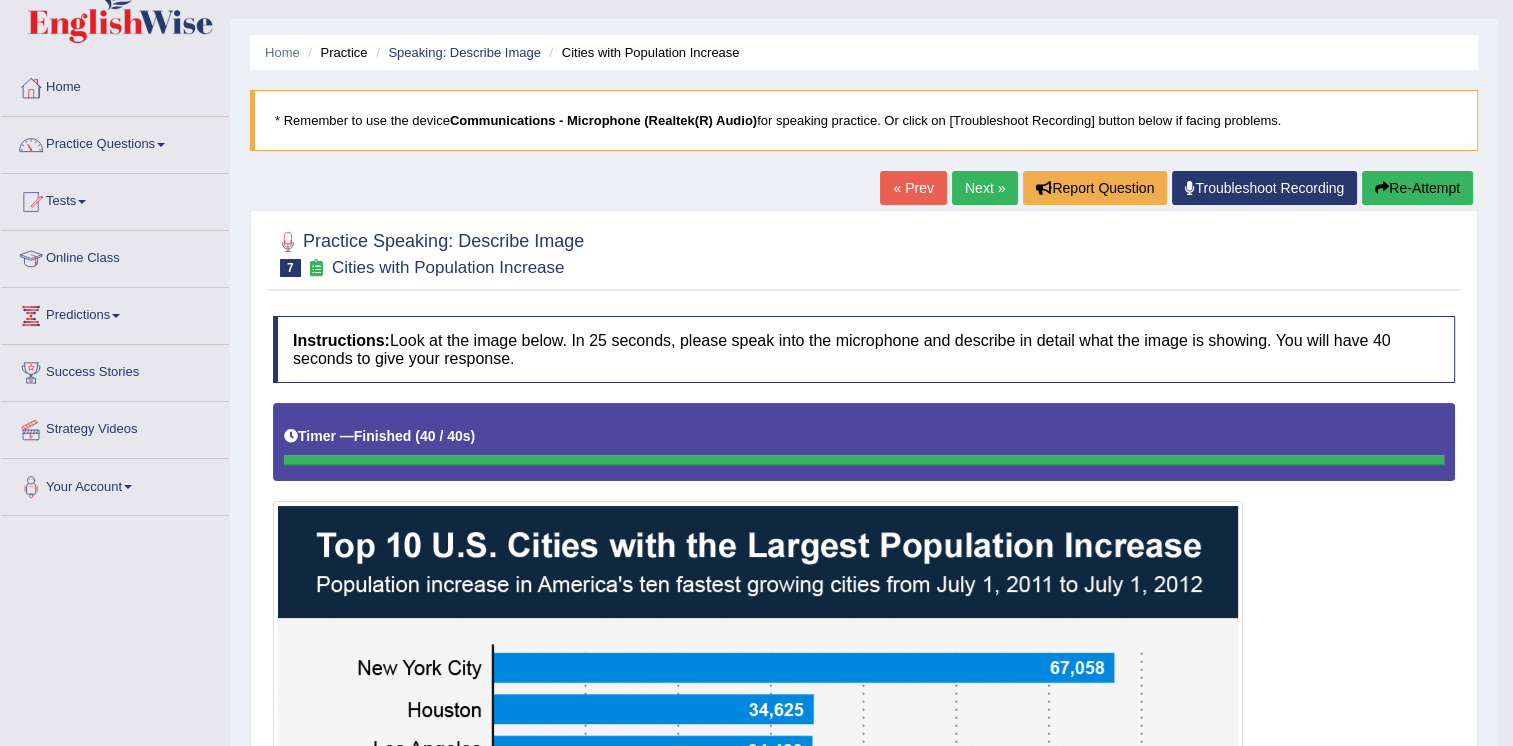 click on "Next »" at bounding box center [985, 188] 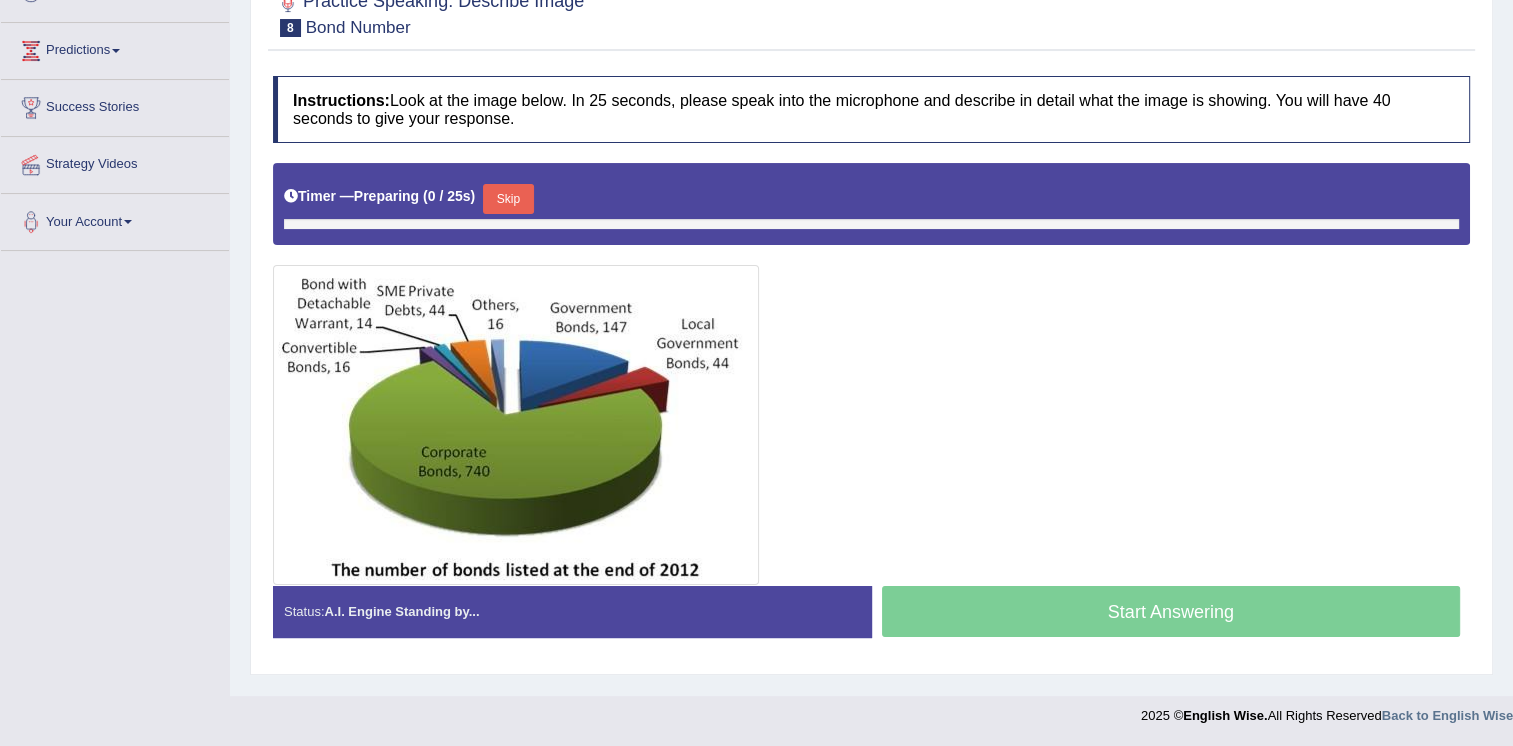 scroll, scrollTop: 0, scrollLeft: 0, axis: both 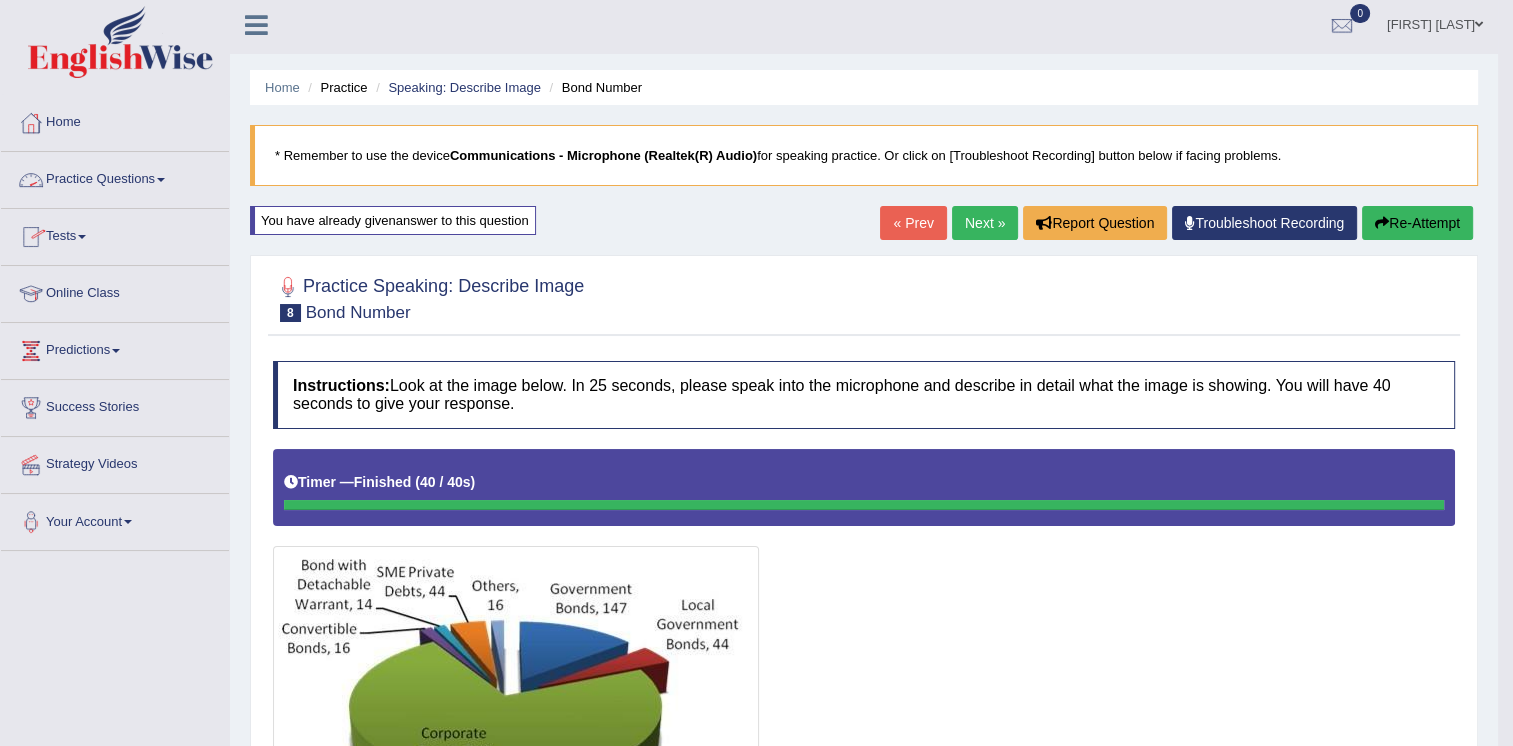 click on "Practice Questions" at bounding box center (115, 177) 